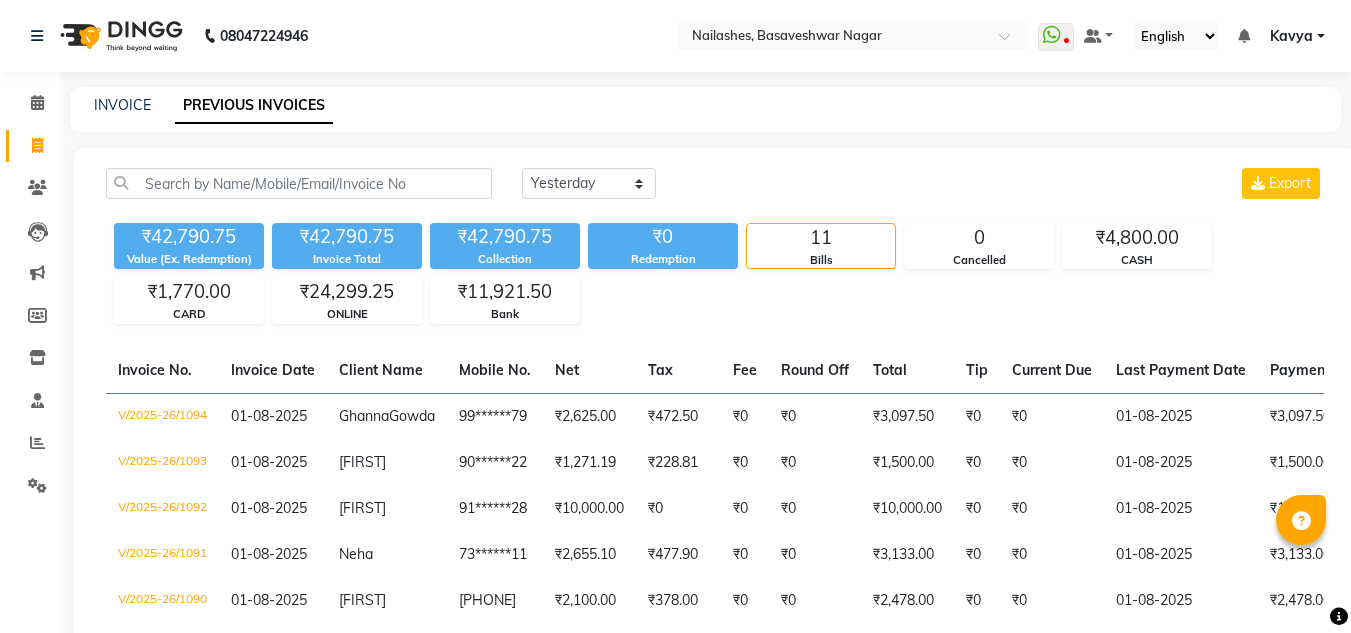 select on "yesterday" 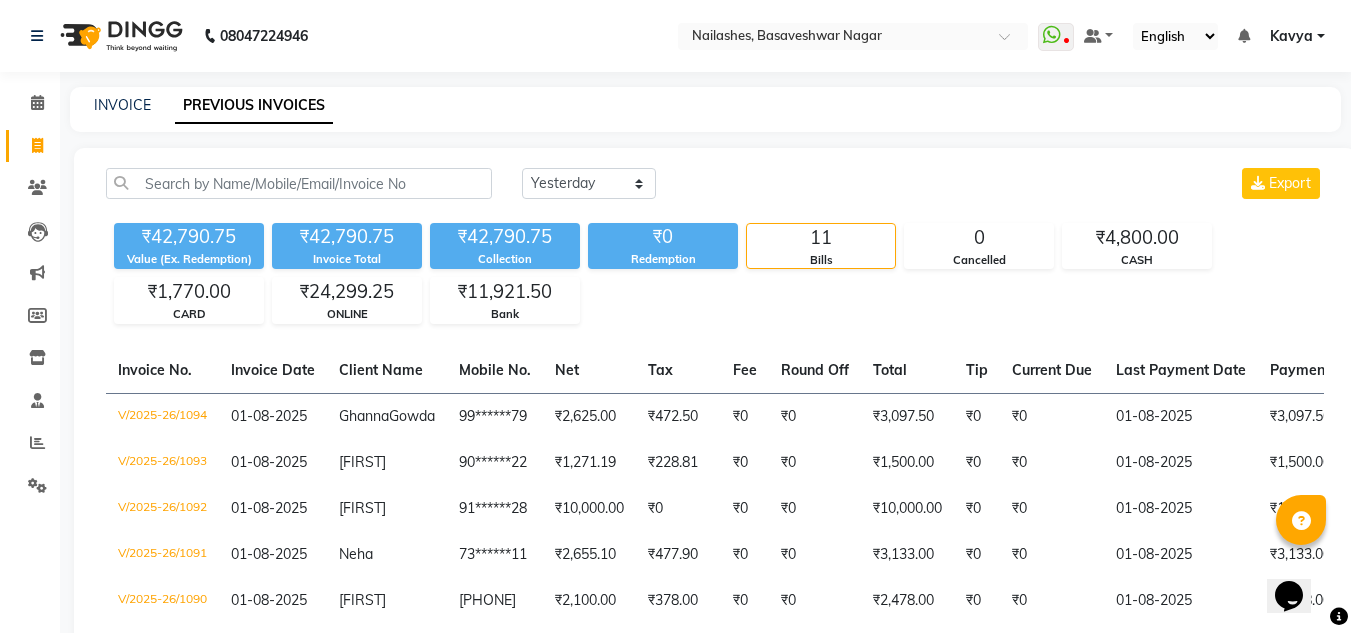 scroll, scrollTop: 0, scrollLeft: 0, axis: both 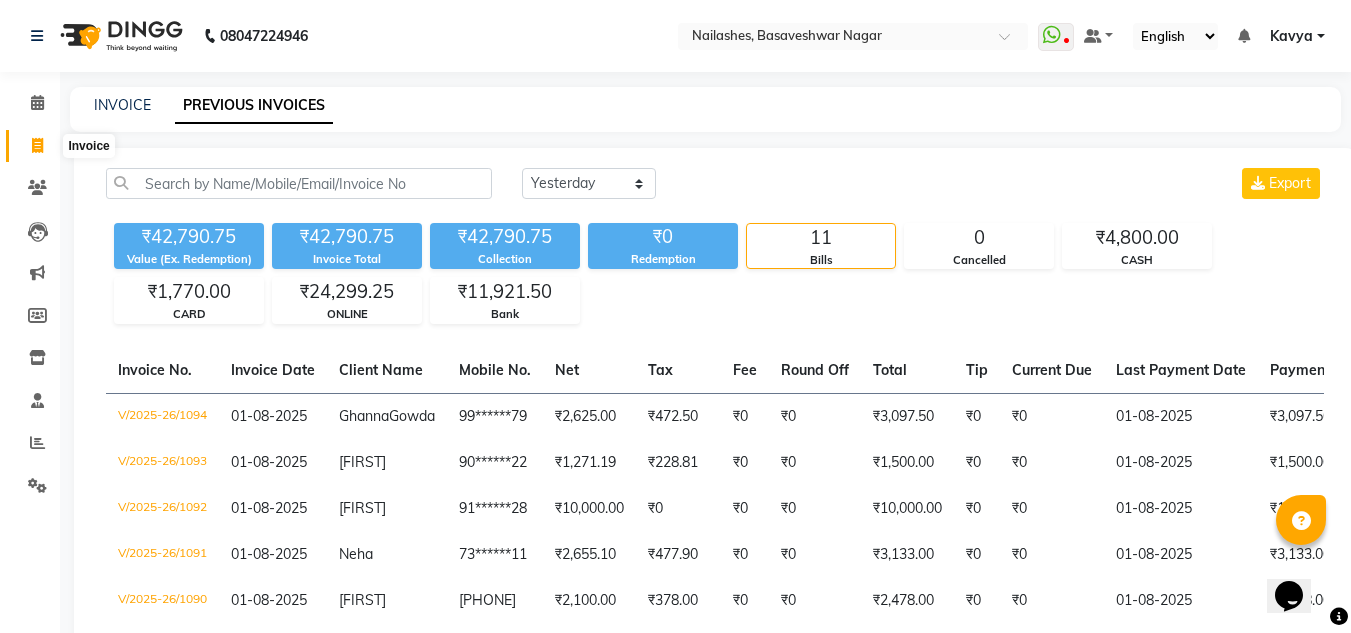click 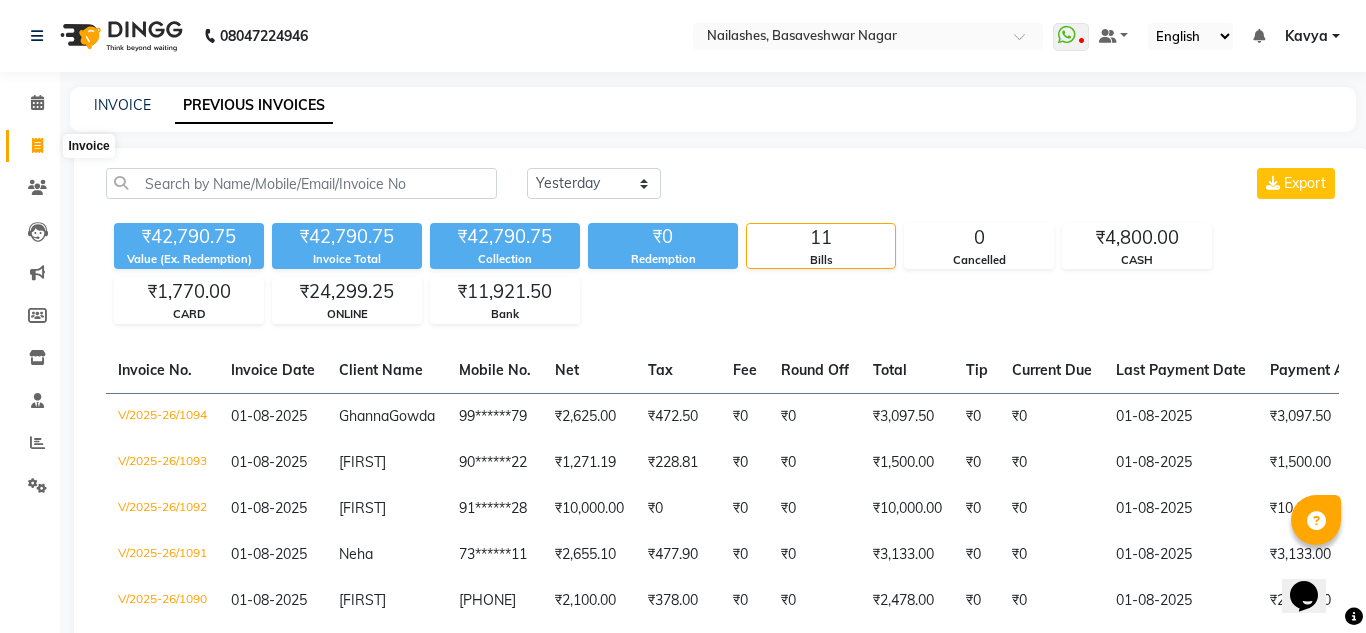 select on "7686" 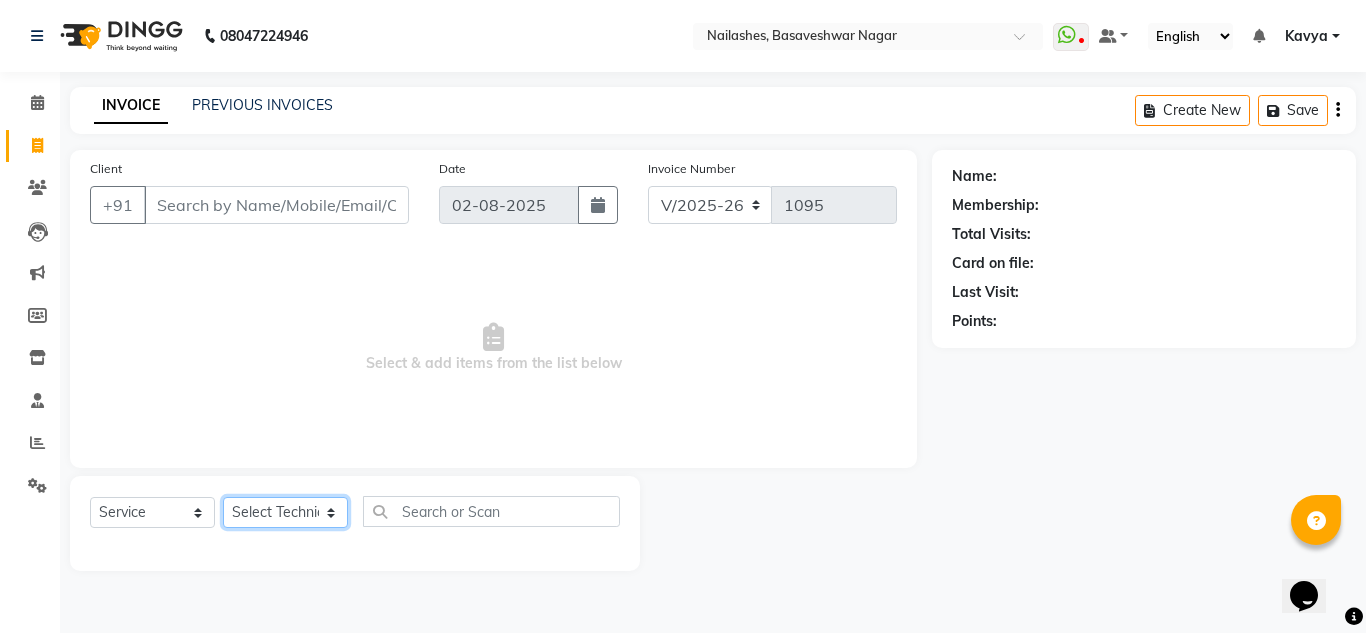 click on "Select Technician [FIRST] [FIRST]   [FIRST]   [FIRST]   [FIRST]   [FIRST]   [FIRST]    [FIRST]   Manager   [FIRST]   [FIRST]" 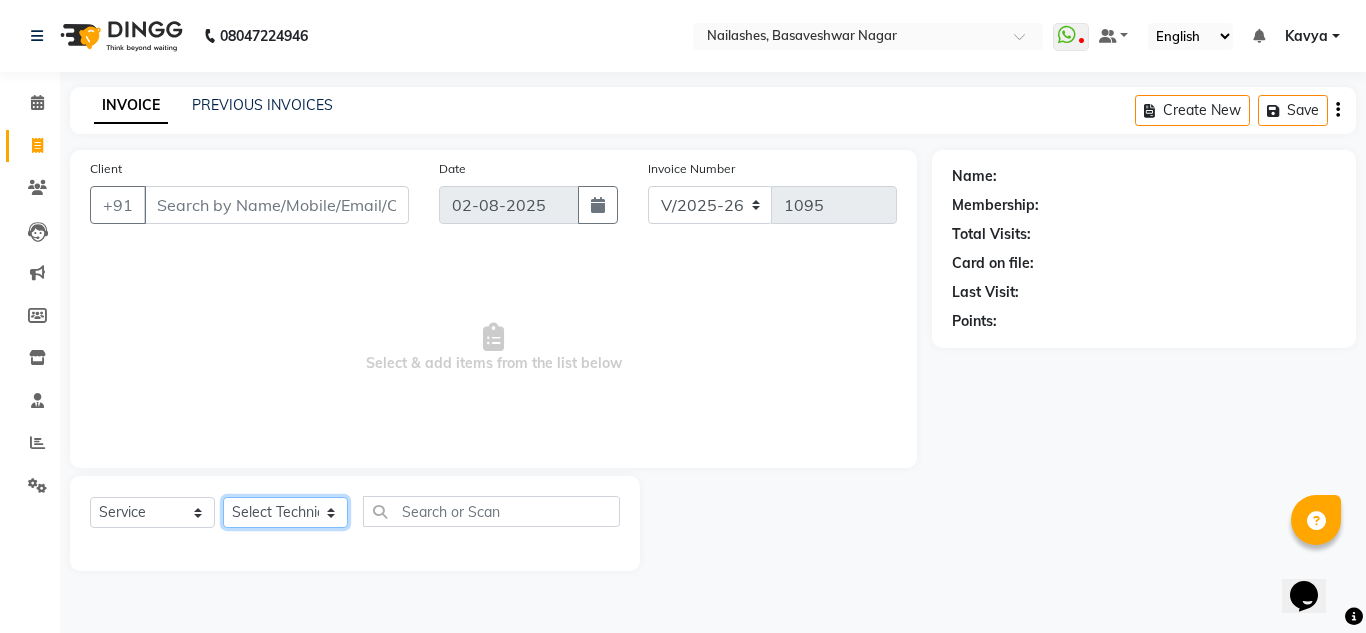 select on "81675" 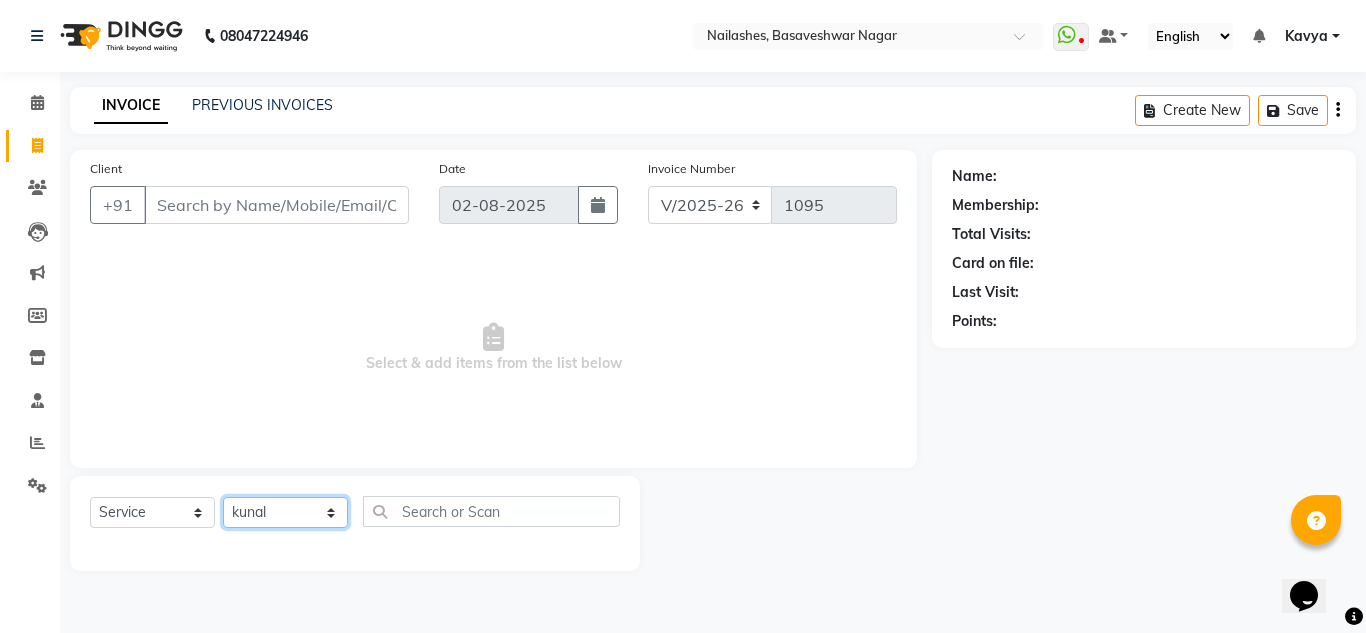 click on "Select Technician [FIRST] [FIRST]   [FIRST]   [FIRST]   [FIRST]   [FIRST]   [FIRST]    [FIRST]   Manager   [FIRST]   [FIRST]" 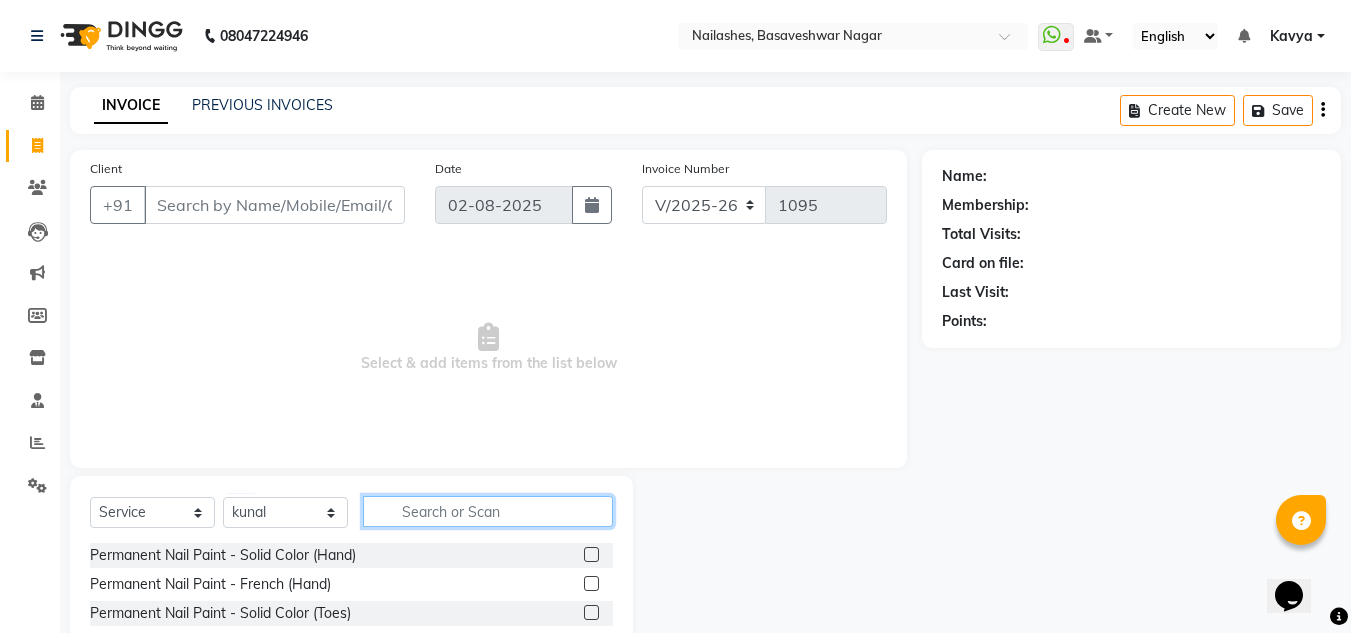 click 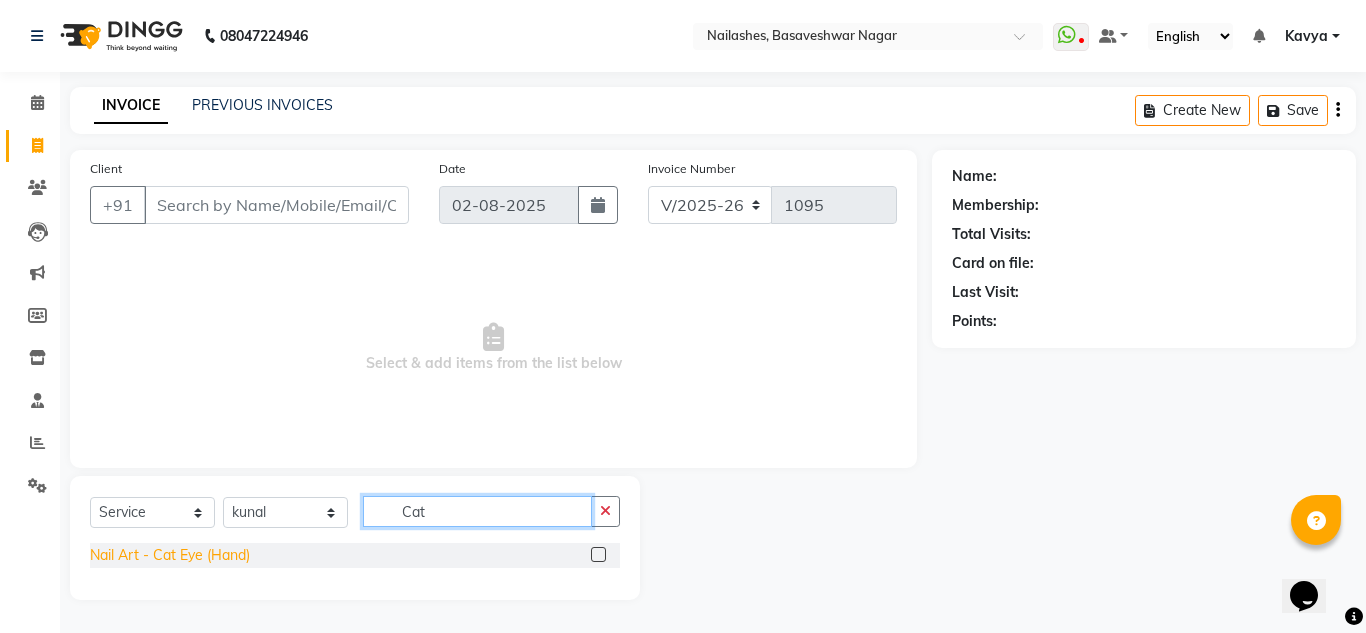 type on "Cat" 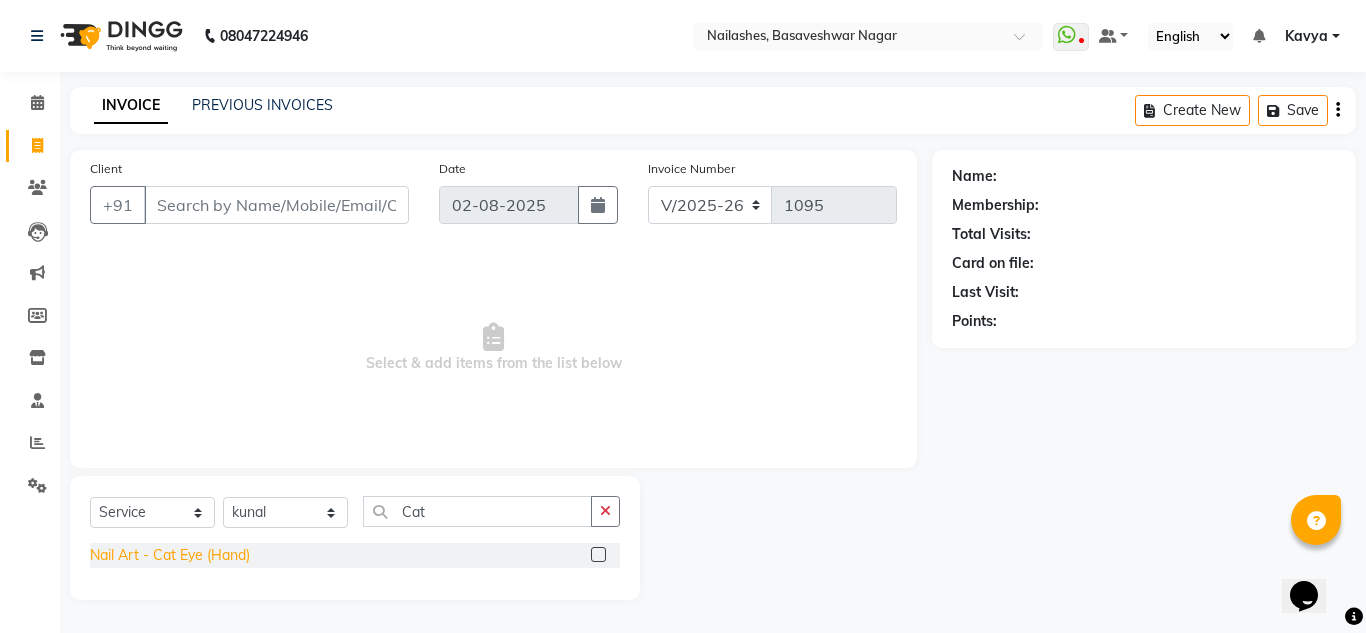 click on "Nail Art - Cat Eye (Hand)" 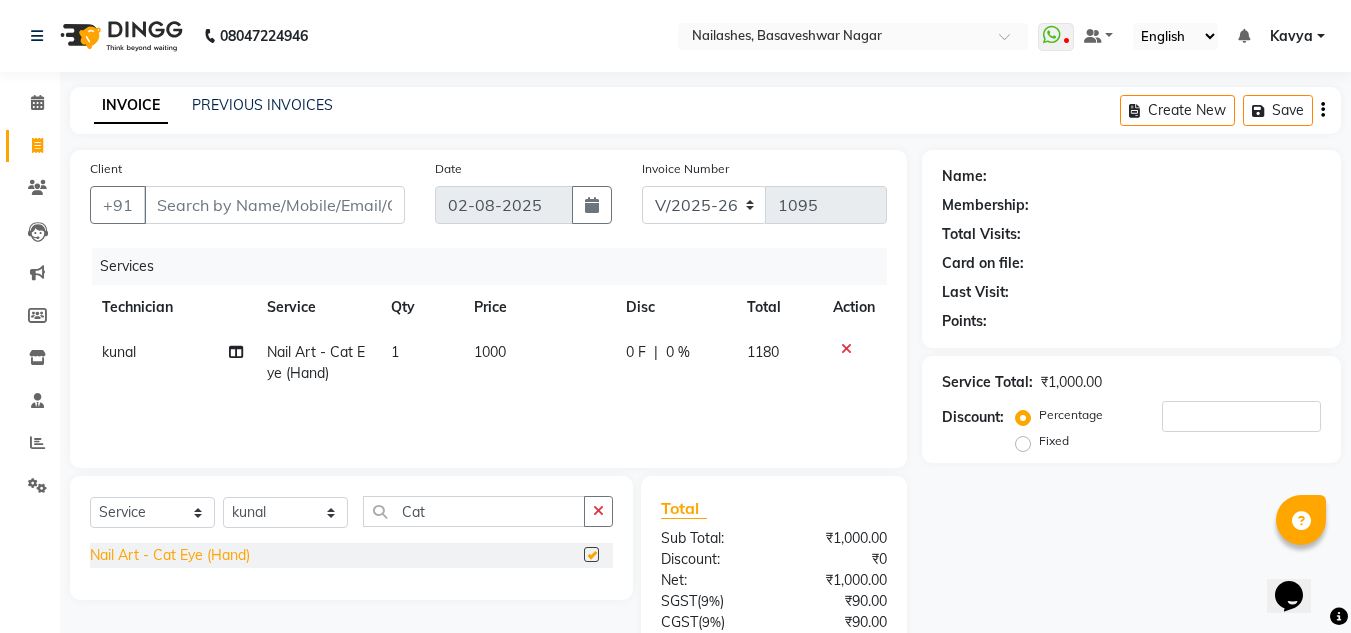 checkbox on "false" 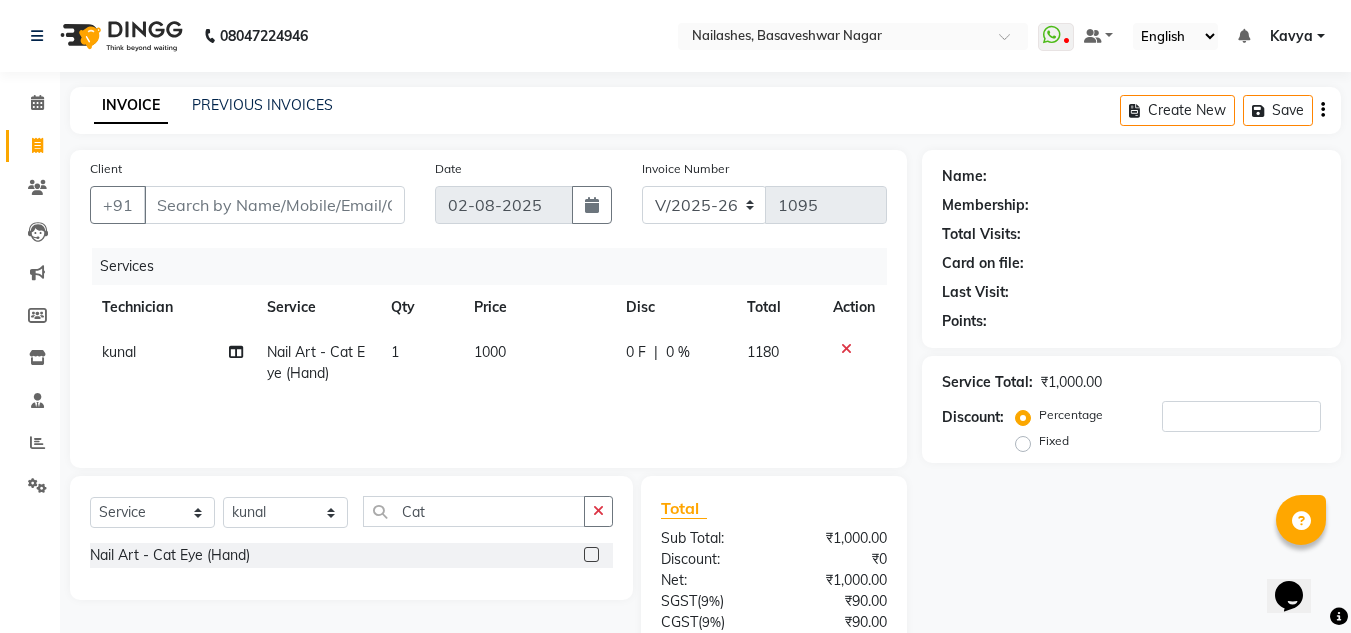 click on "Select  Service  Product  Membership  Package Voucher Prepaid Gift Card  Select Technician akki rahul Basiya Sultha Bilal jin kabir Kavya Kiruba  kunal Manager Rahul swangamlu Cat Nail Art - Cat Eye (Hand)" 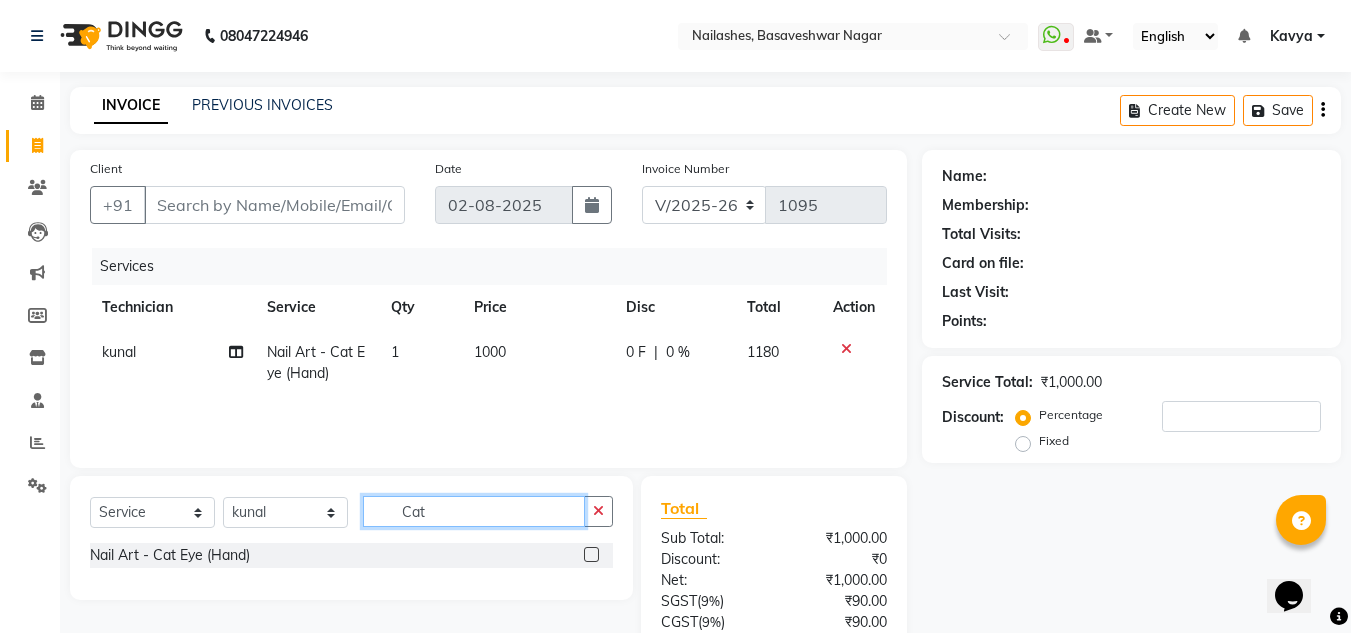 click on "Cat" 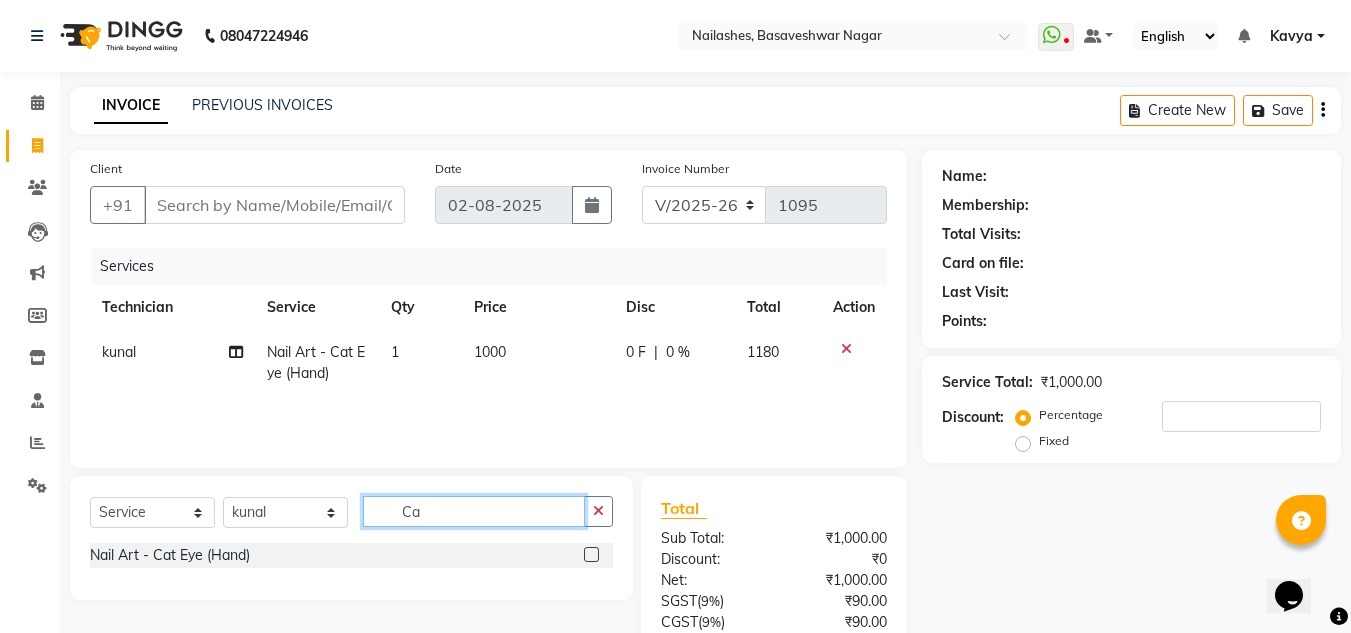 type on "C" 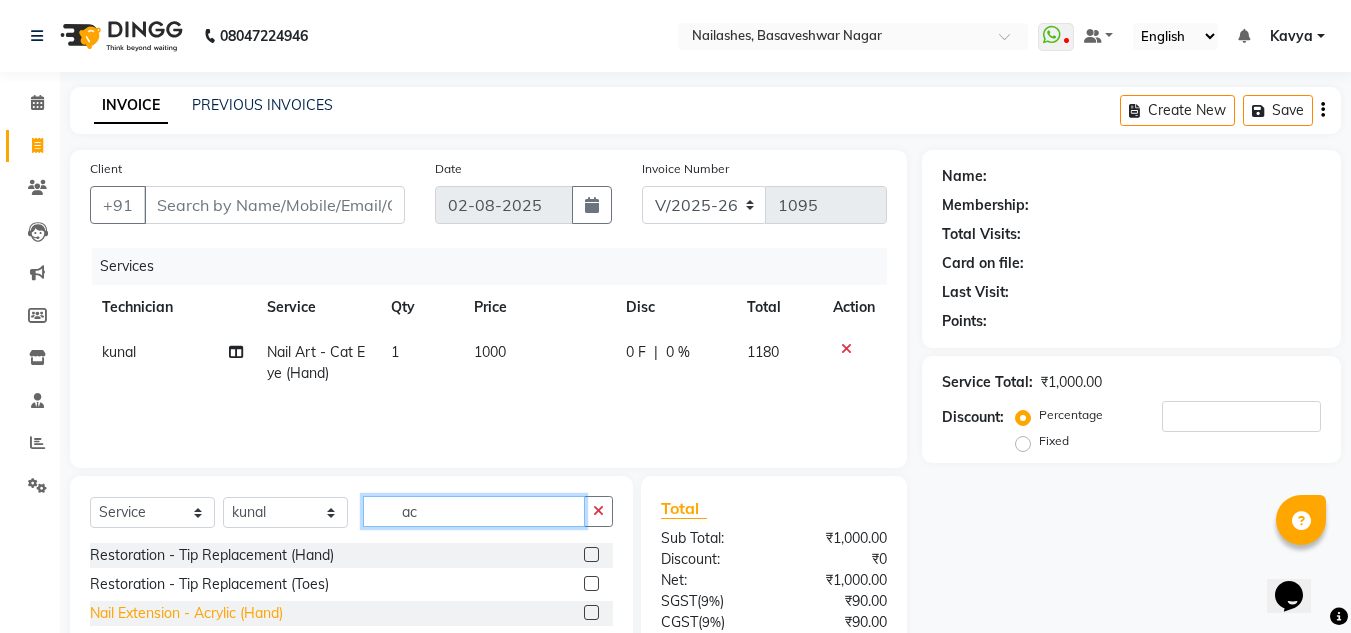 type on "ac" 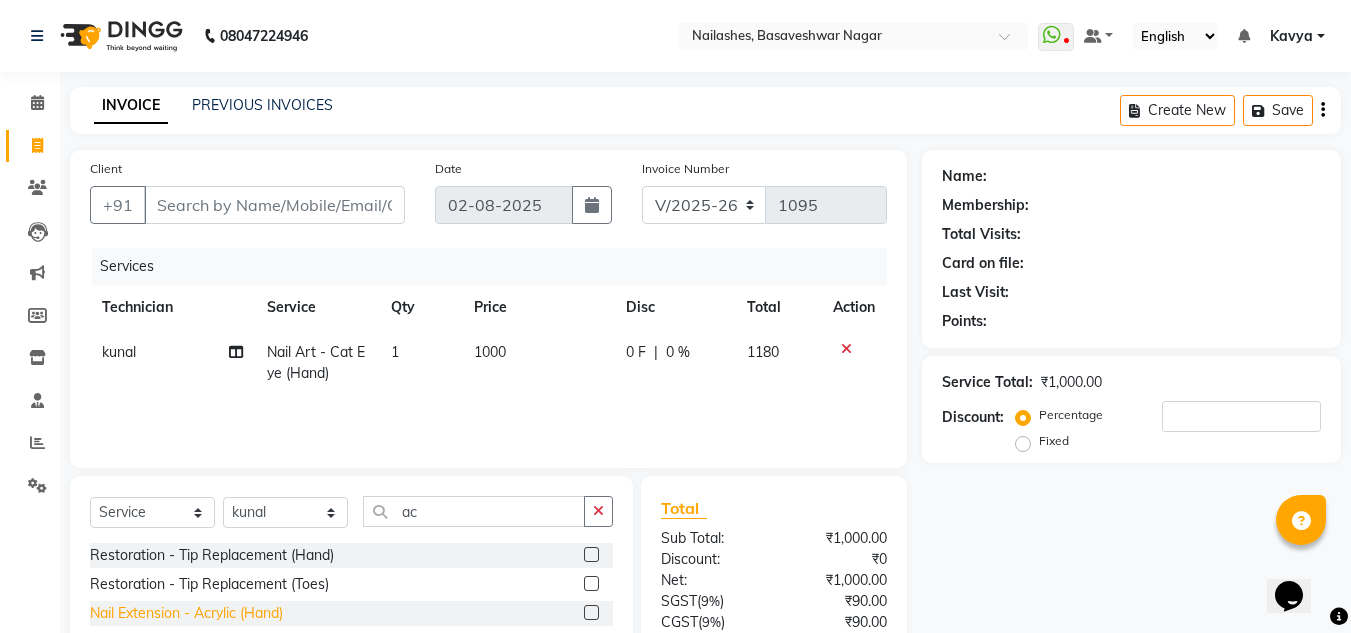 click on "Nail Extension - Acrylic (Hand)" 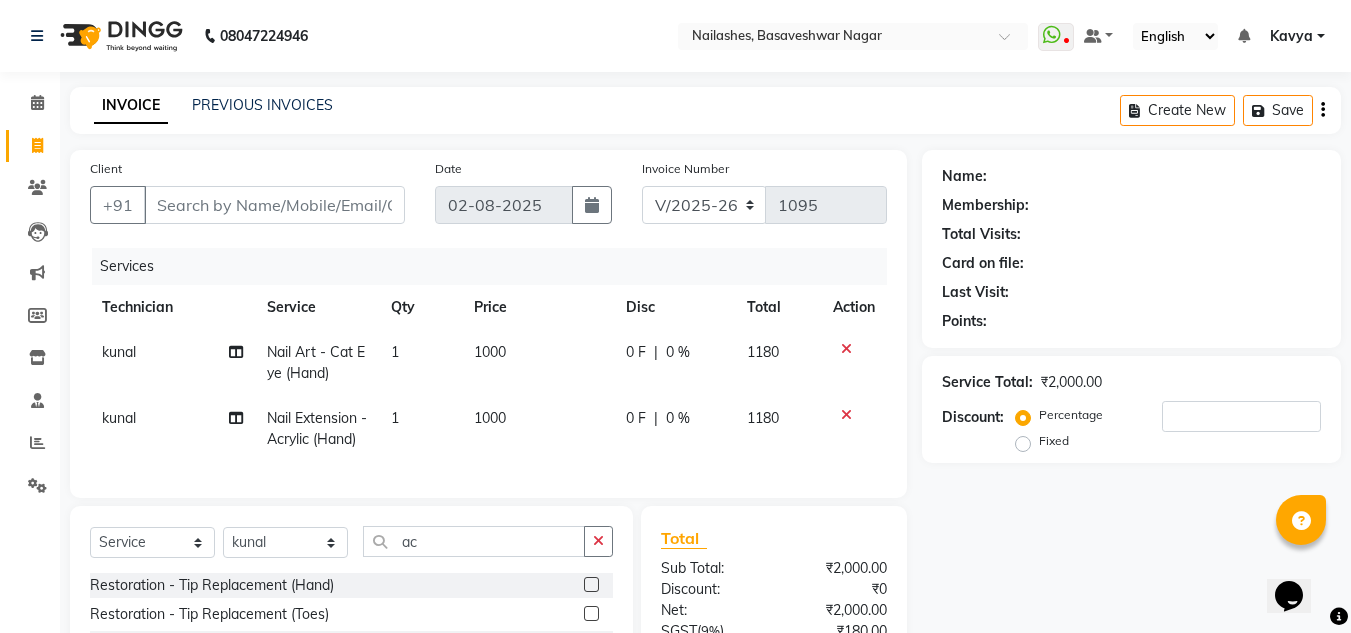 checkbox on "false" 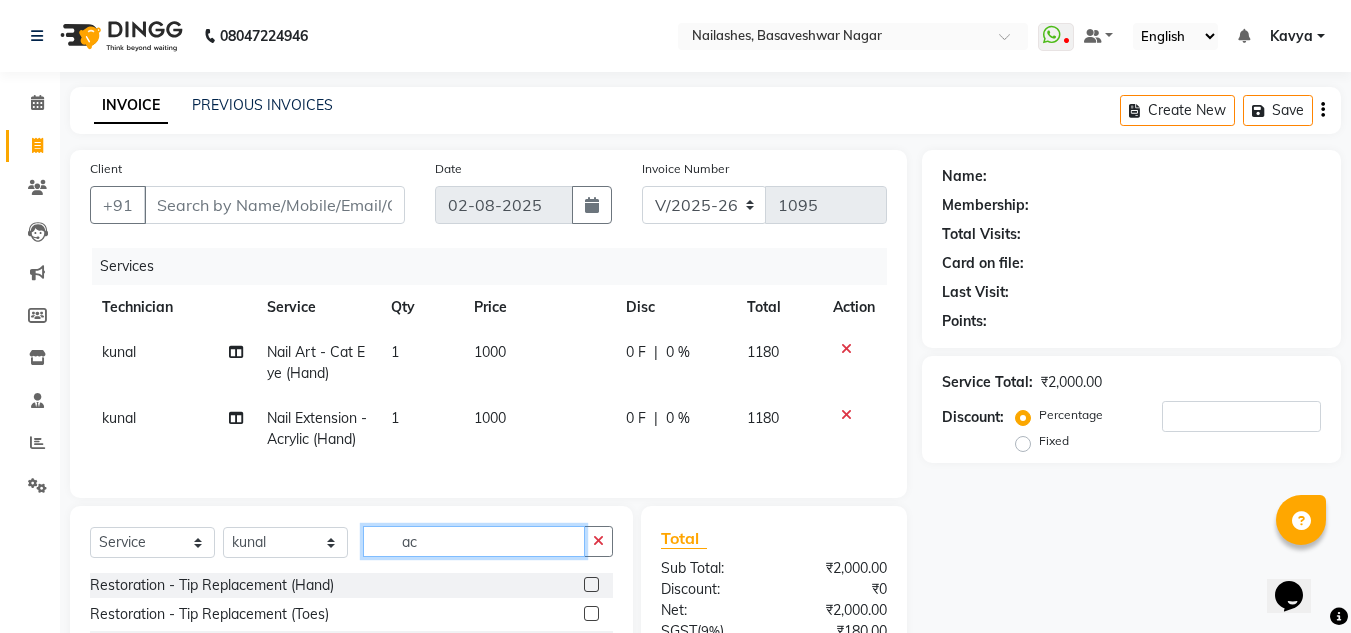click on "ac" 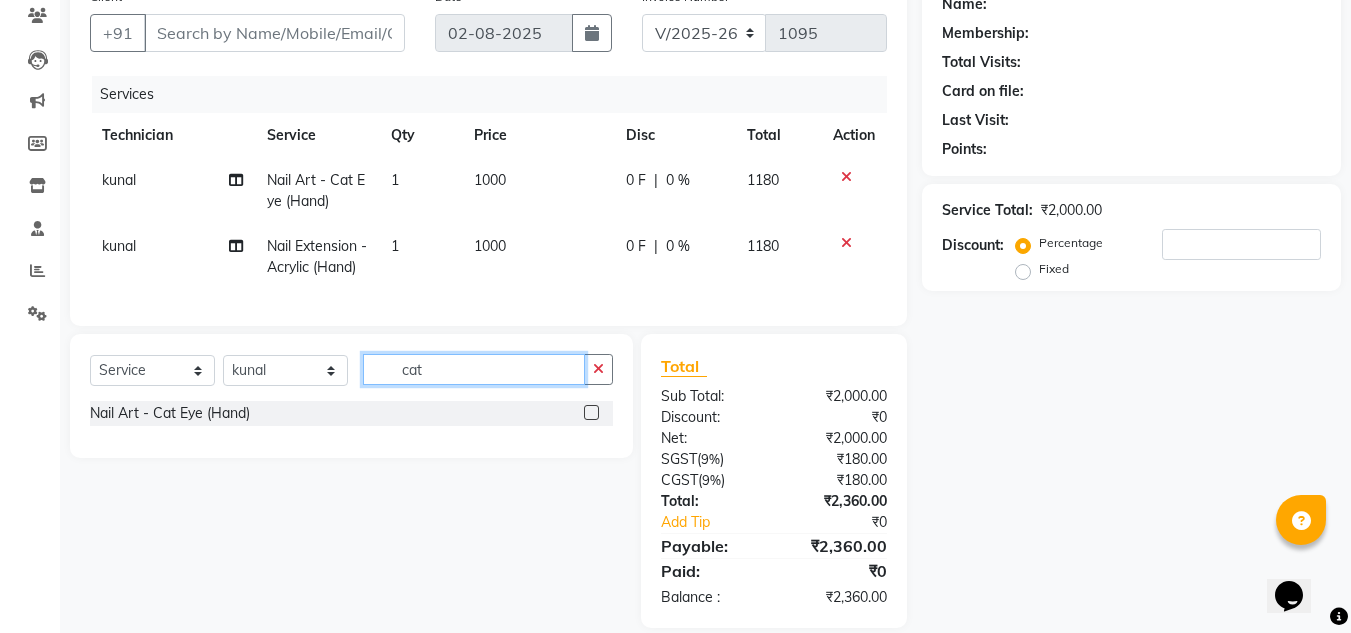 scroll, scrollTop: 183, scrollLeft: 0, axis: vertical 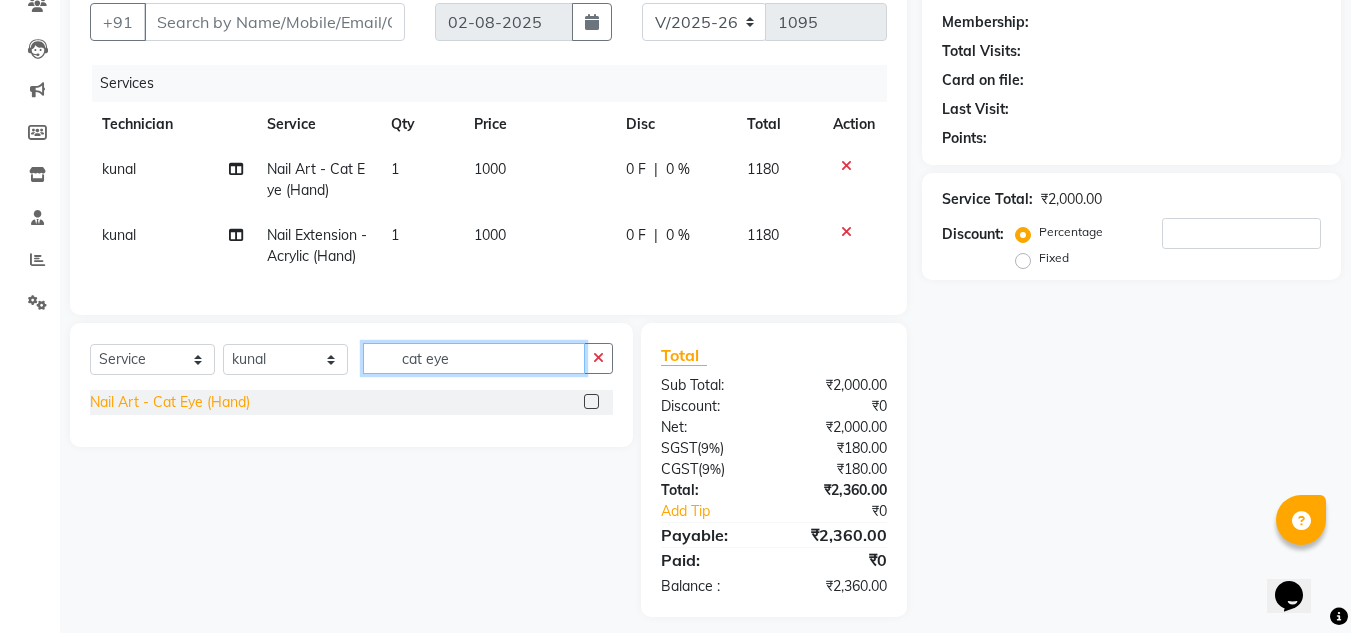 type on "cat eye" 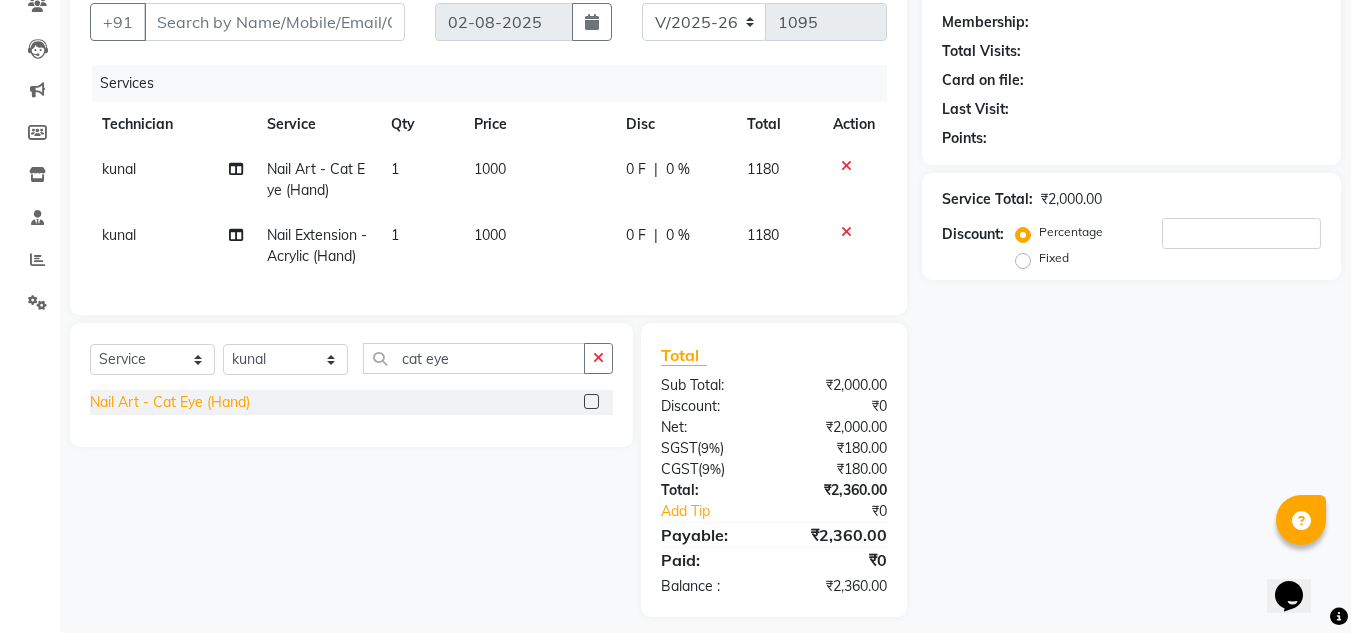 click on "Nail Art - Cat Eye (Hand)" 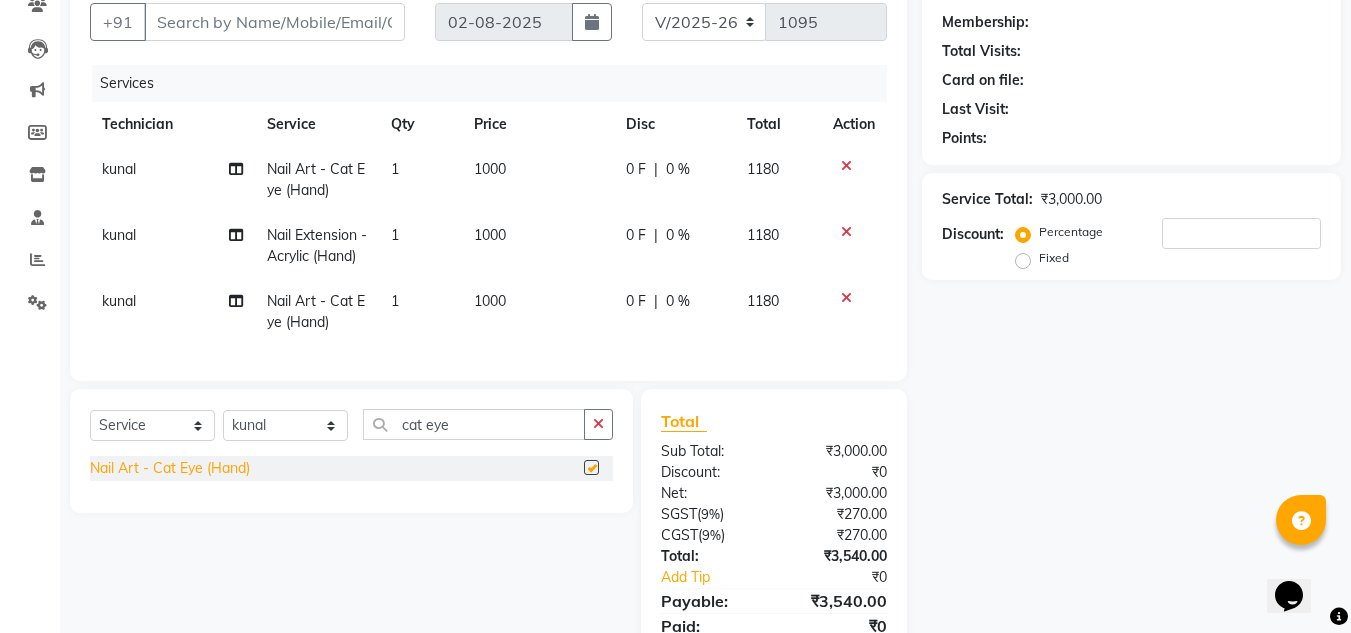 checkbox on "false" 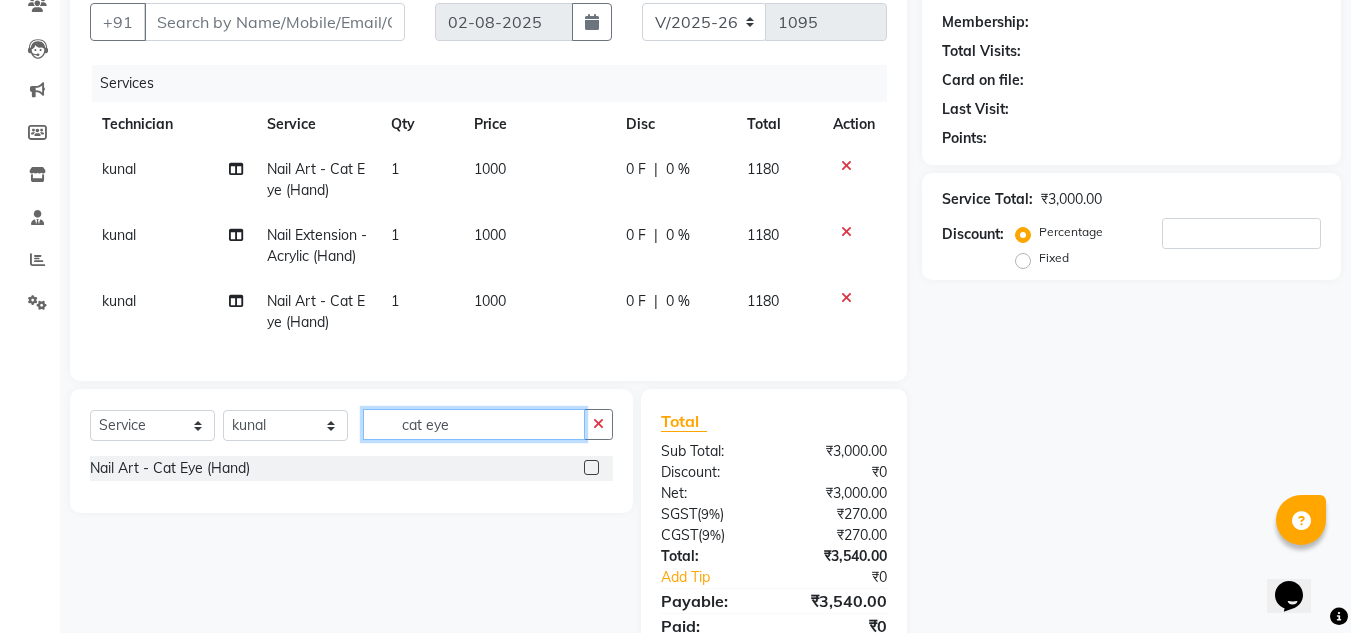 click on "cat eye" 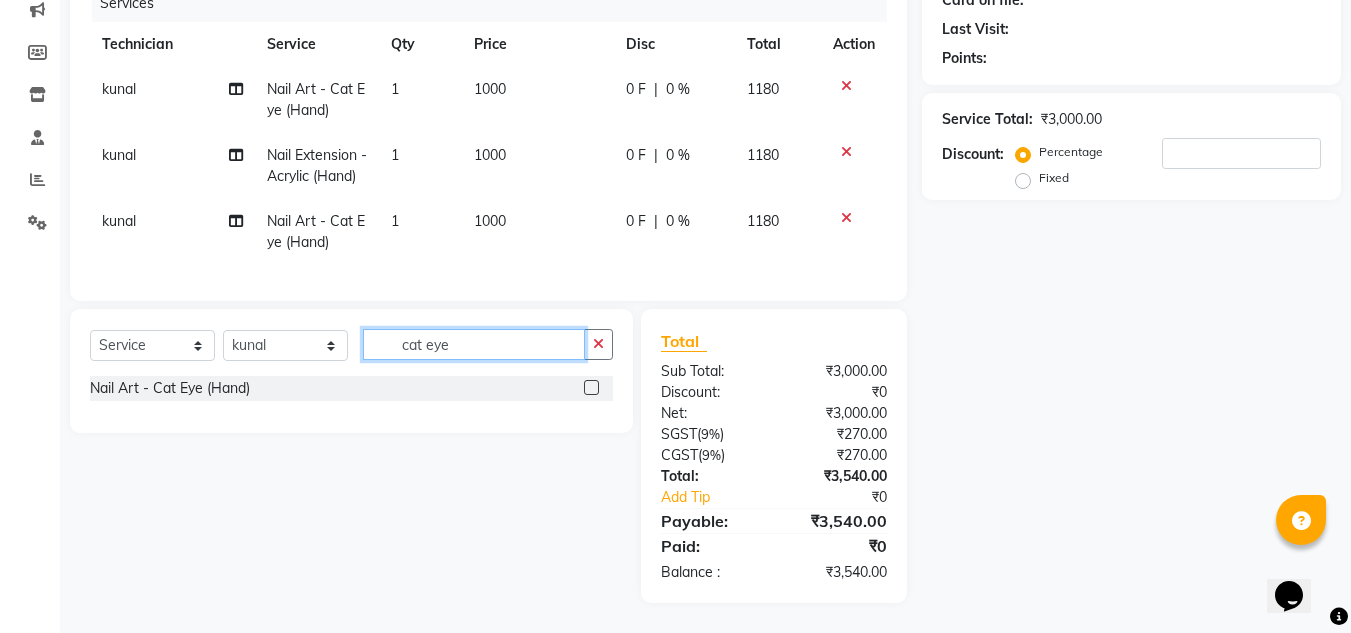 scroll, scrollTop: 180, scrollLeft: 0, axis: vertical 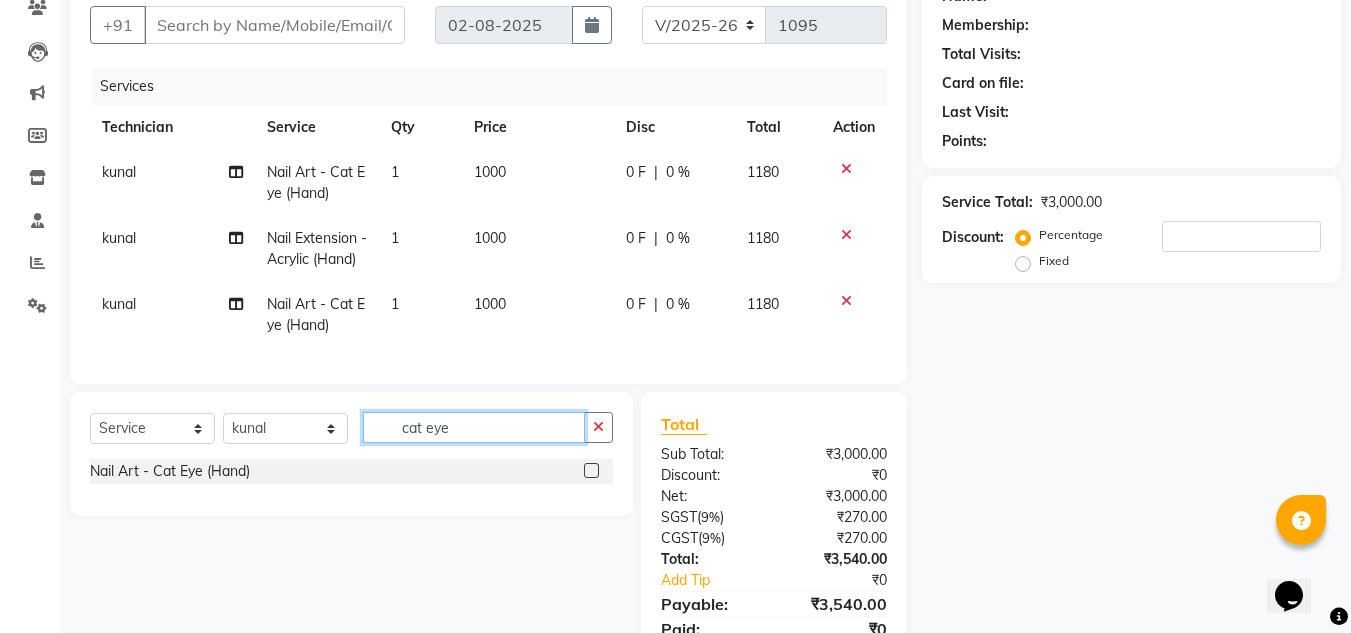 click on "cat eye" 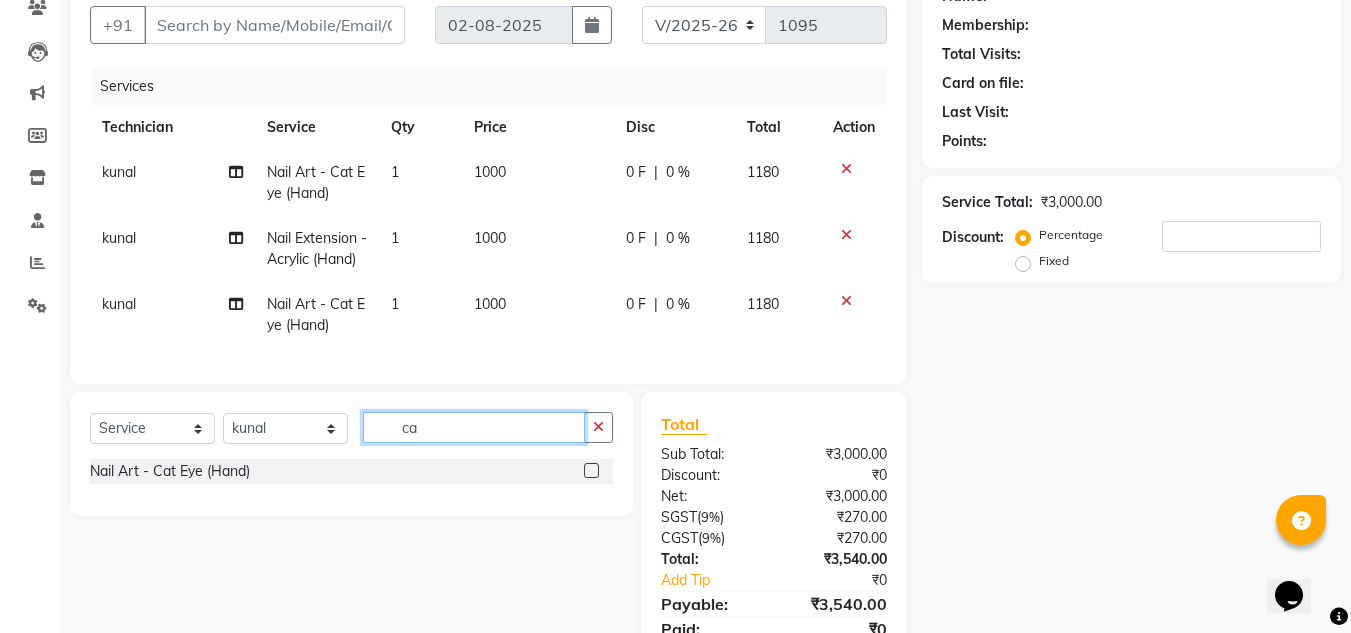 type on "c" 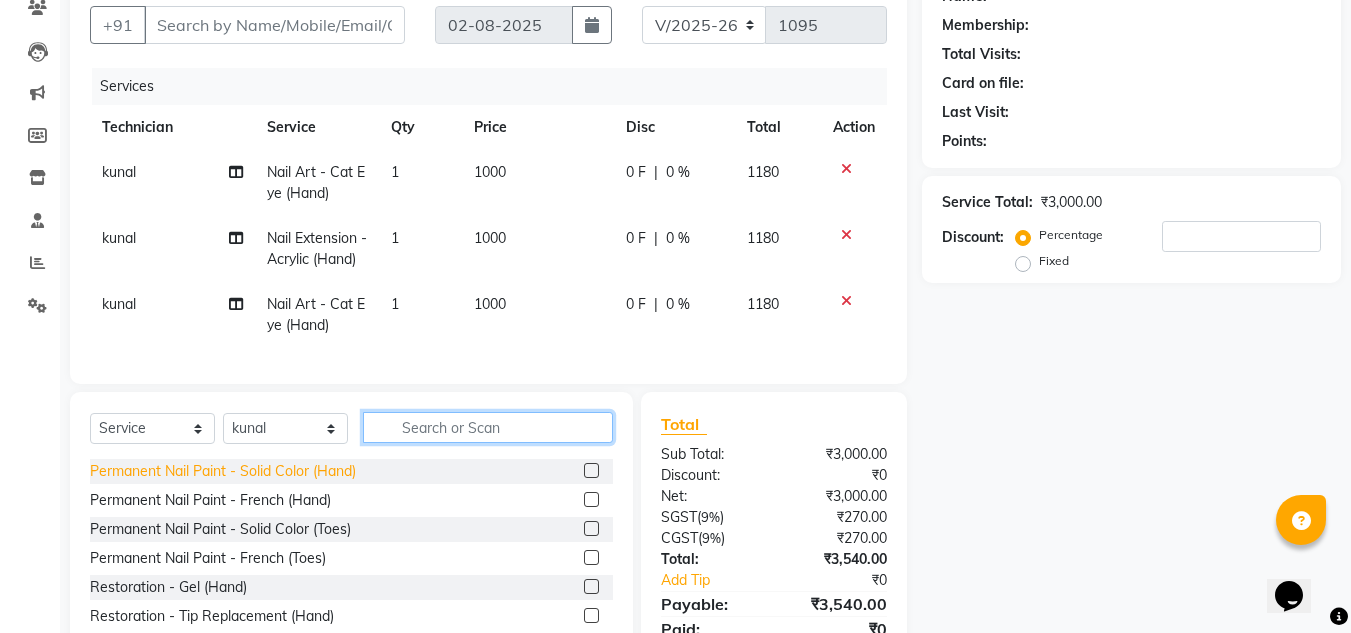 type 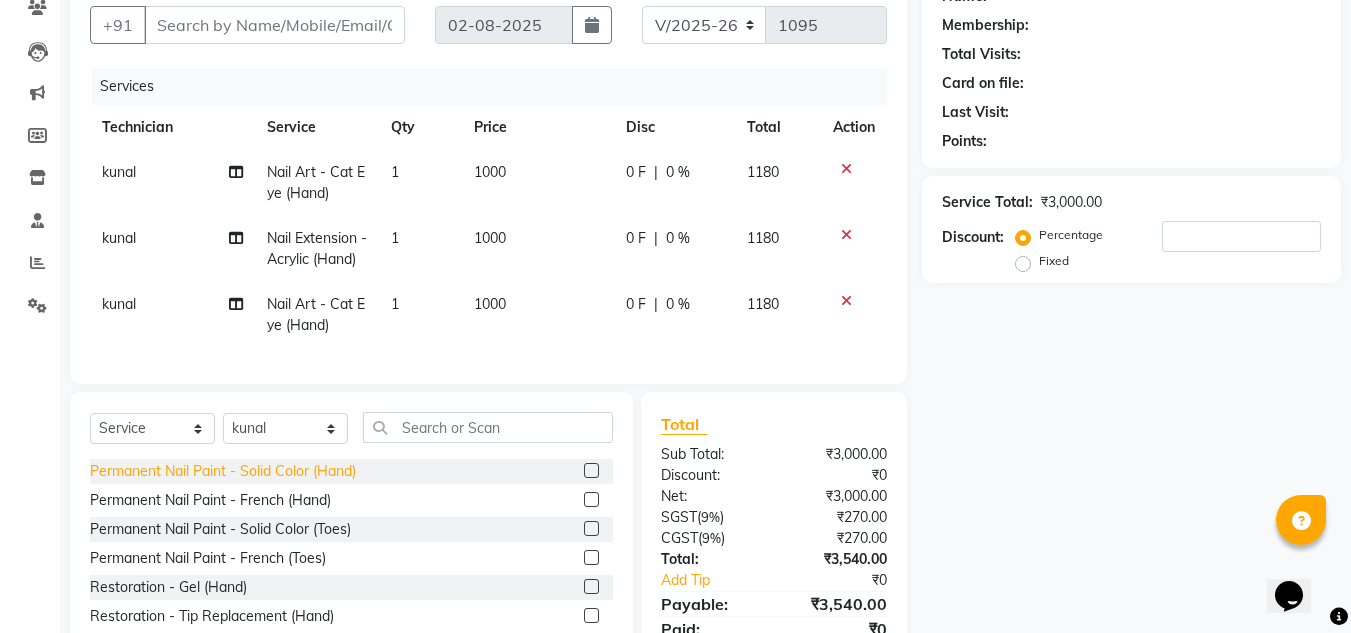 click on "Permanent Nail Paint - Solid Color (Hand)" 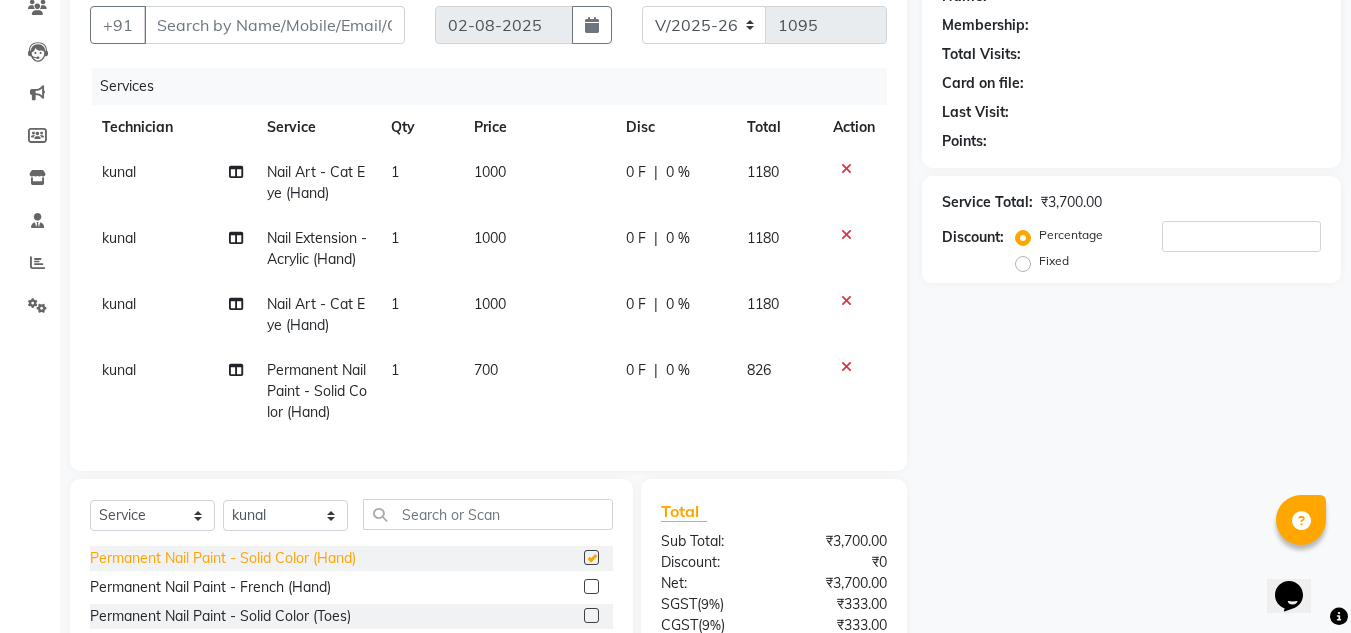 checkbox on "false" 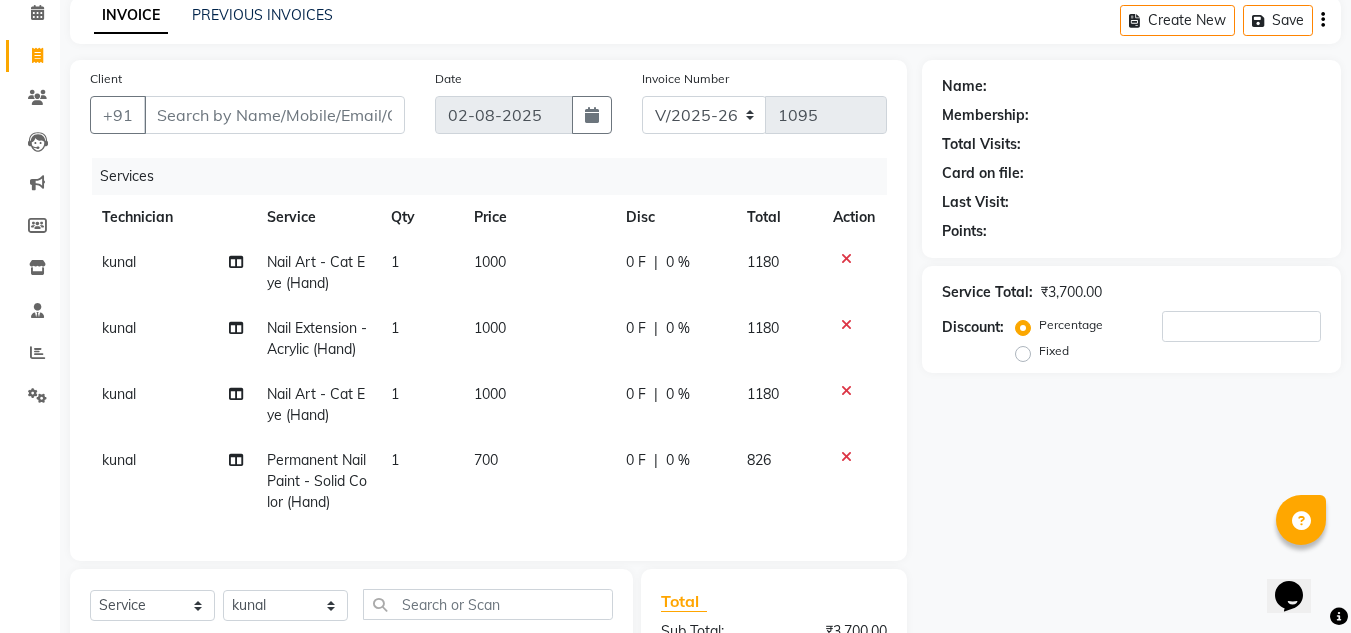 scroll, scrollTop: 85, scrollLeft: 0, axis: vertical 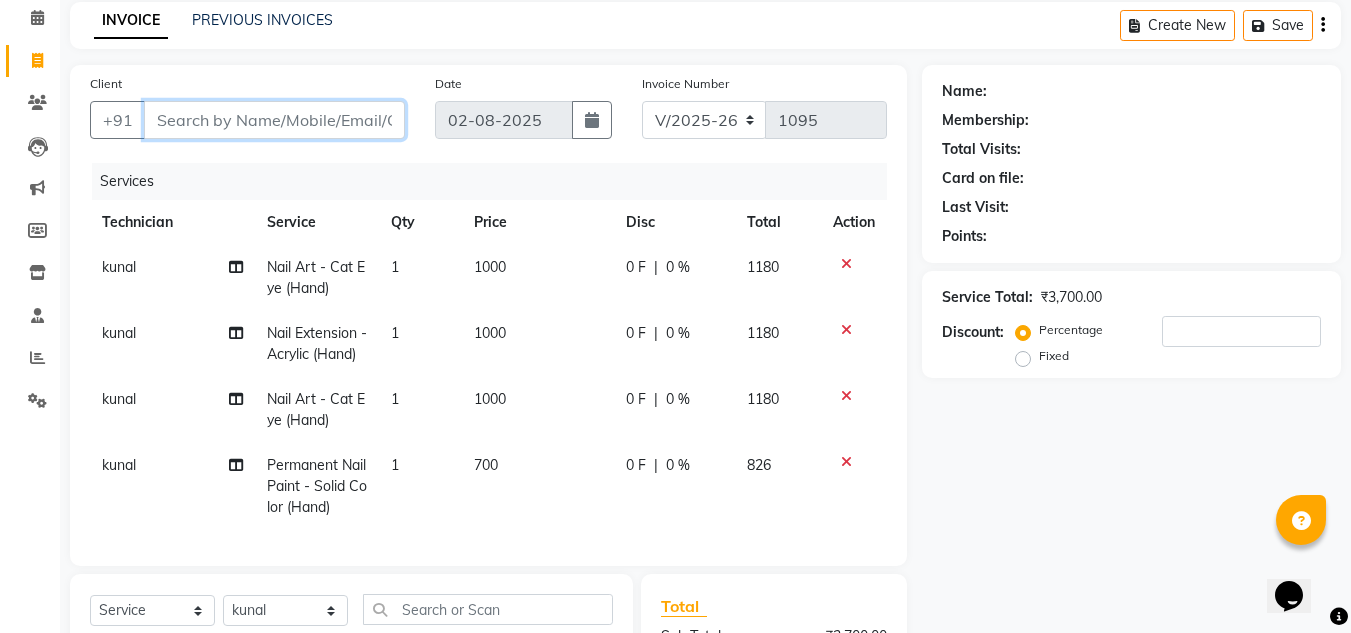 click on "Client" at bounding box center [274, 120] 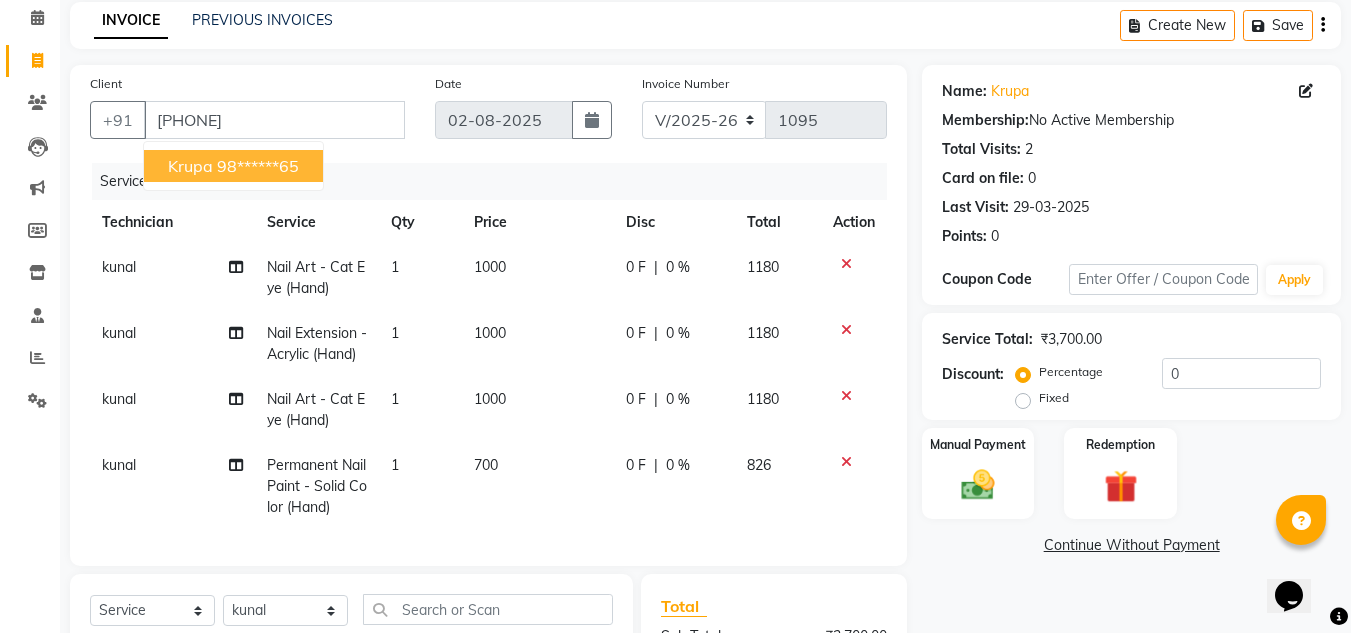 click on "krupa  98******65" at bounding box center [233, 166] 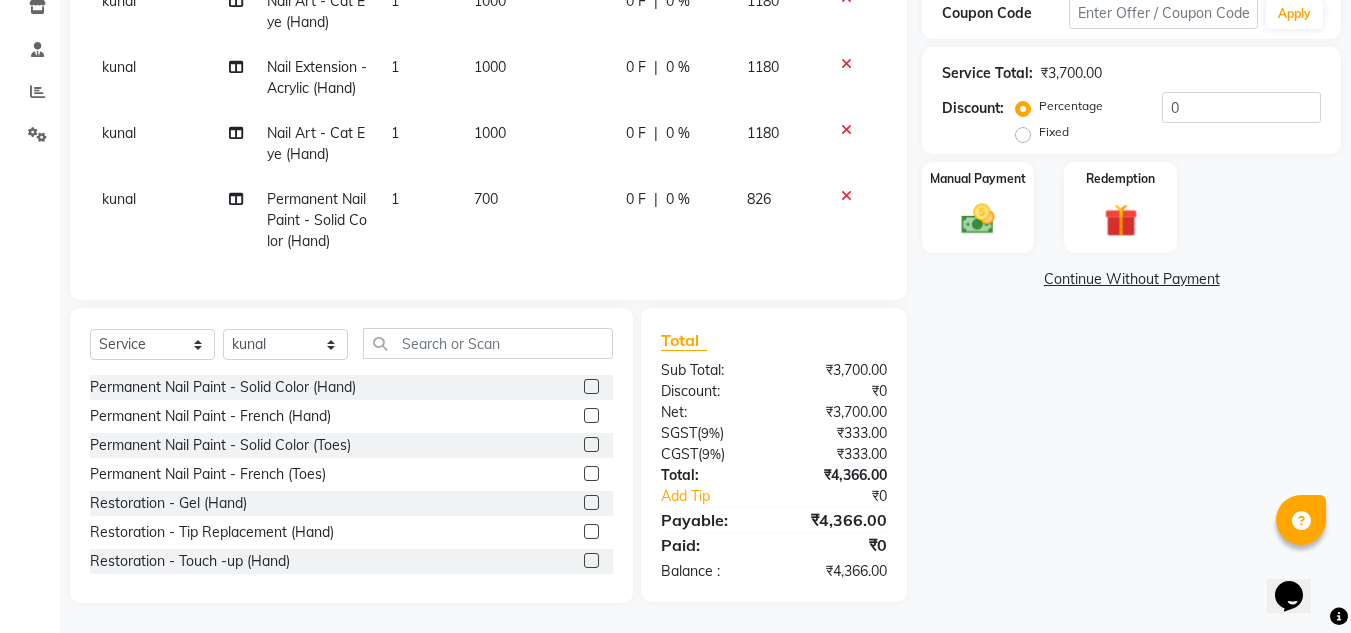 scroll, scrollTop: 387, scrollLeft: 0, axis: vertical 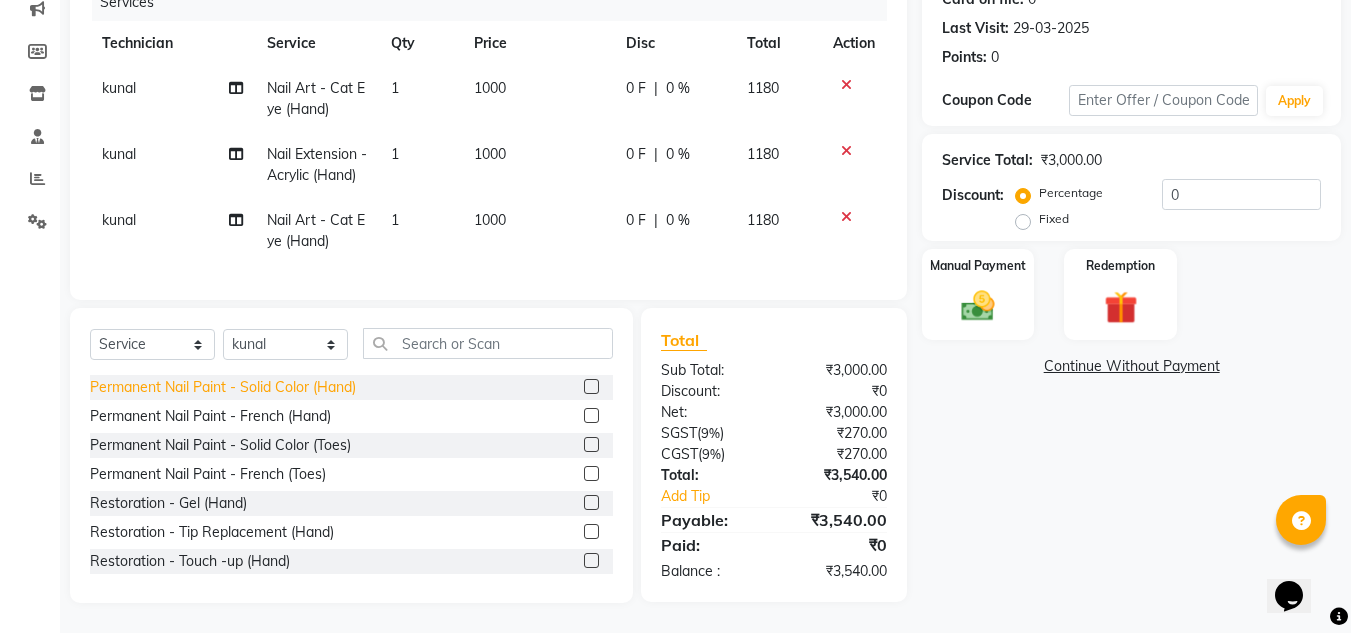 click on "Permanent Nail Paint - Solid Color (Hand)" 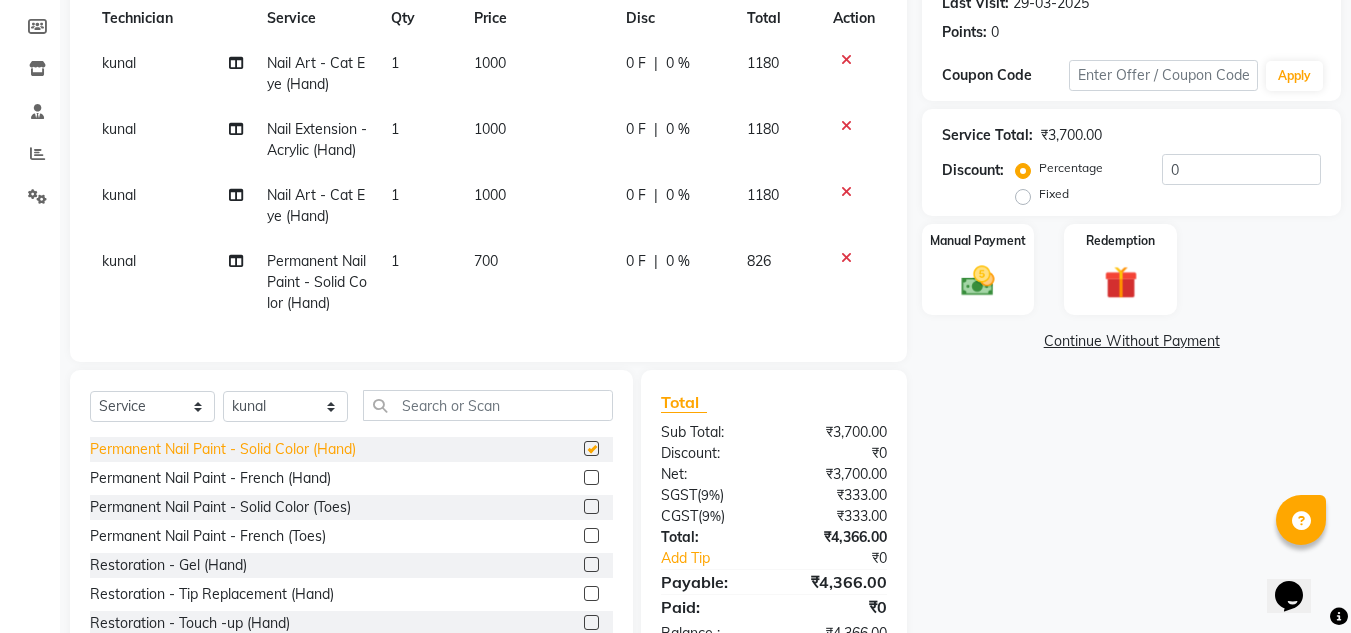 checkbox on "false" 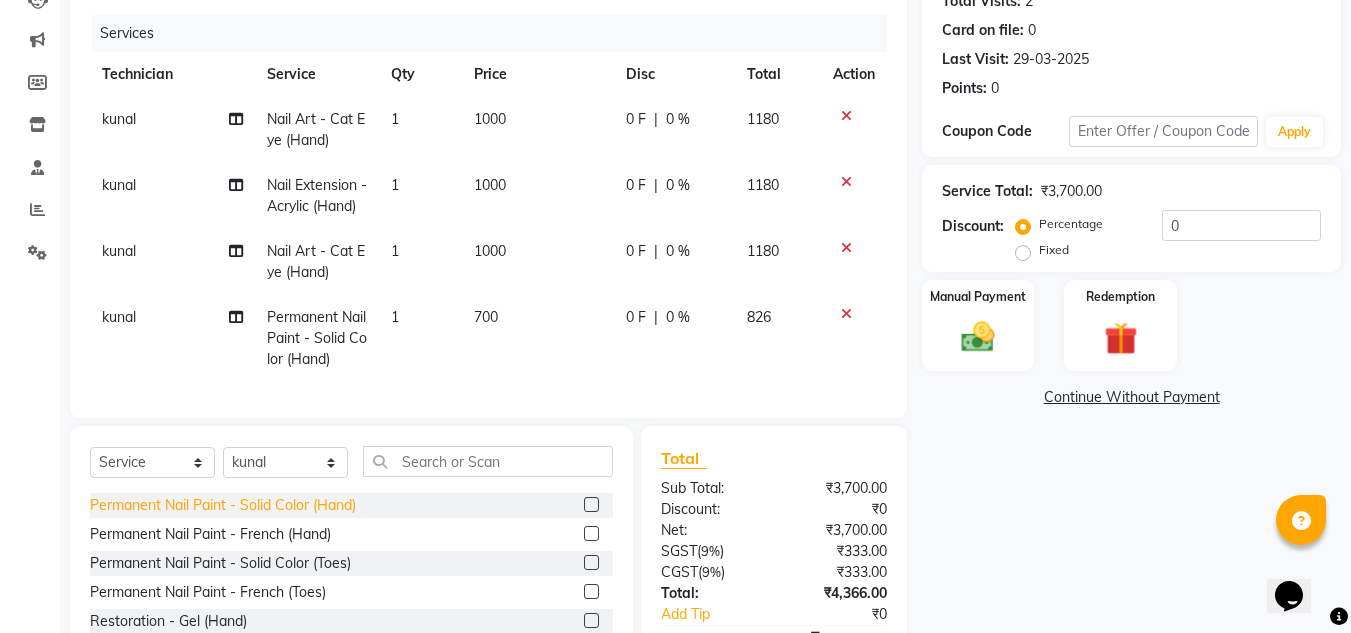 scroll, scrollTop: 181, scrollLeft: 0, axis: vertical 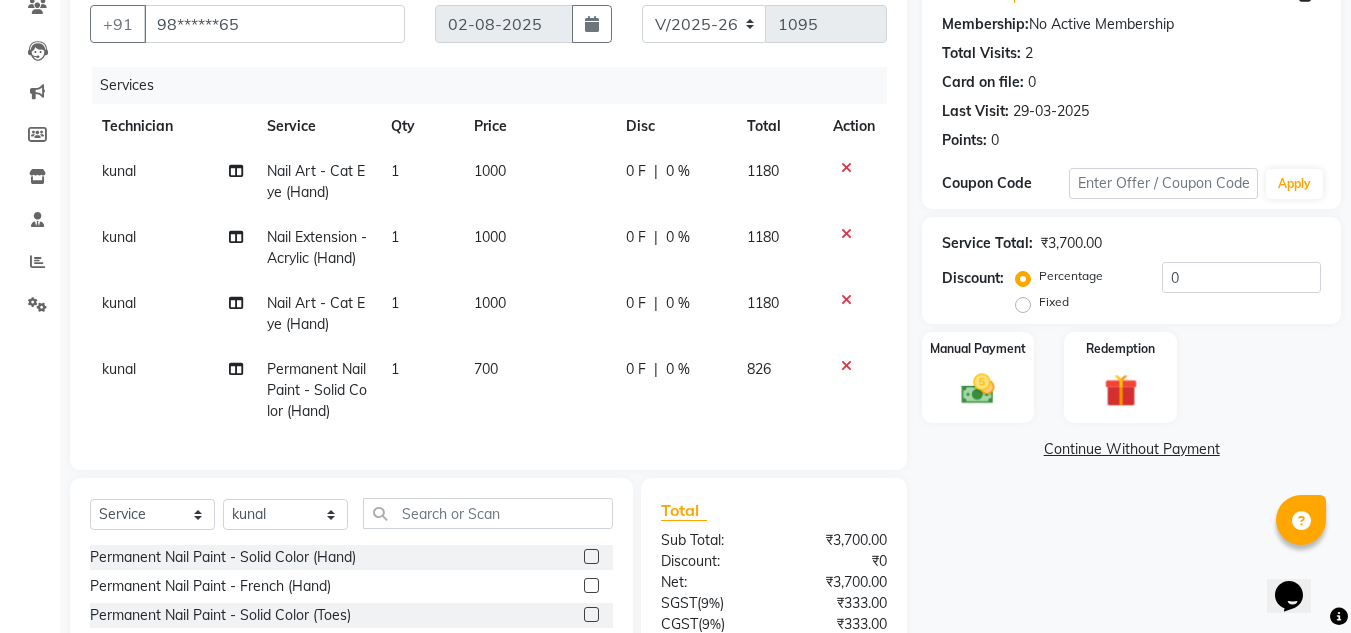 click 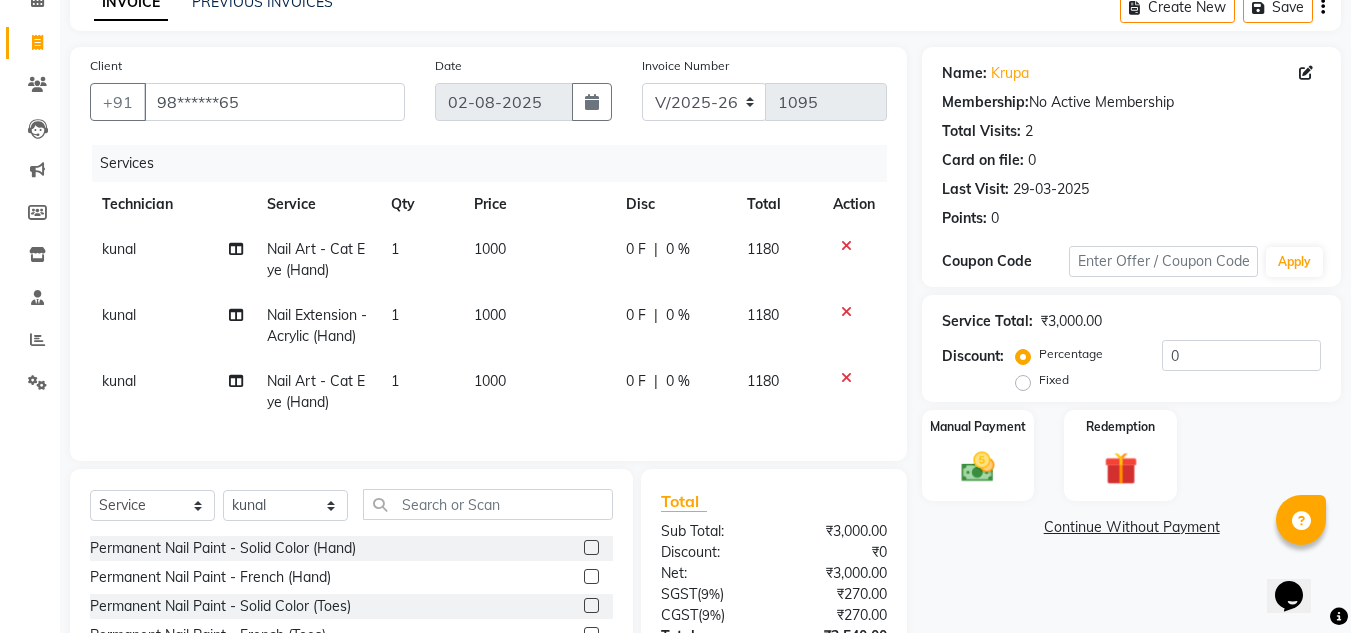 scroll, scrollTop: 102, scrollLeft: 0, axis: vertical 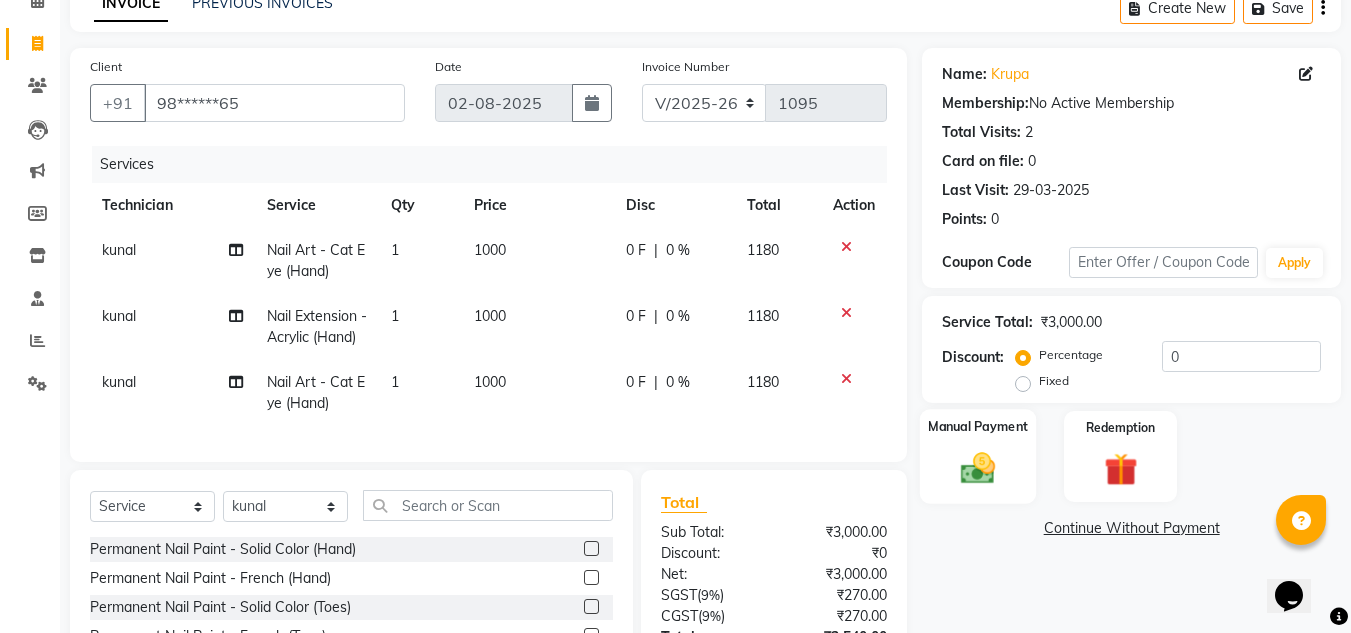 click 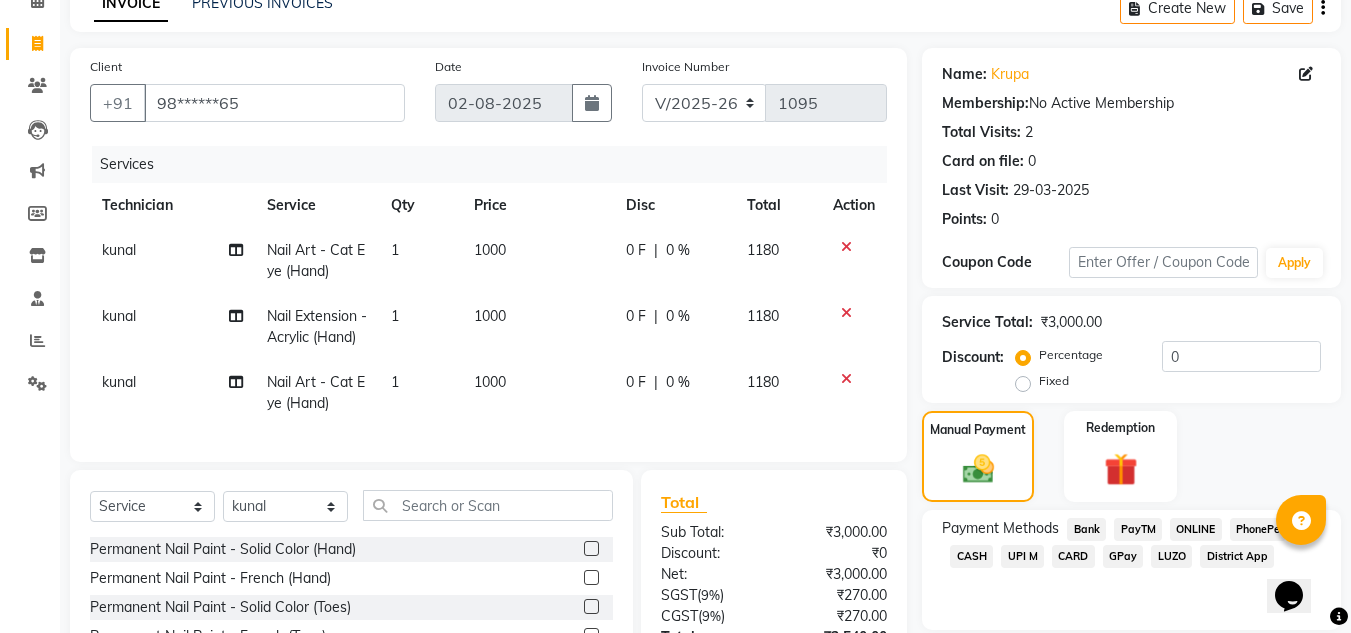 click on "ONLINE" 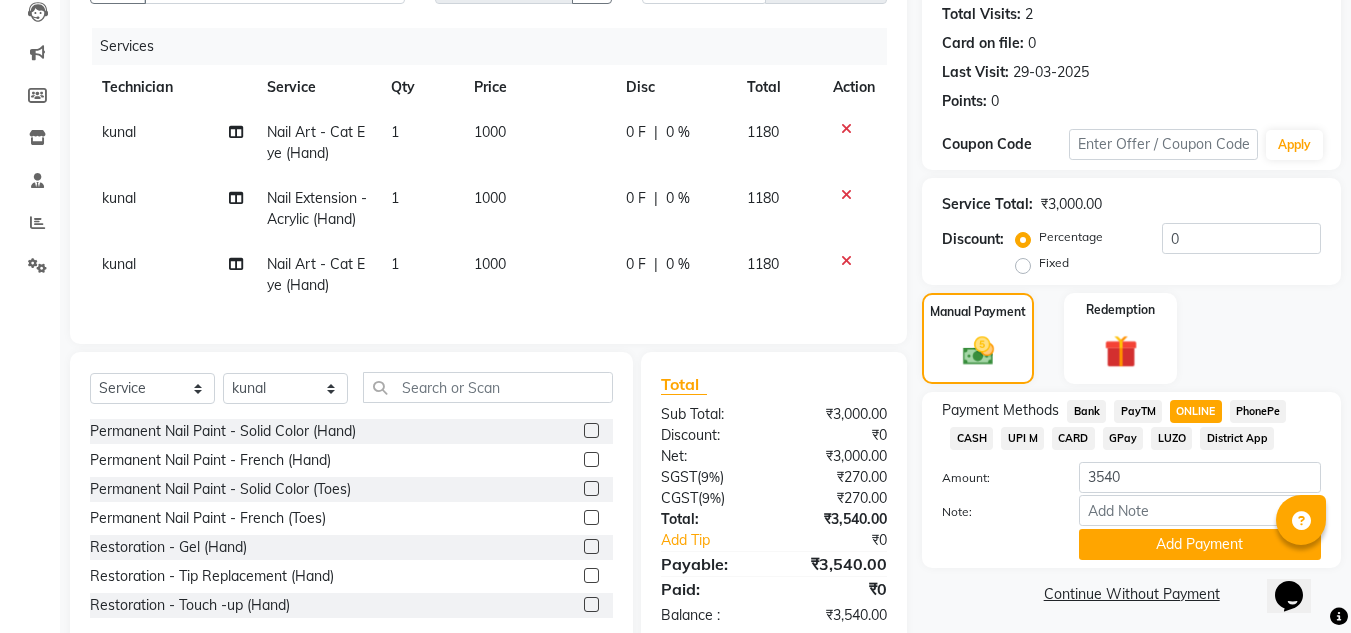 scroll, scrollTop: 223, scrollLeft: 0, axis: vertical 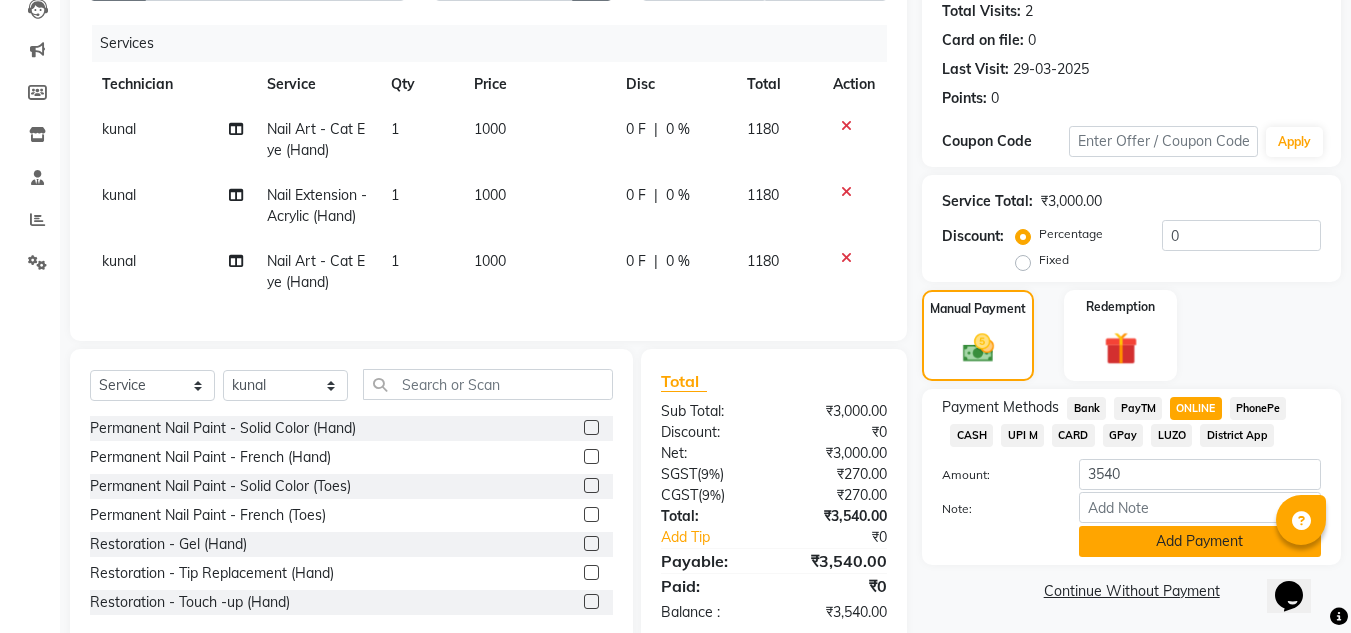 click on "Add Payment" 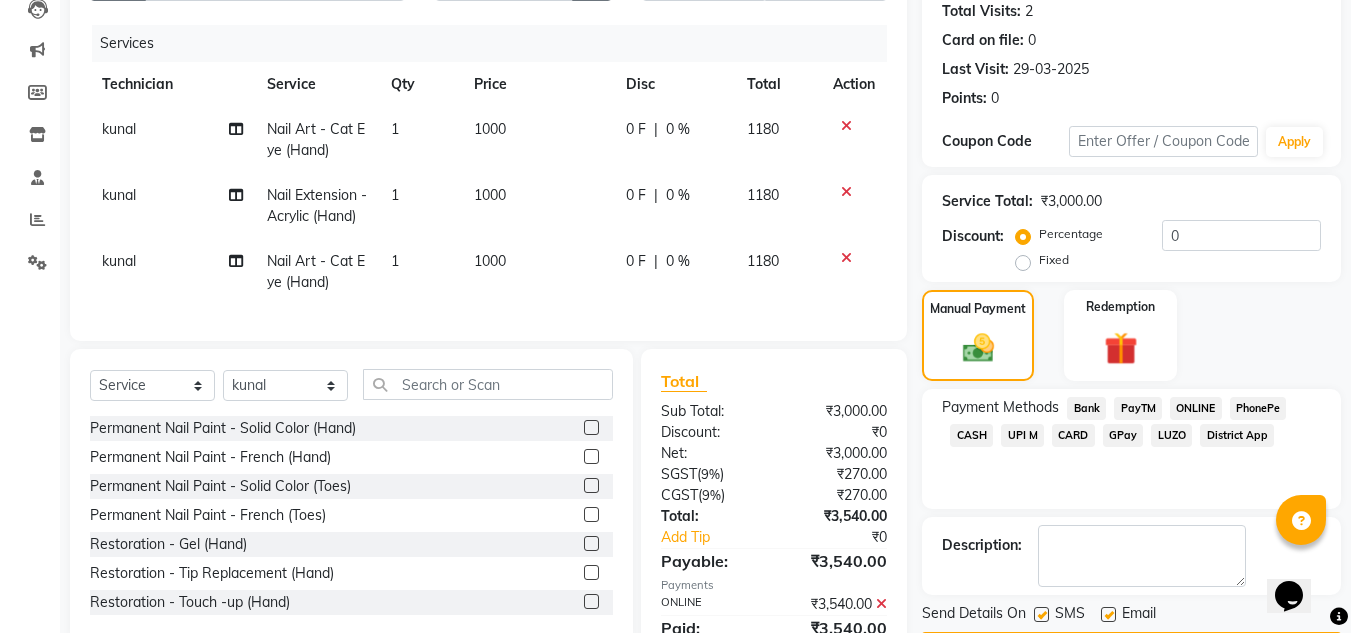 scroll, scrollTop: 341, scrollLeft: 0, axis: vertical 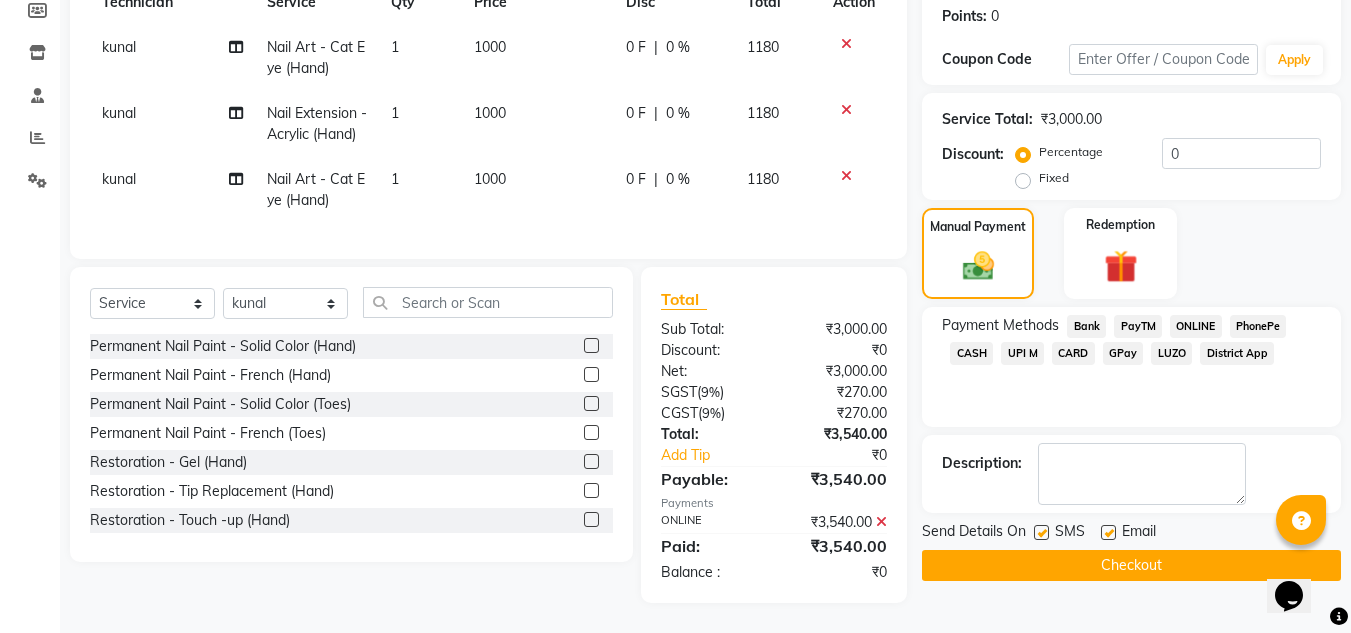 click on "Checkout" 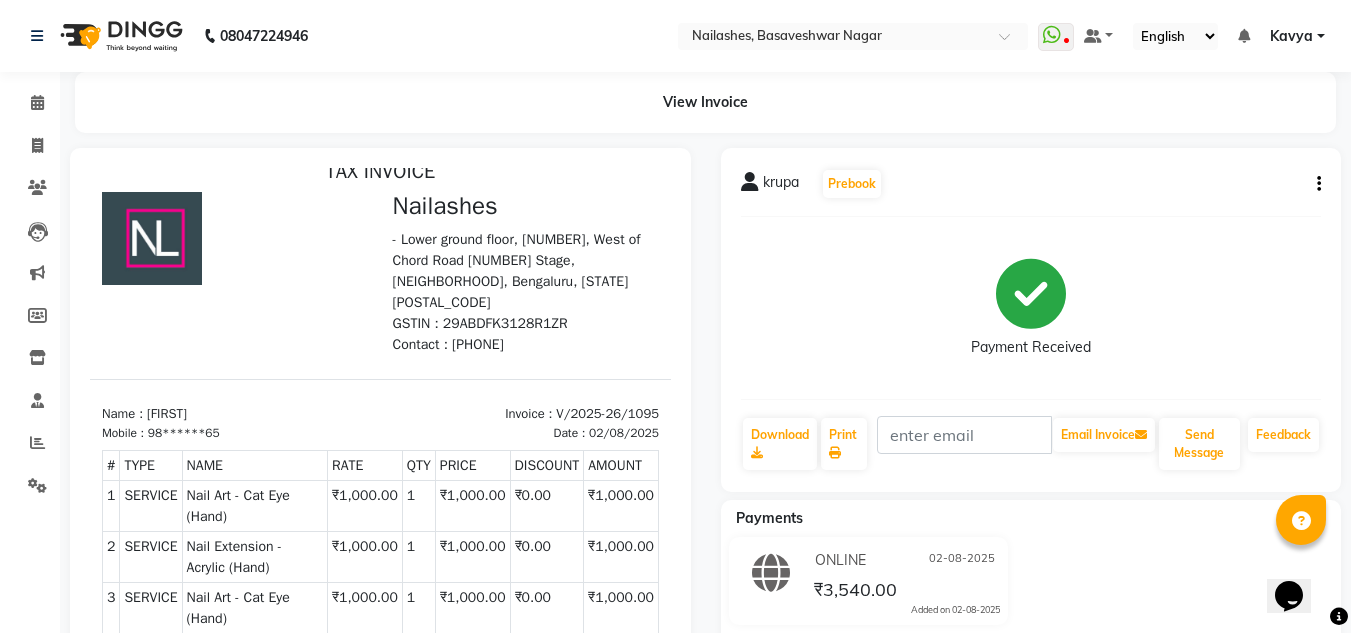 scroll, scrollTop: 13, scrollLeft: 0, axis: vertical 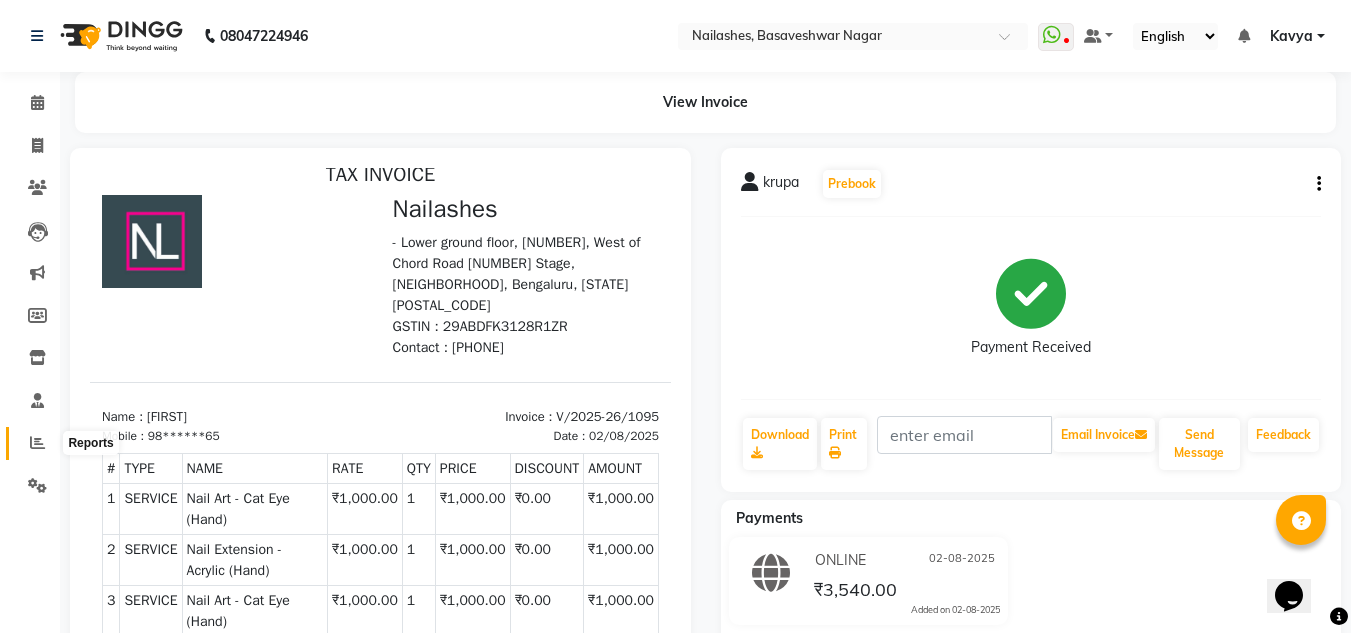 click 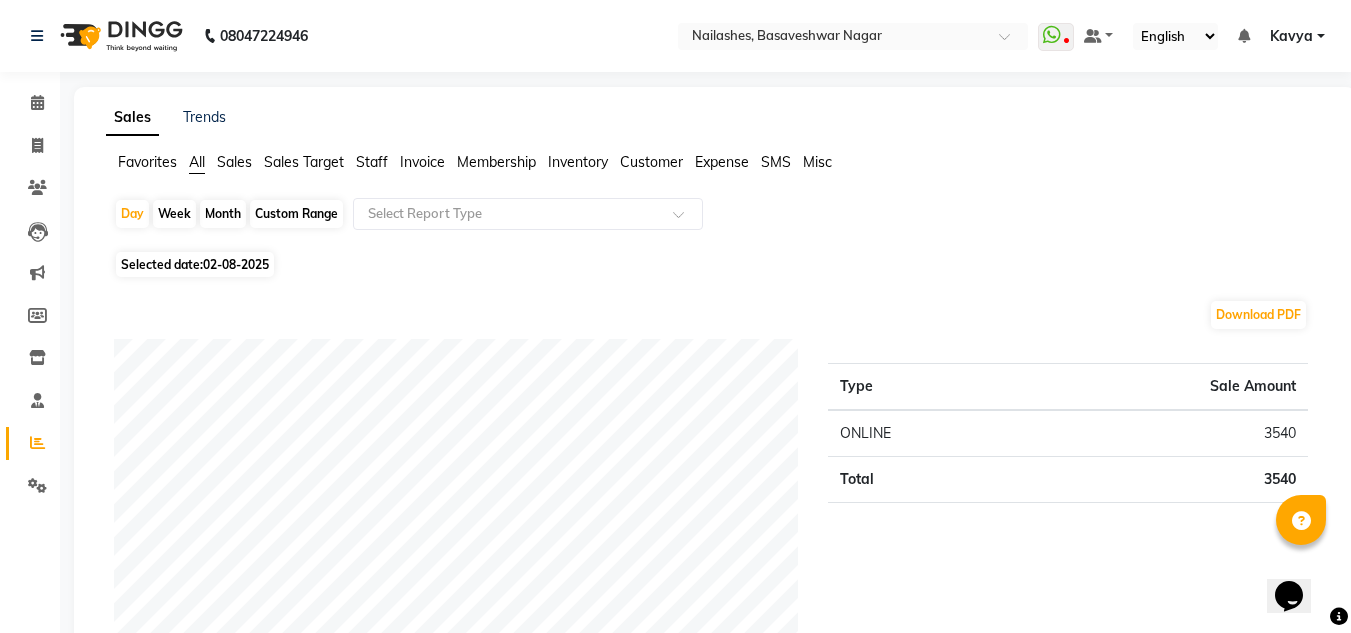 click on "Month" 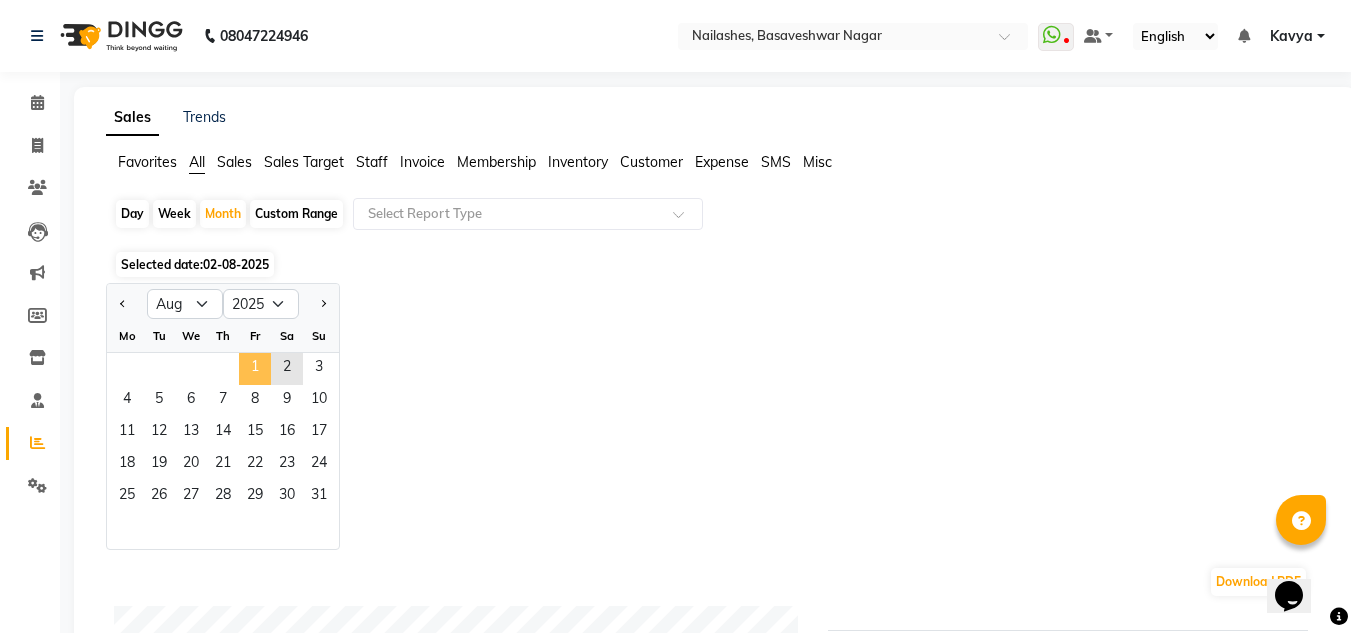 click on "1" 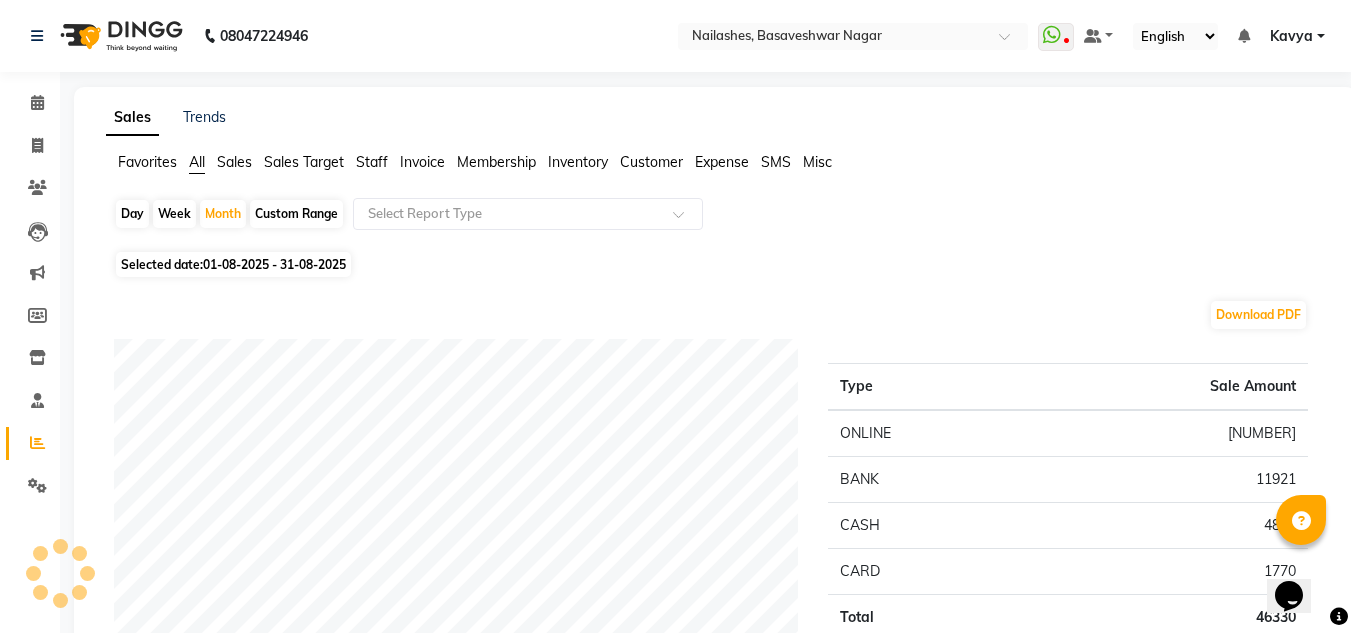click on "Staff" 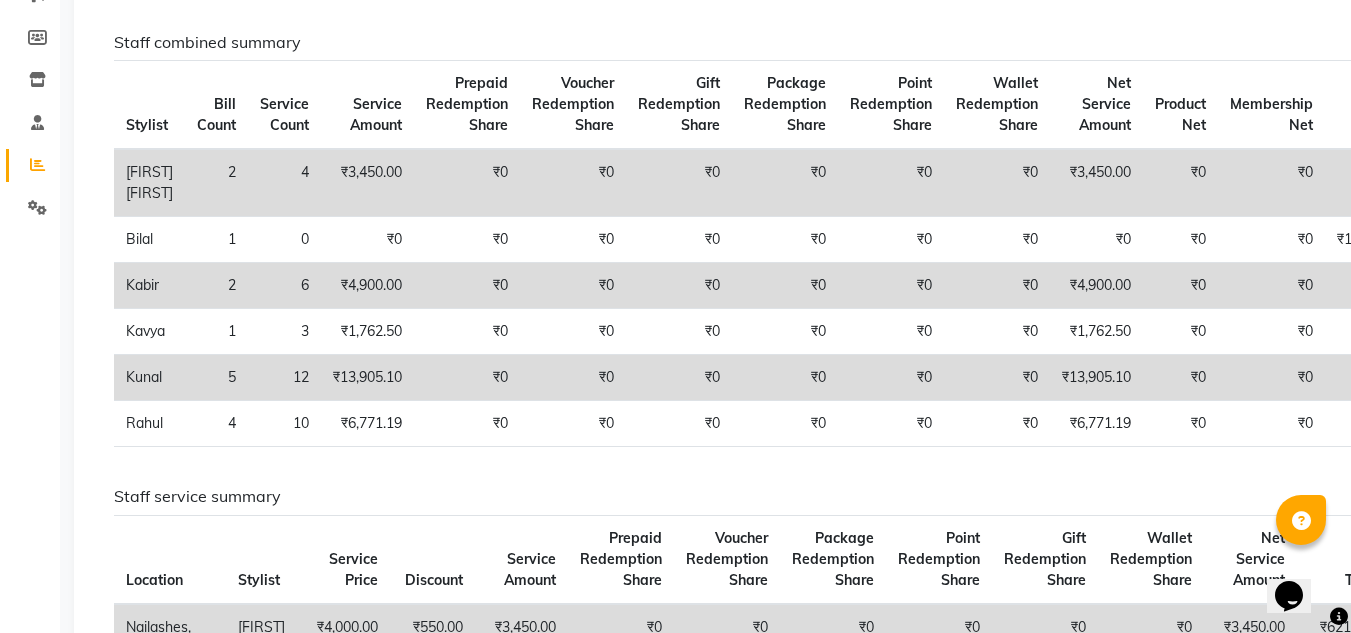 scroll, scrollTop: 298, scrollLeft: 0, axis: vertical 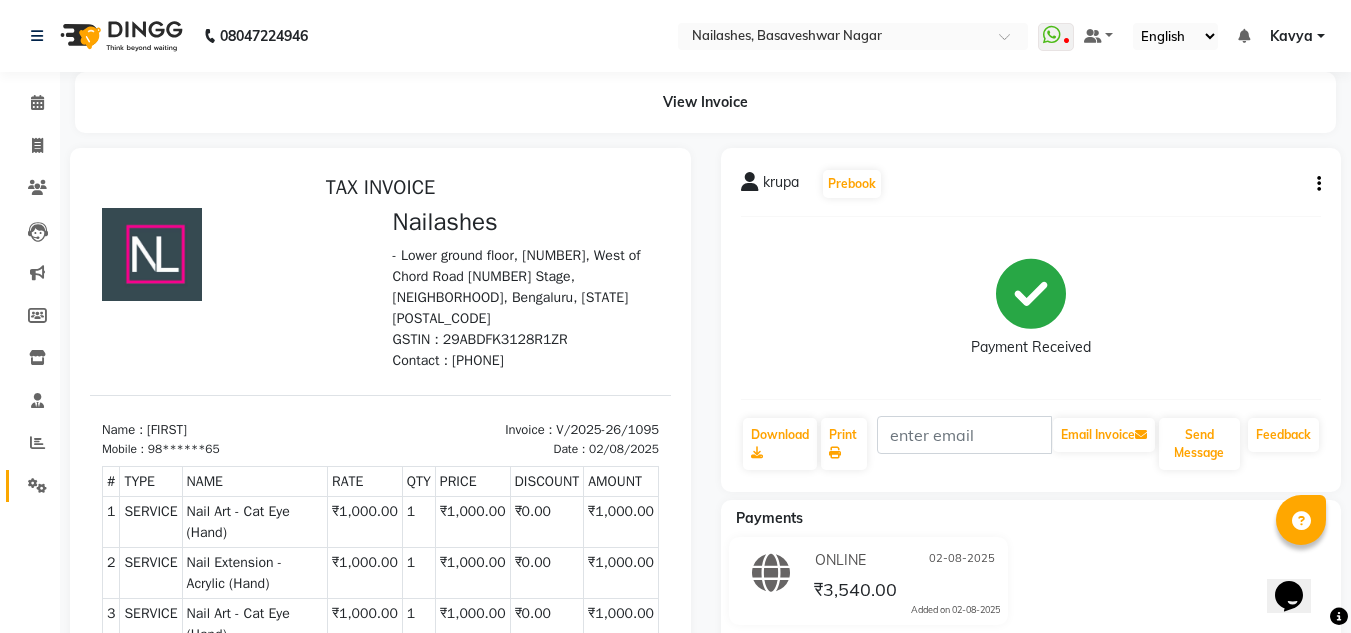 drag, startPoint x: 37, startPoint y: 433, endPoint x: 41, endPoint y: 472, distance: 39.20459 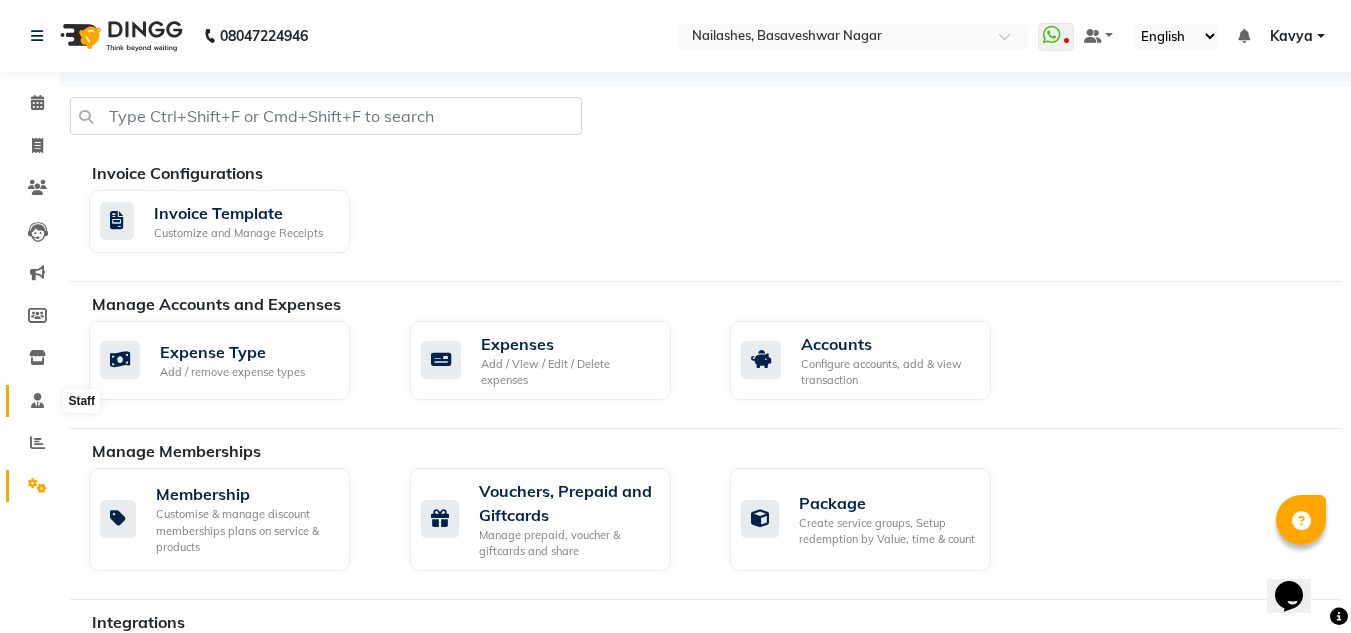 click 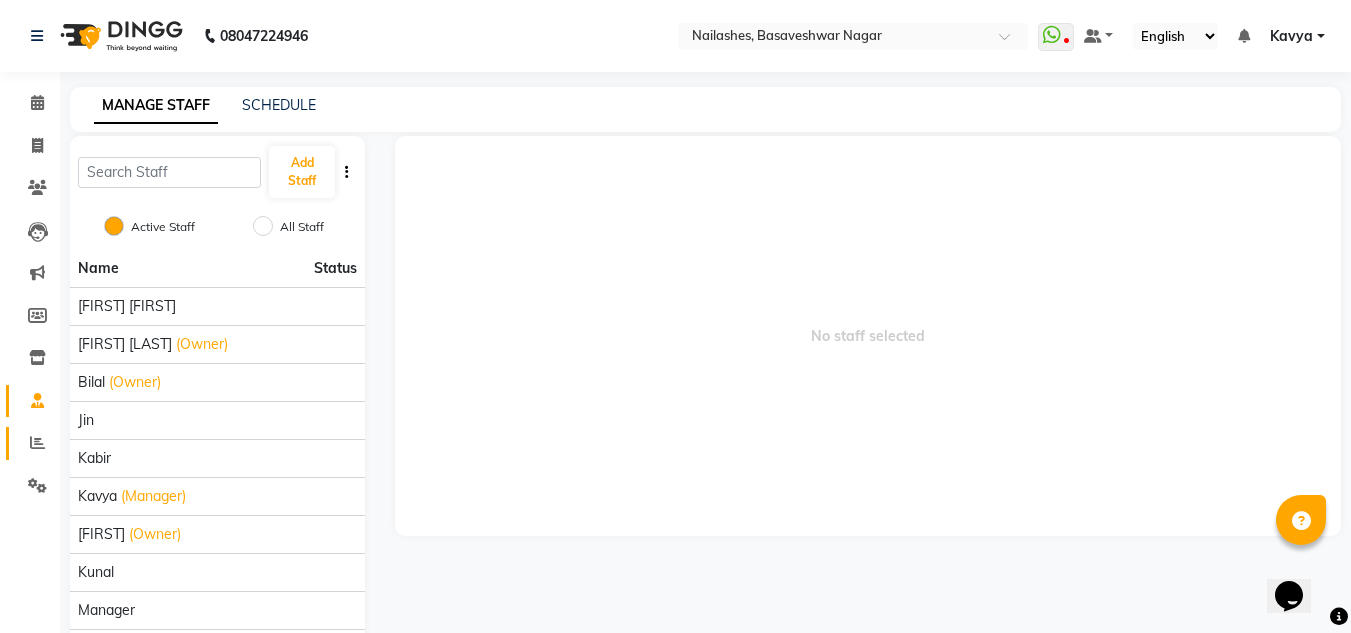 click on "Reports" 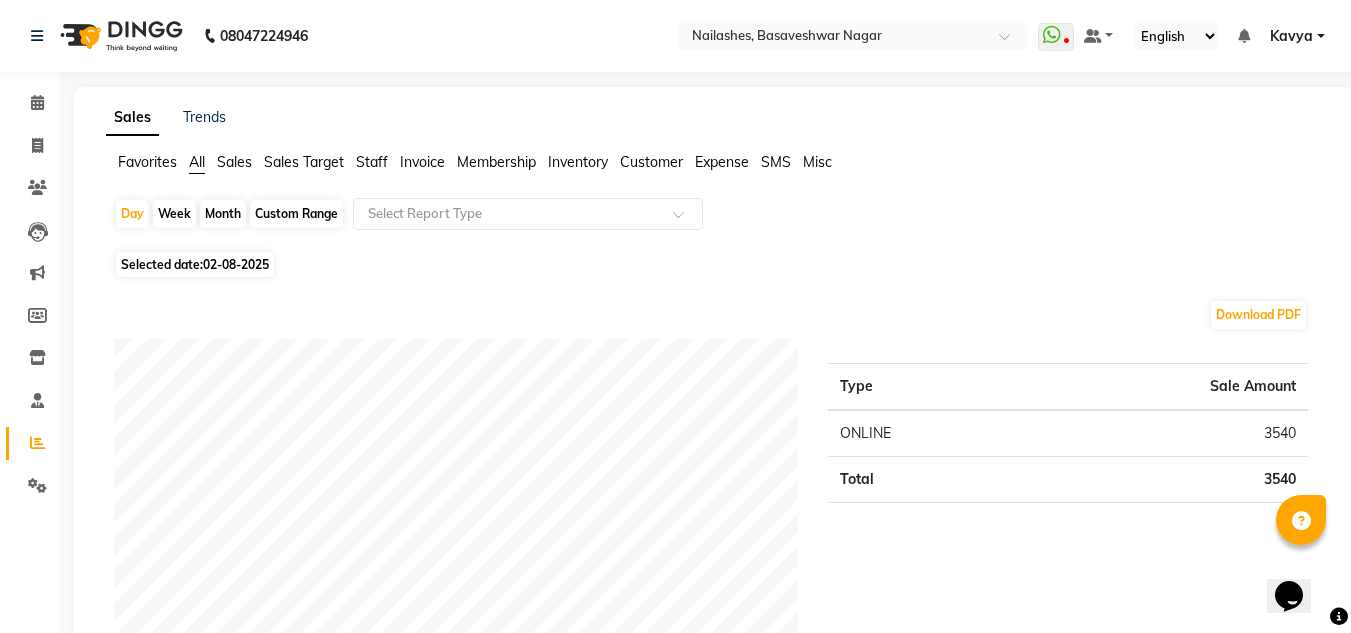 click on "Month" 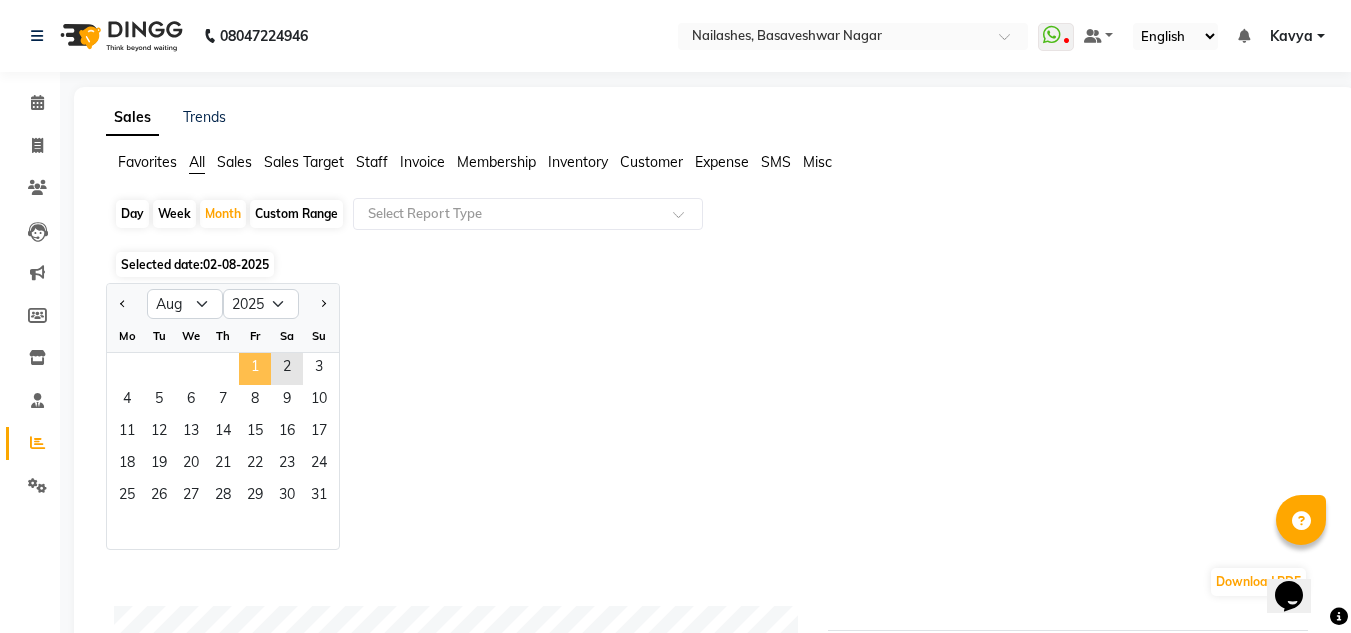 click on "1" 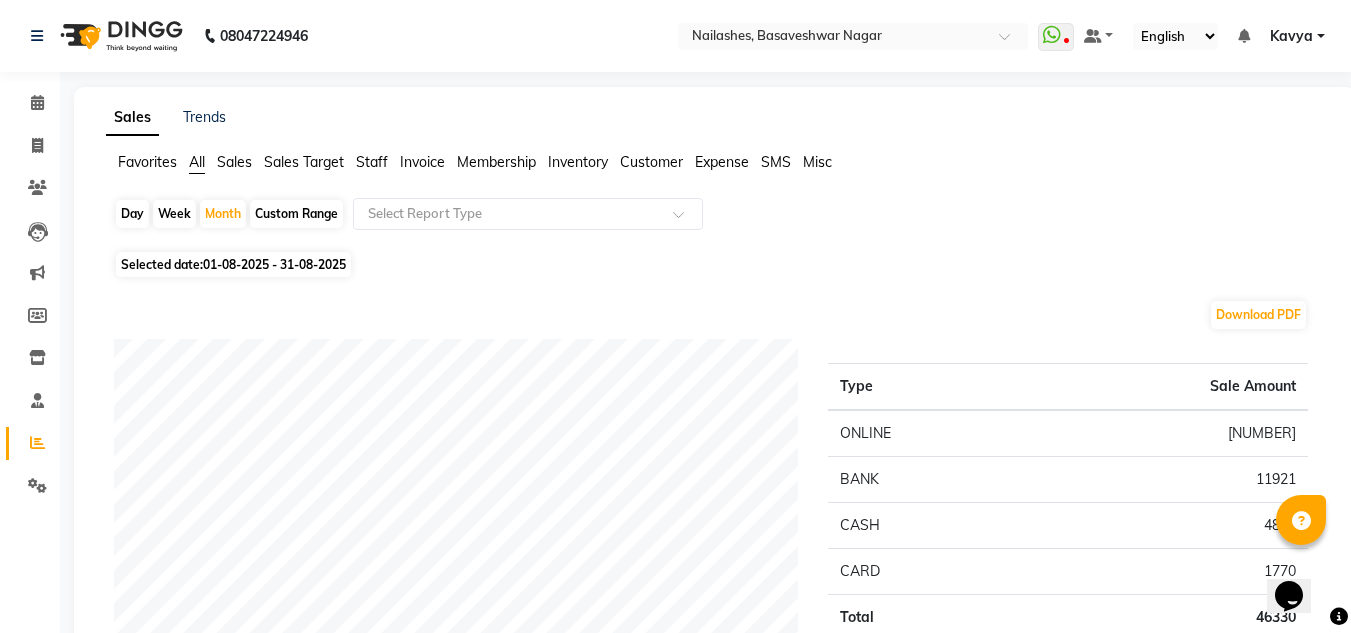 click on "Staff" 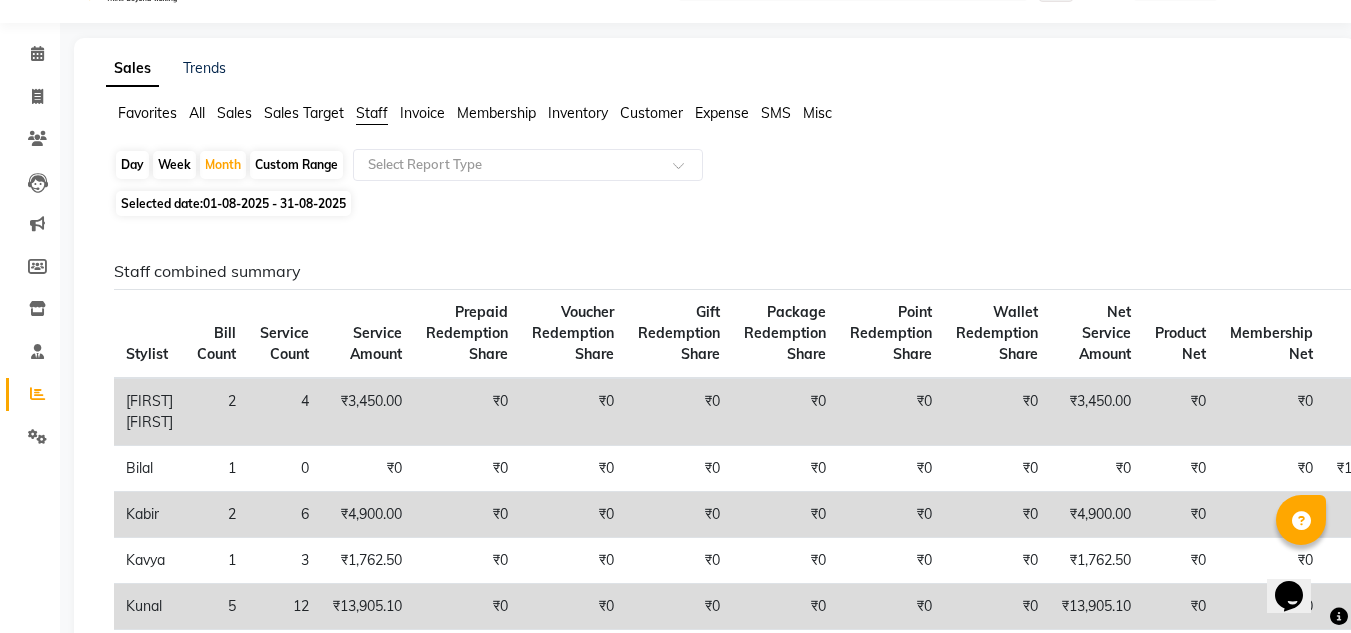 scroll, scrollTop: 0, scrollLeft: 0, axis: both 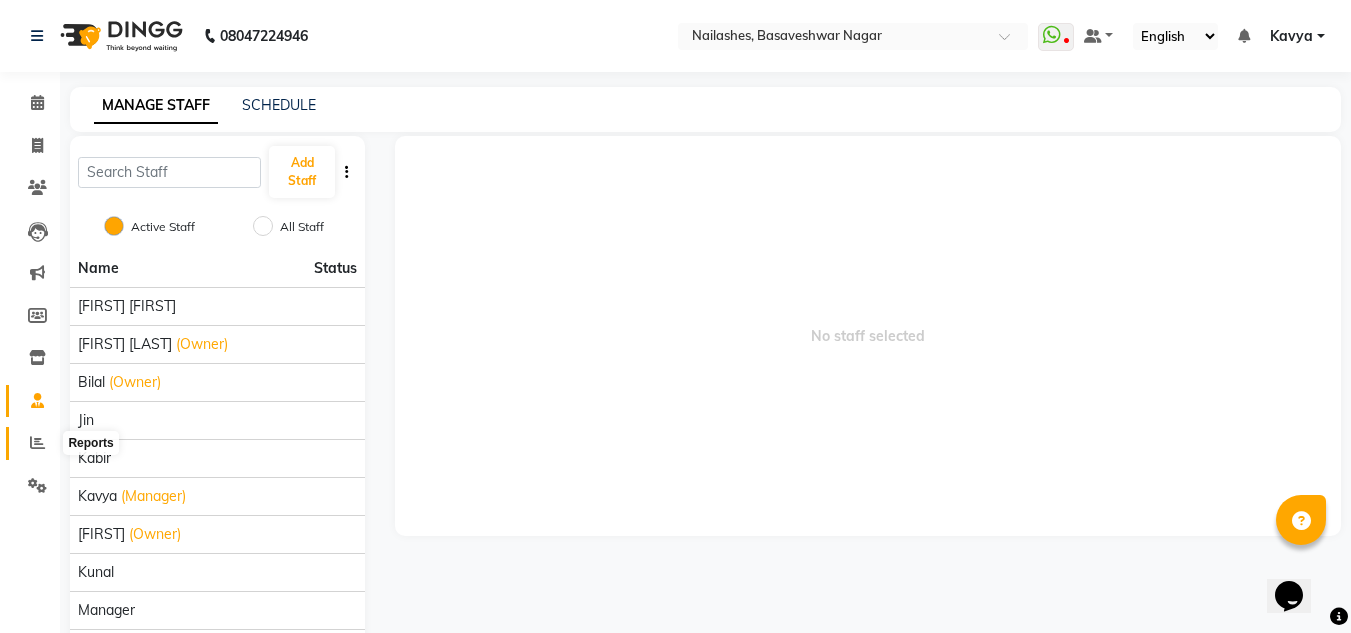 click 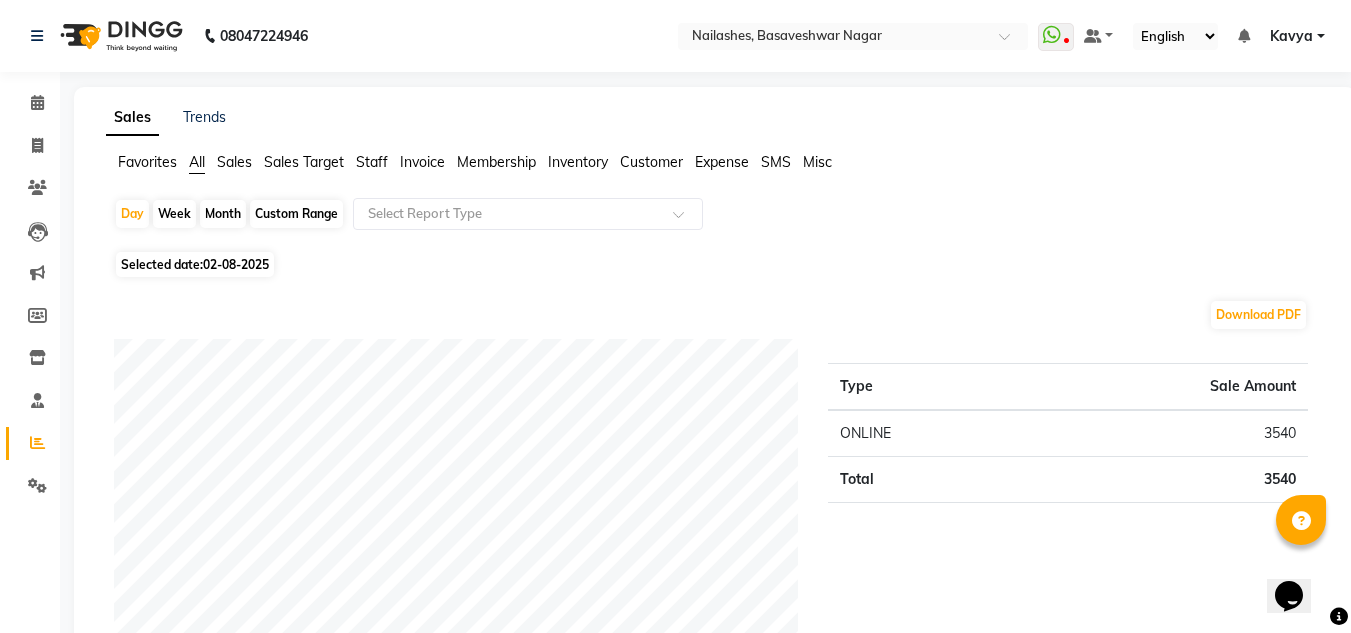 click on "Selected date:  02-08-2025" 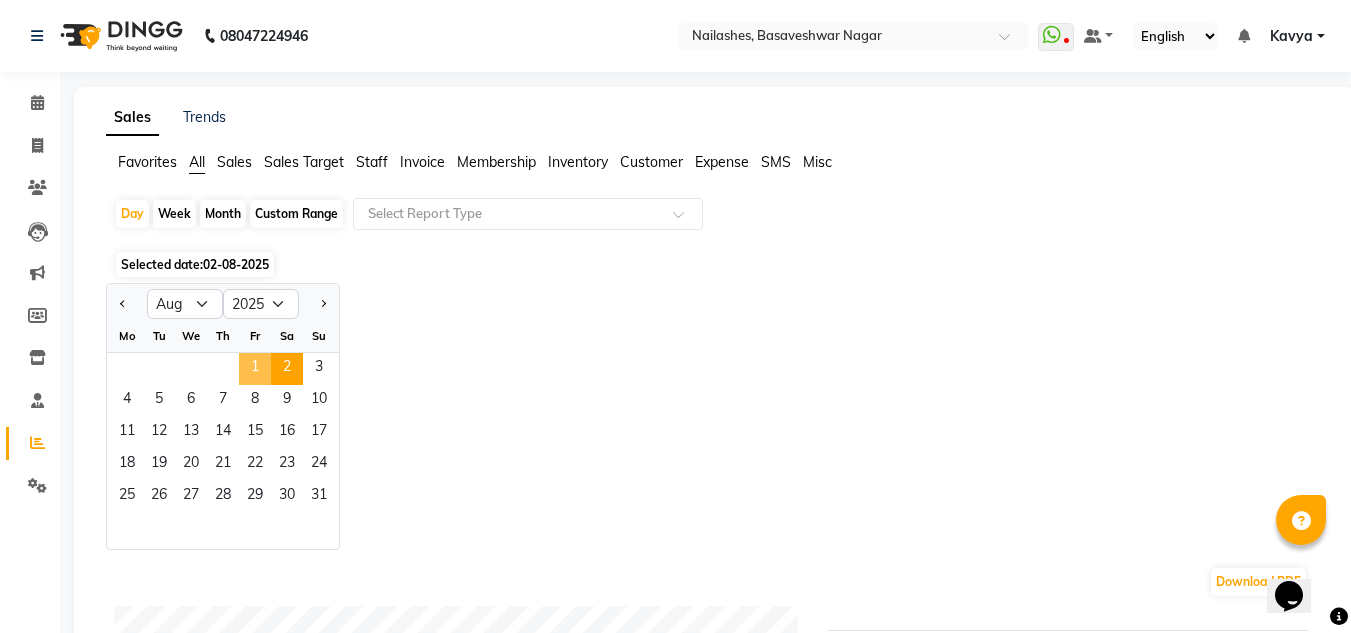 click on "1" 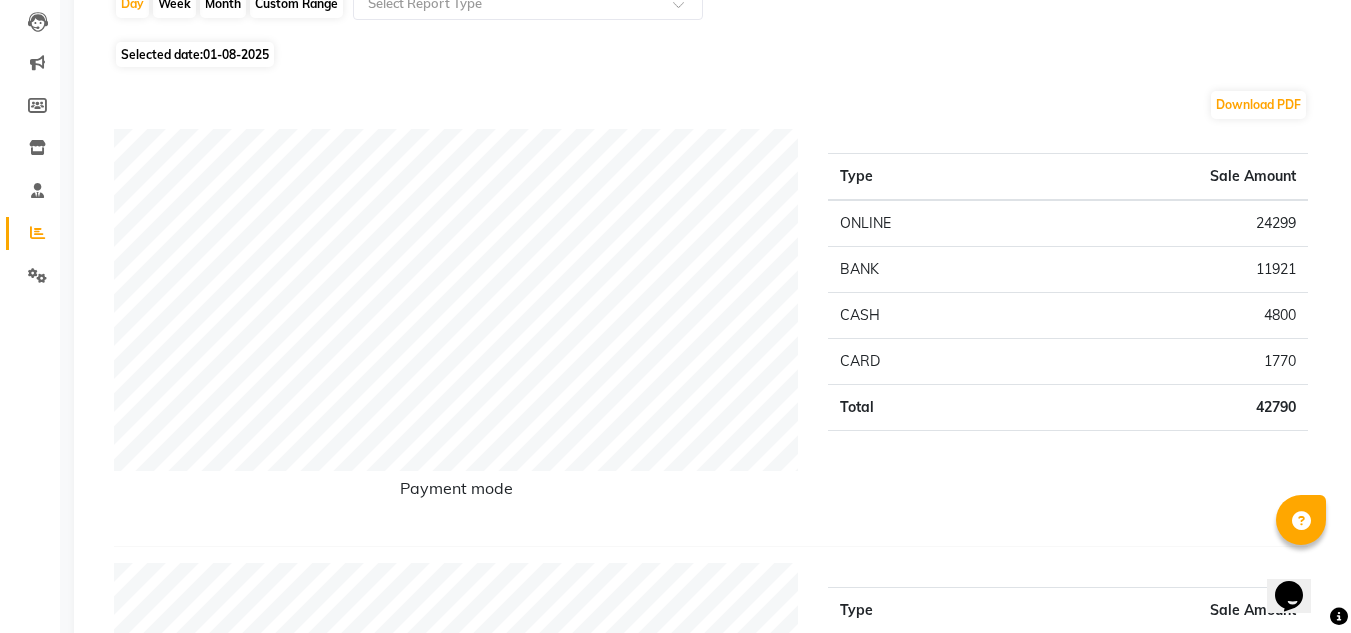 scroll, scrollTop: 244, scrollLeft: 0, axis: vertical 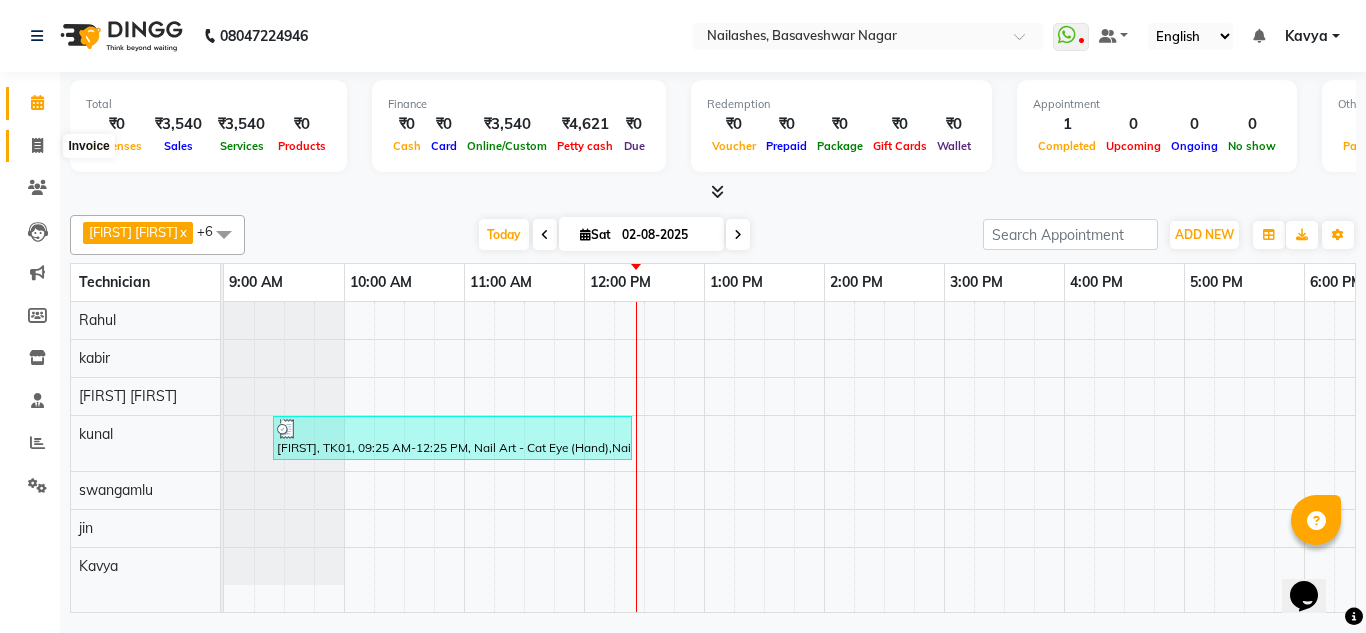 click 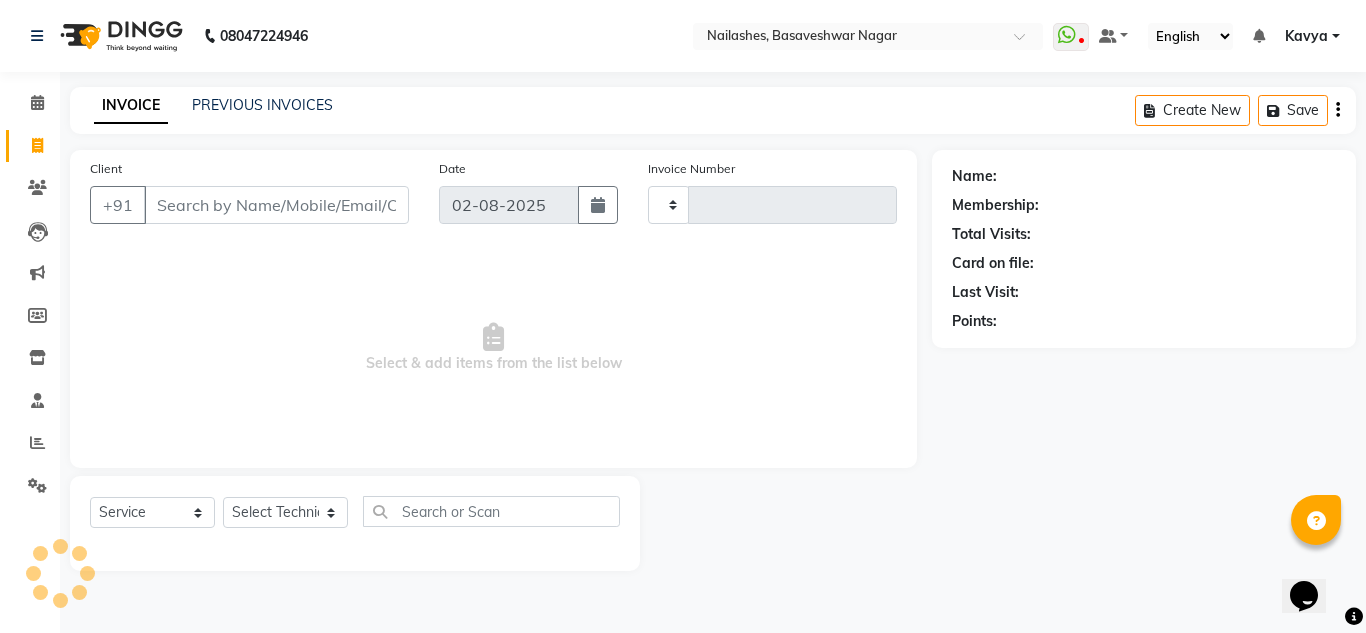 type on "1096" 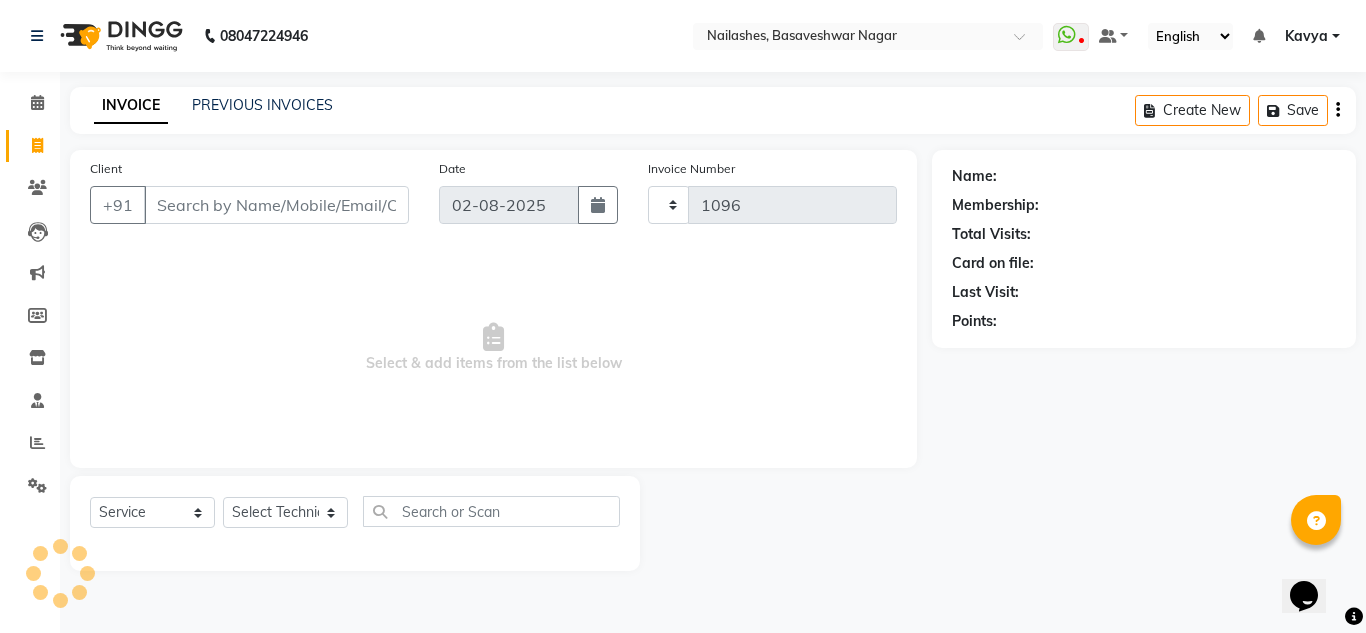 select on "7686" 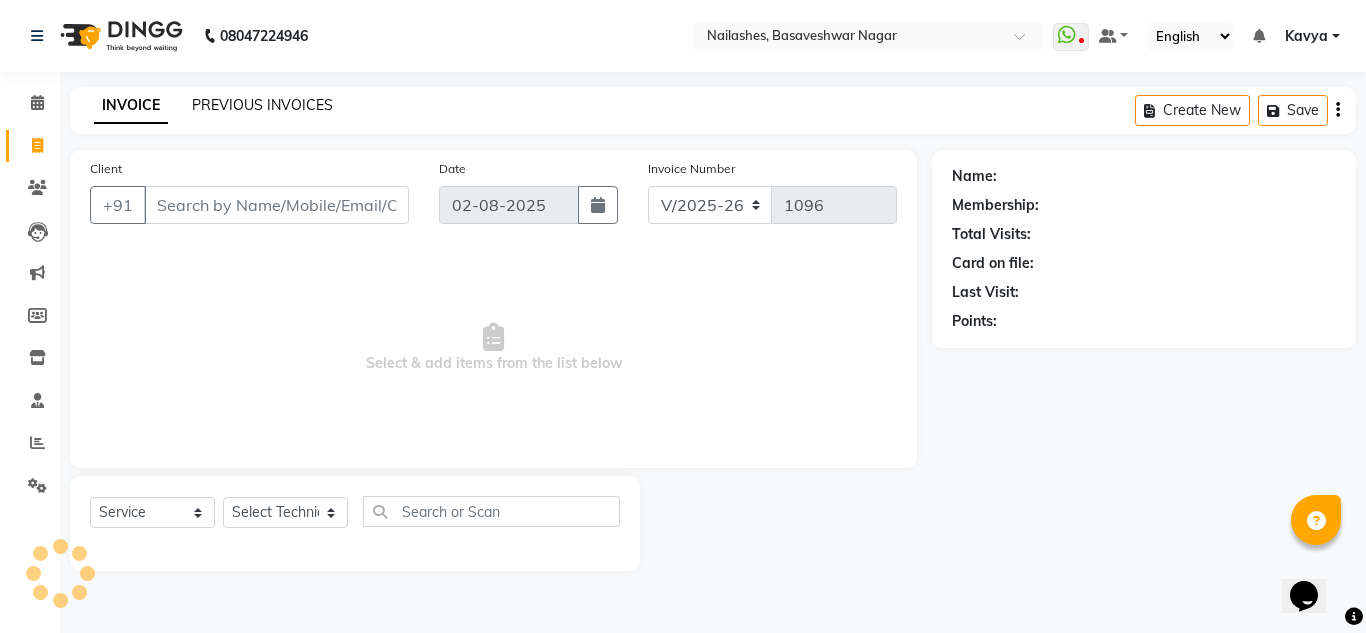 click on "PREVIOUS INVOICES" 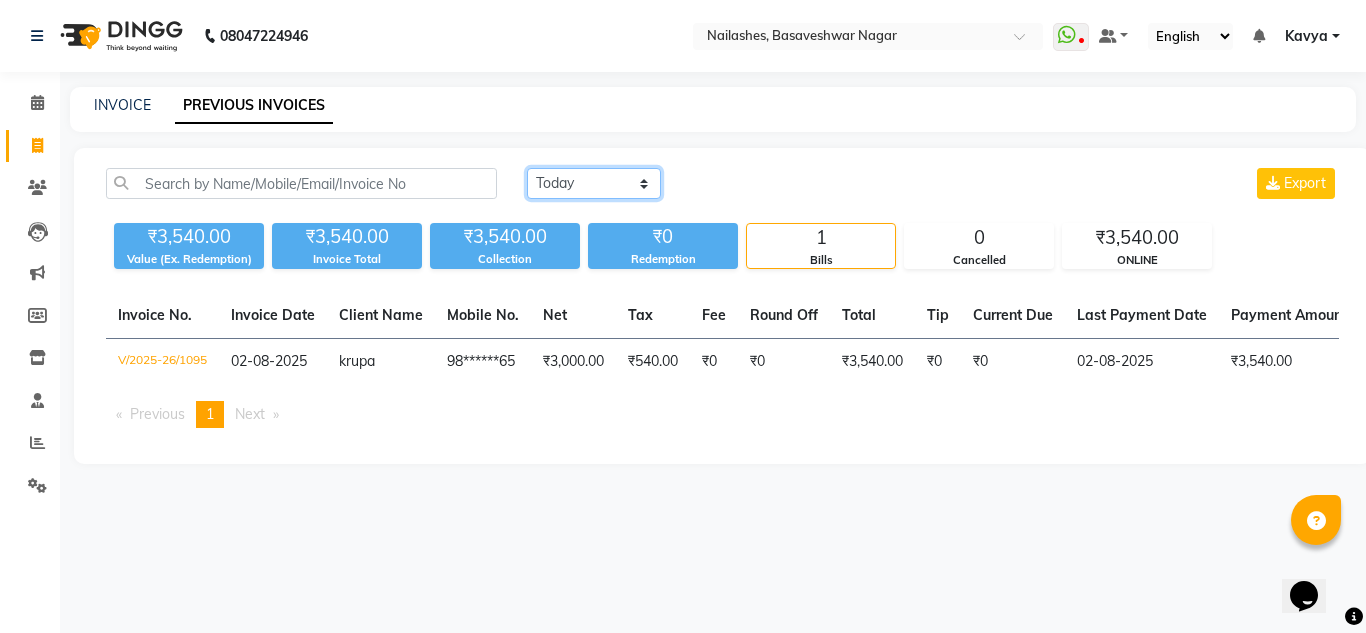 click on "Today Yesterday Custom Range" 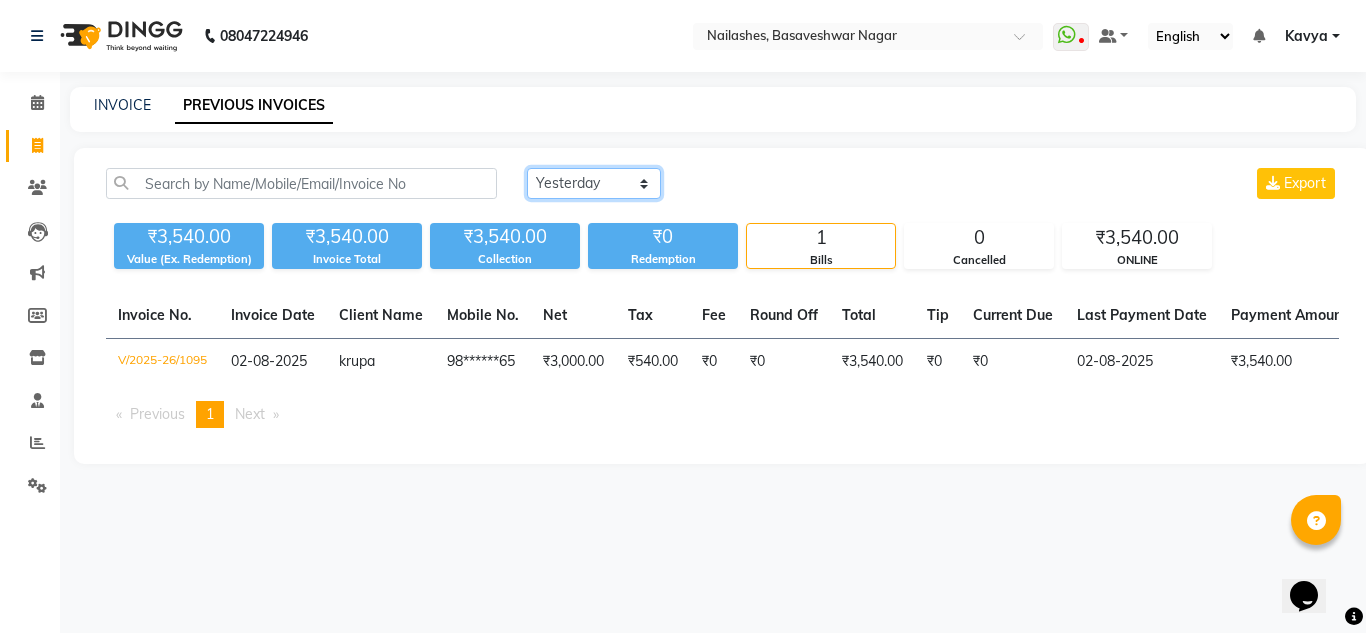 click on "Today Yesterday Custom Range" 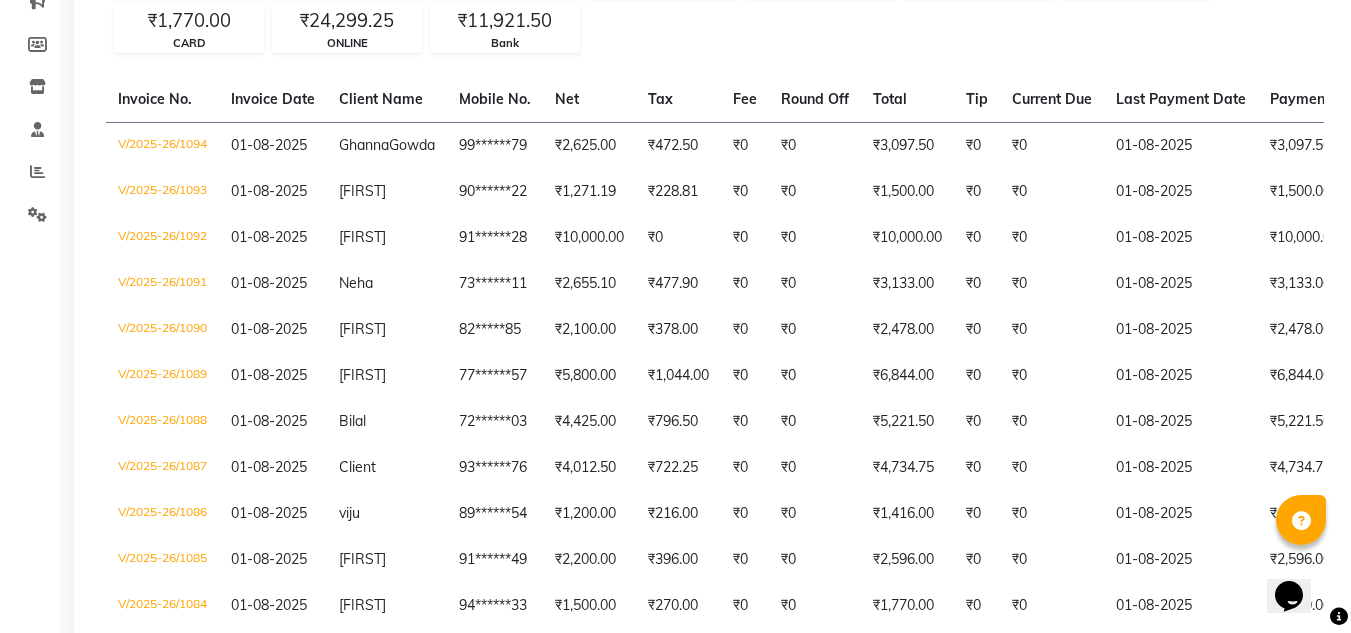 scroll, scrollTop: 272, scrollLeft: 0, axis: vertical 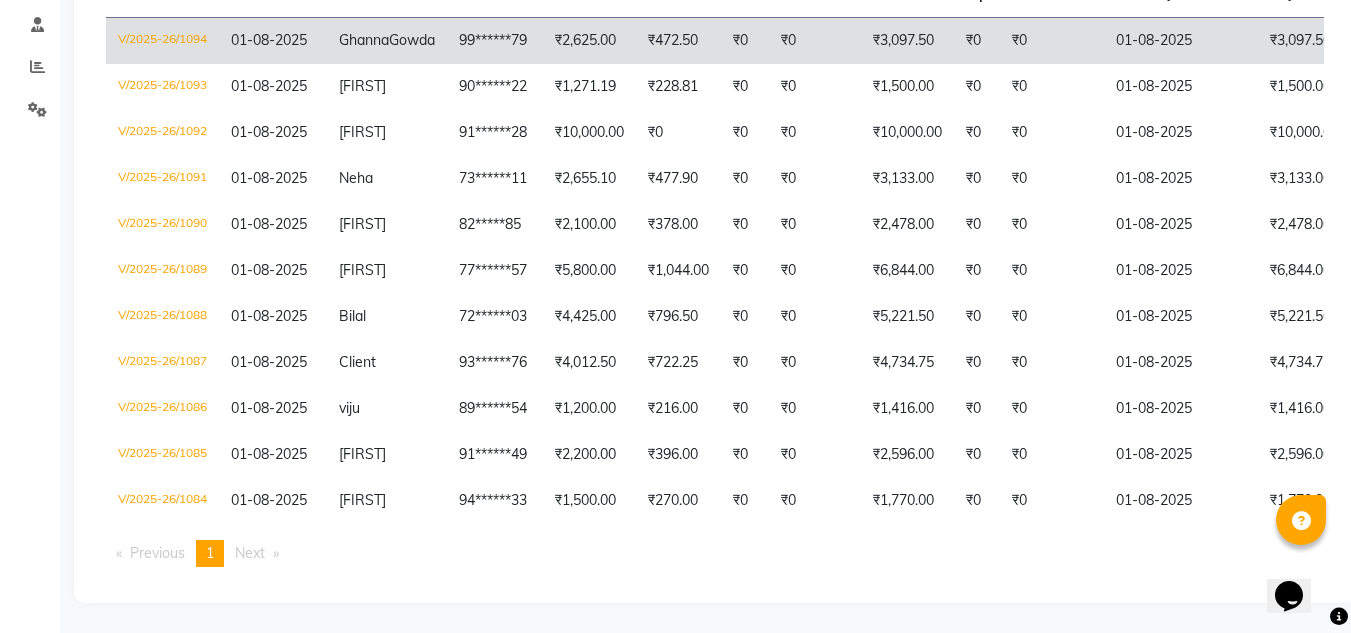 select on "service" 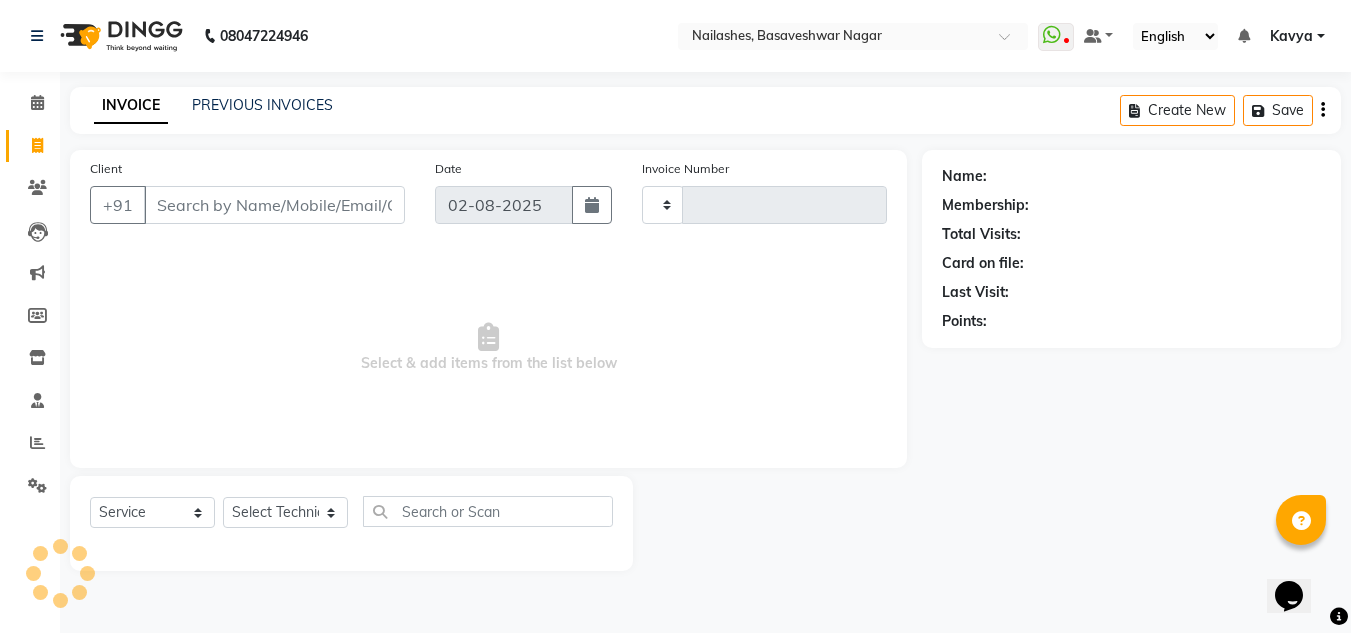 scroll, scrollTop: 0, scrollLeft: 0, axis: both 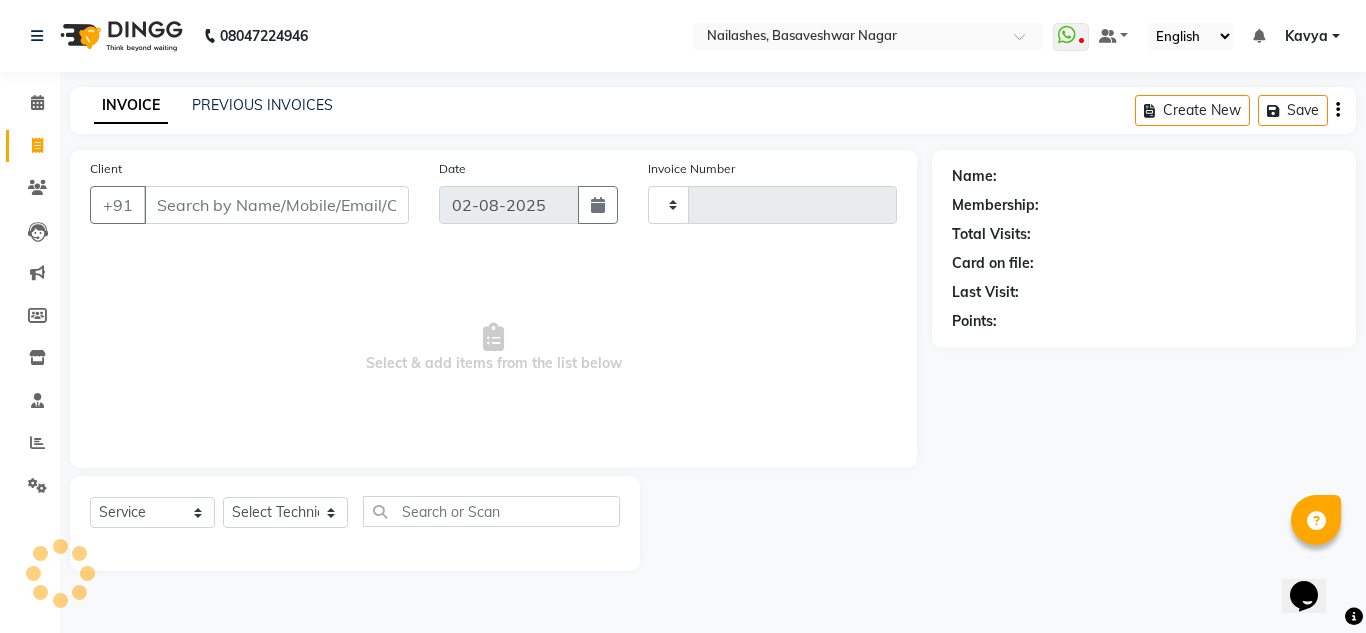 type on "1096" 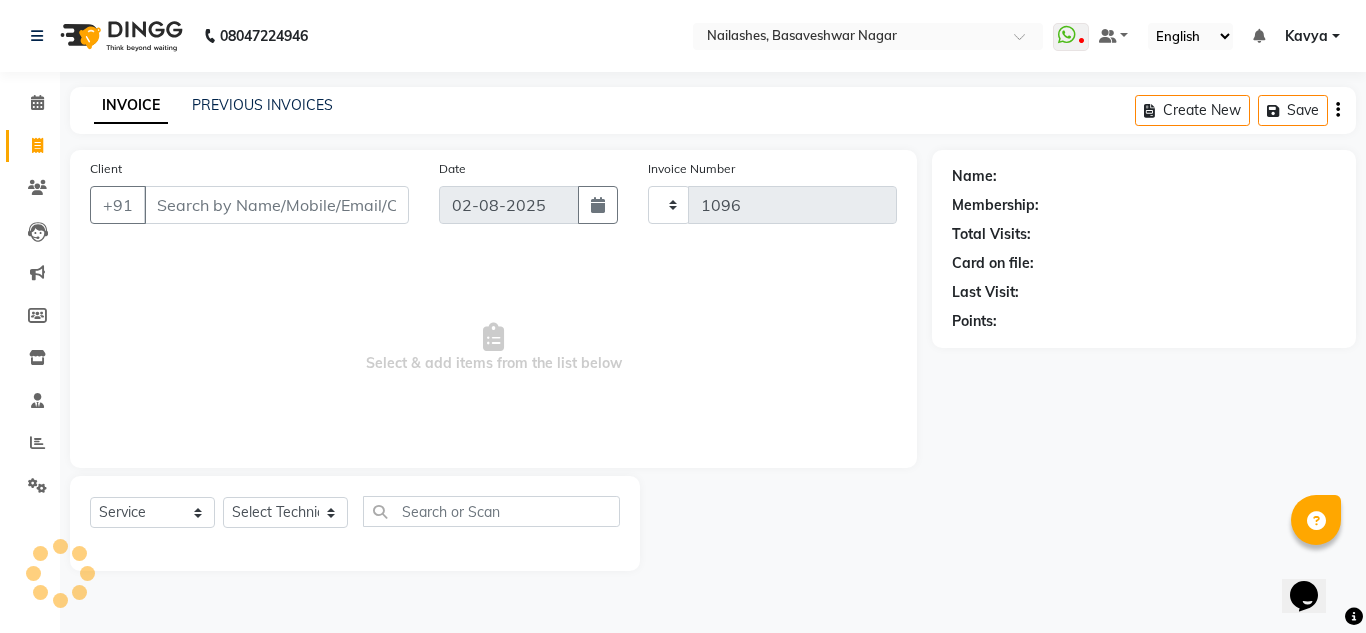 select on "7686" 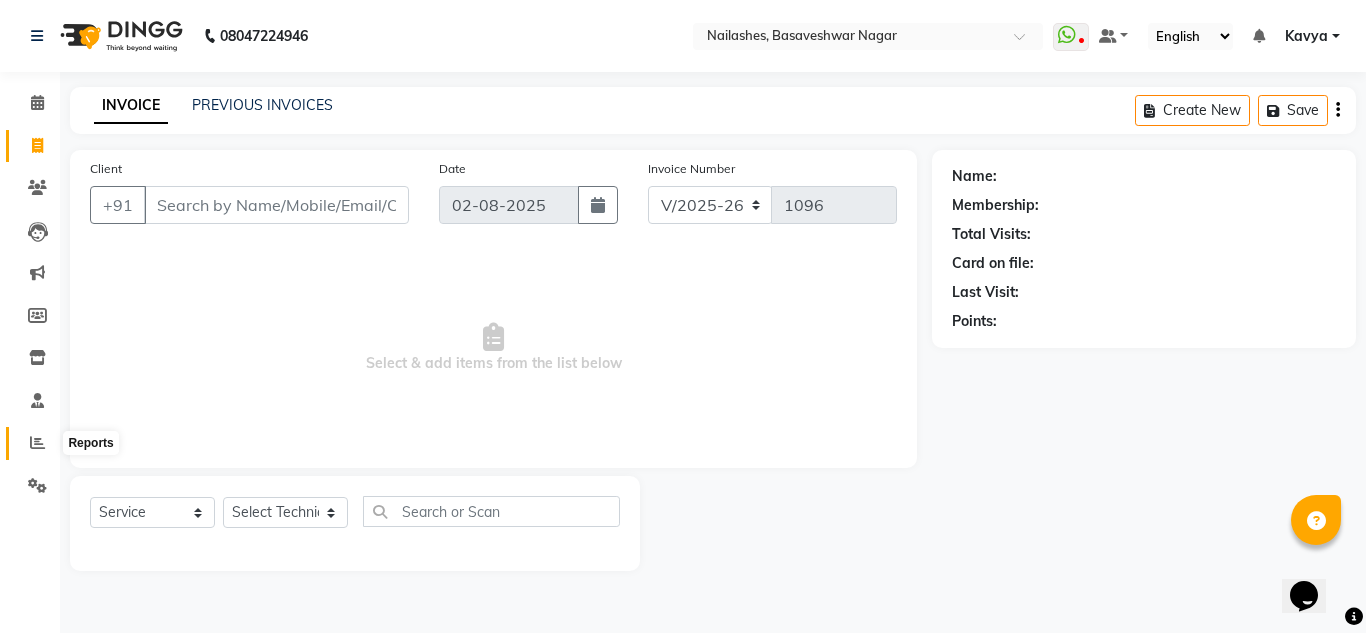 click 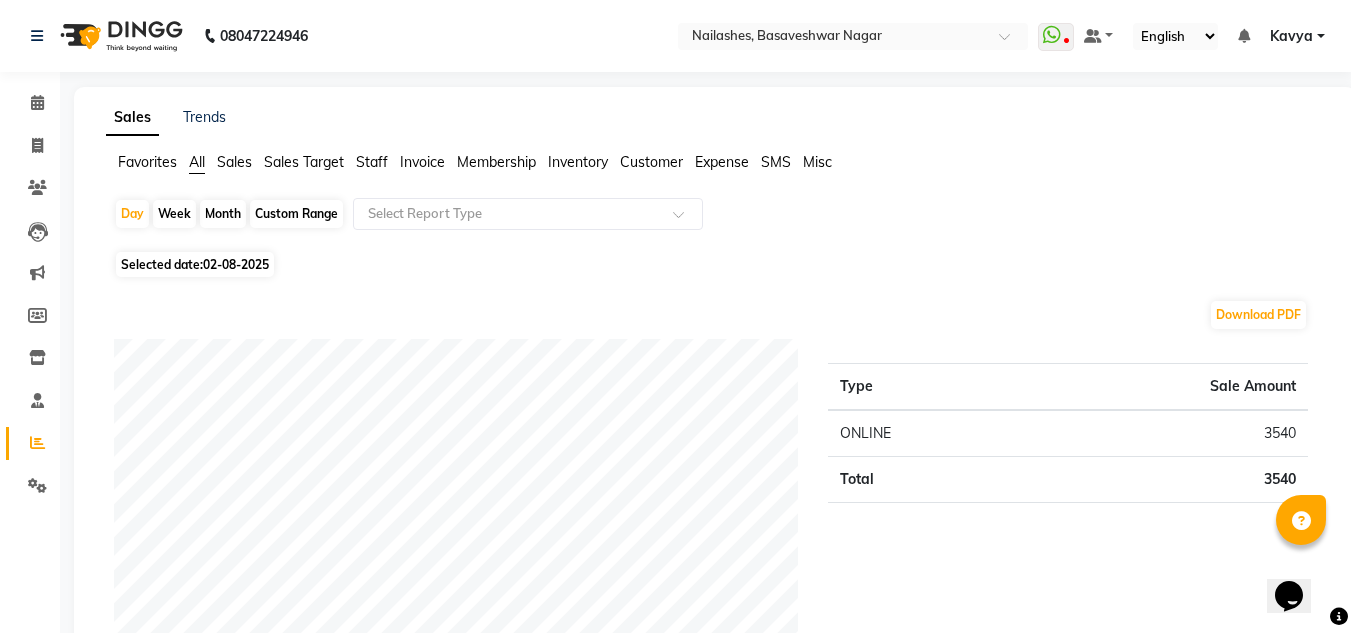 click on "Custom Range" 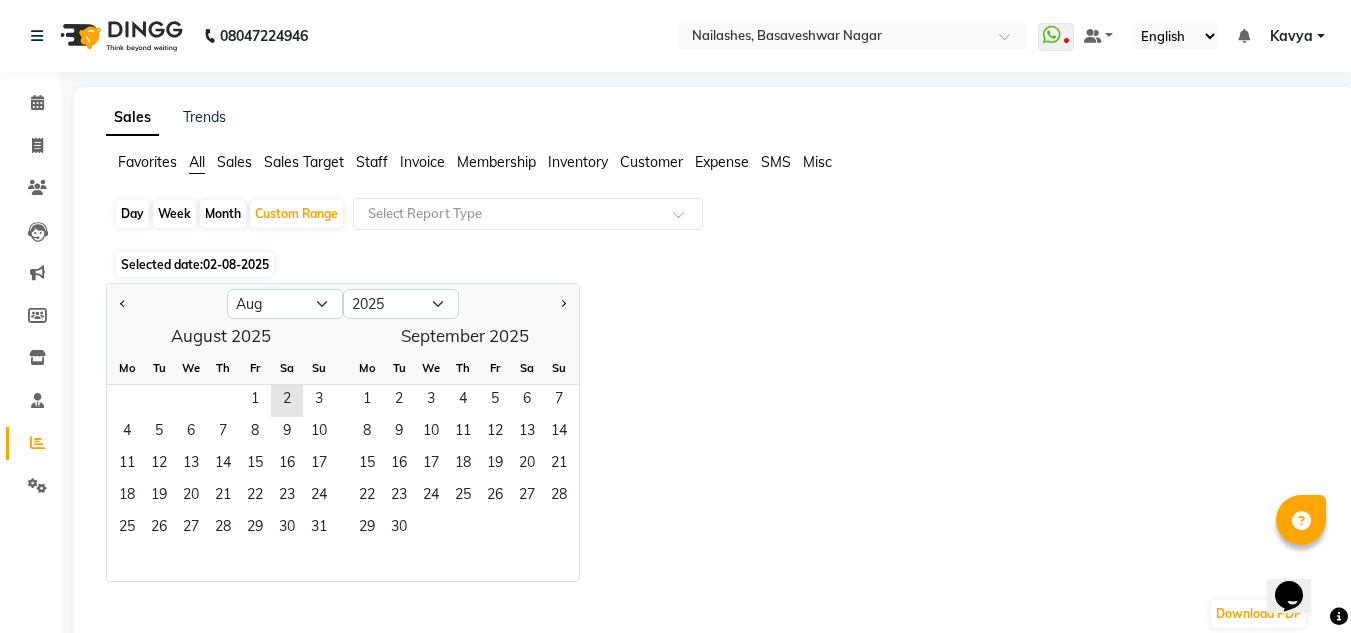 click on "Selected date:  02-08-2025" 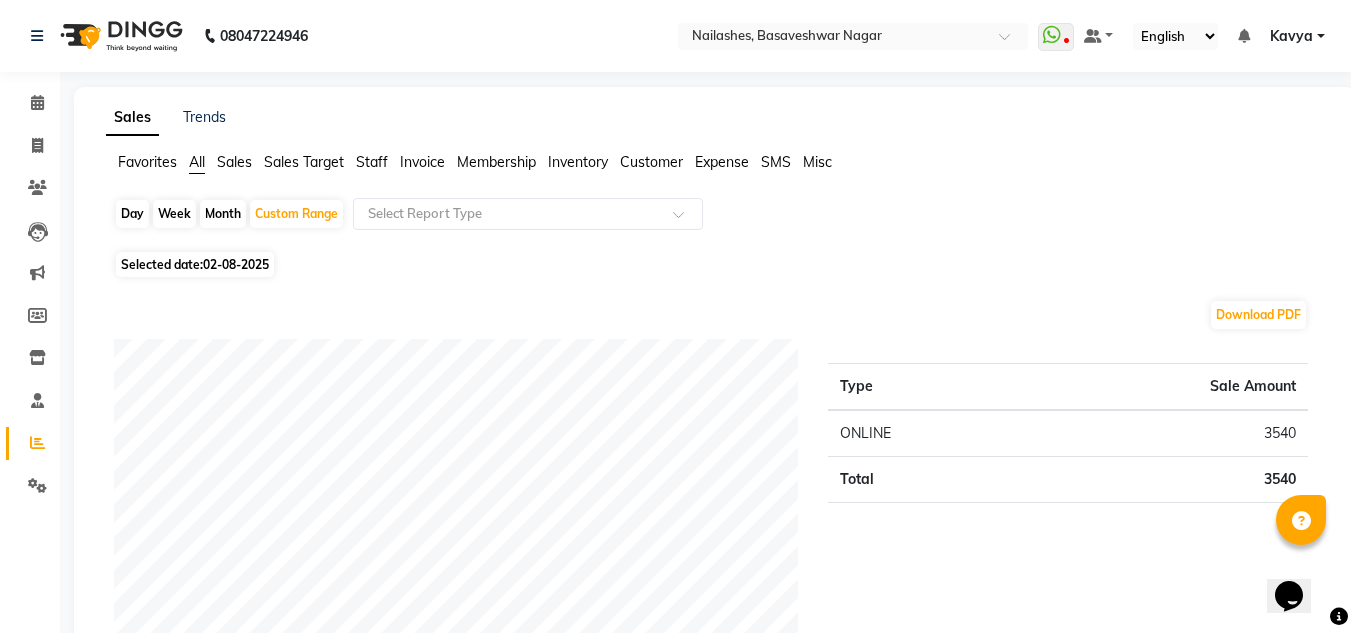 click on "Selected date:  02-08-2025" 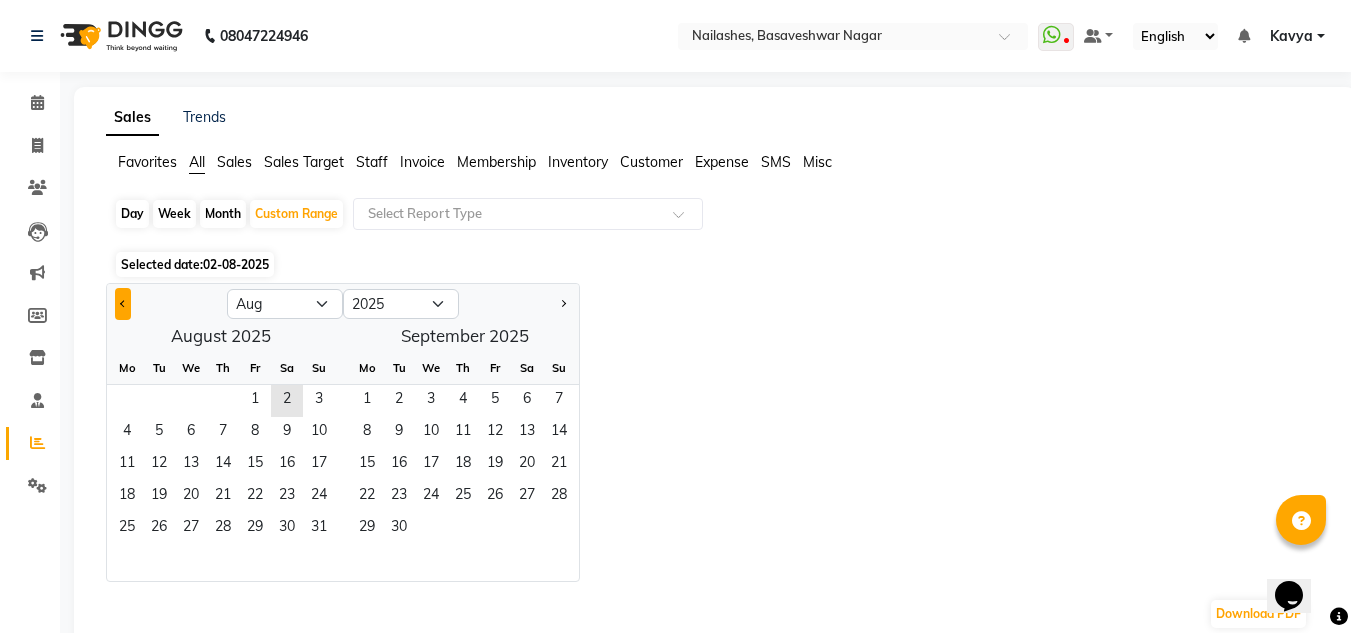 click 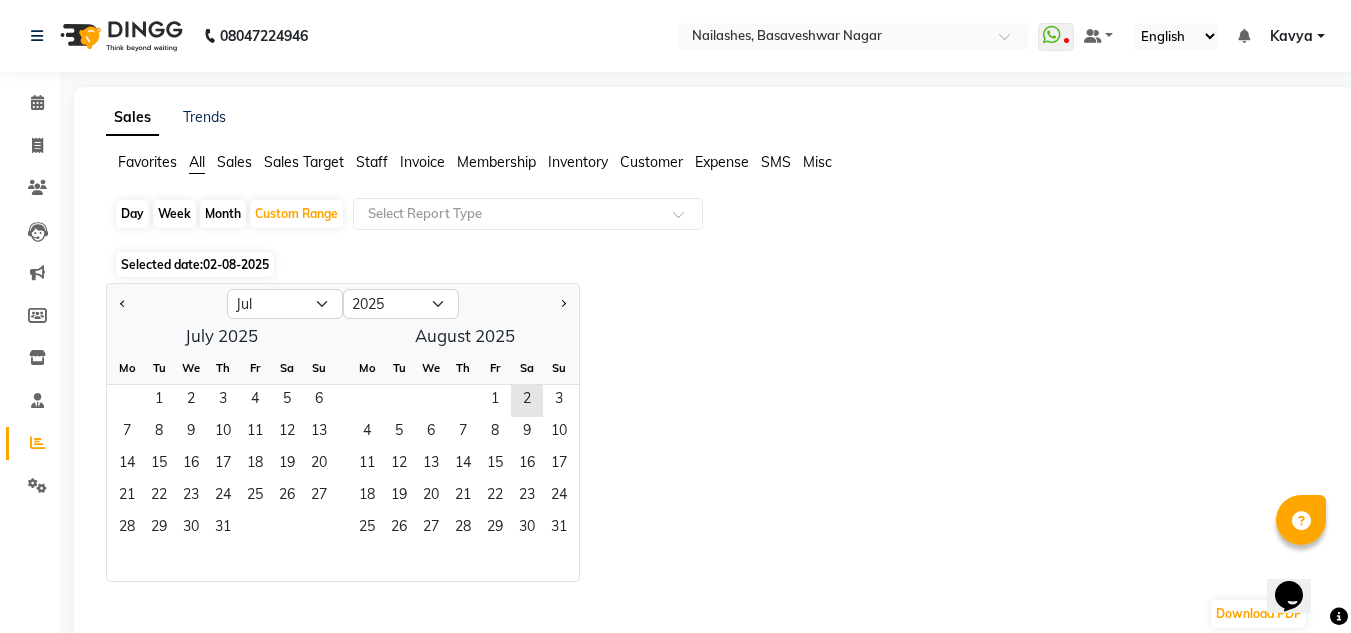 click on "Day" 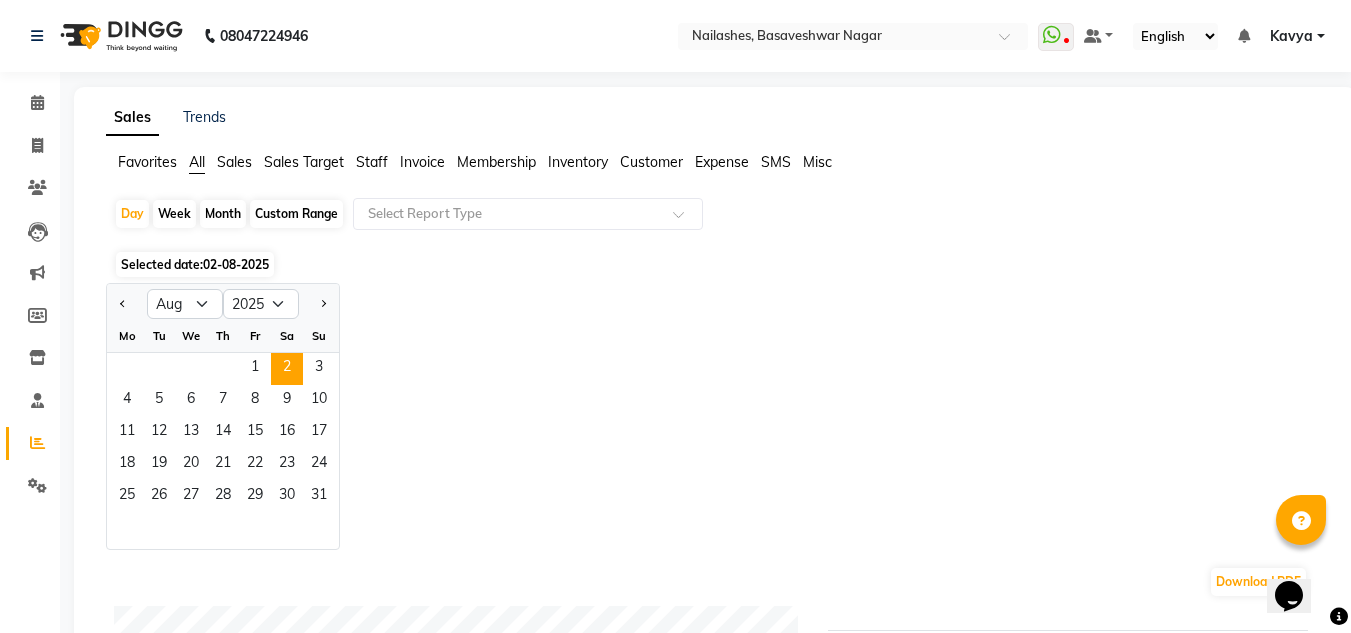 click on "Selected date:  02-08-2025" 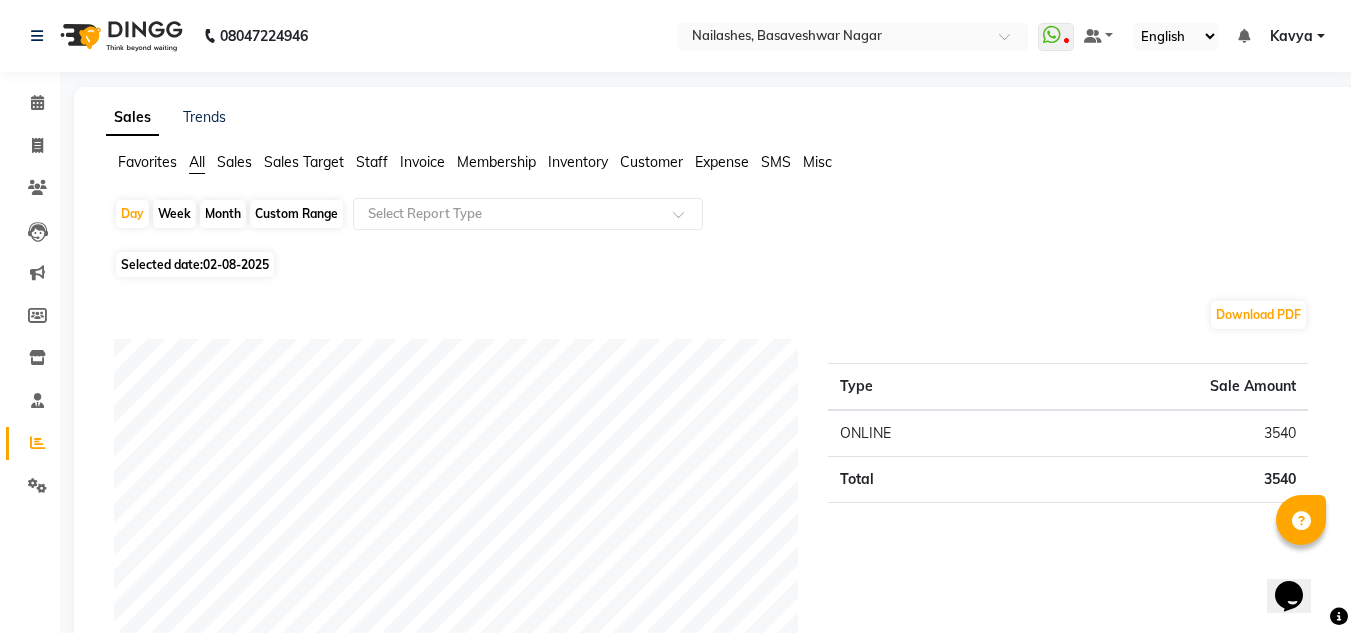 click on "Selected date:  02-08-2025" 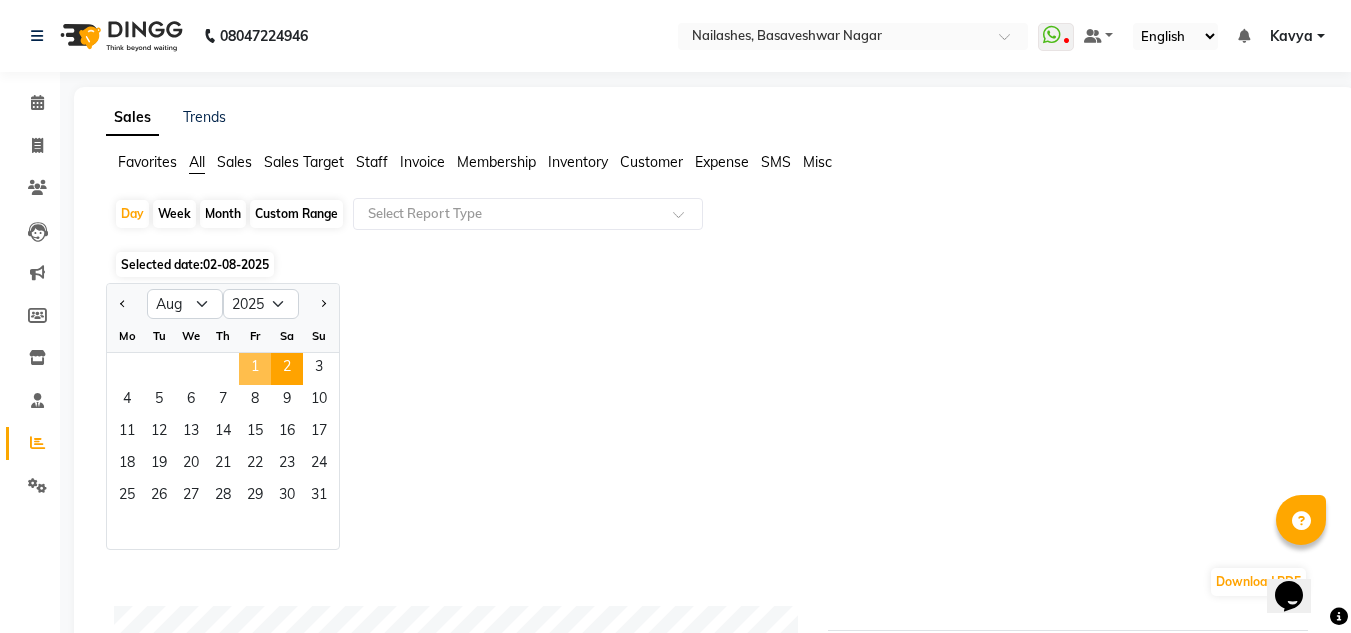 click on "1" 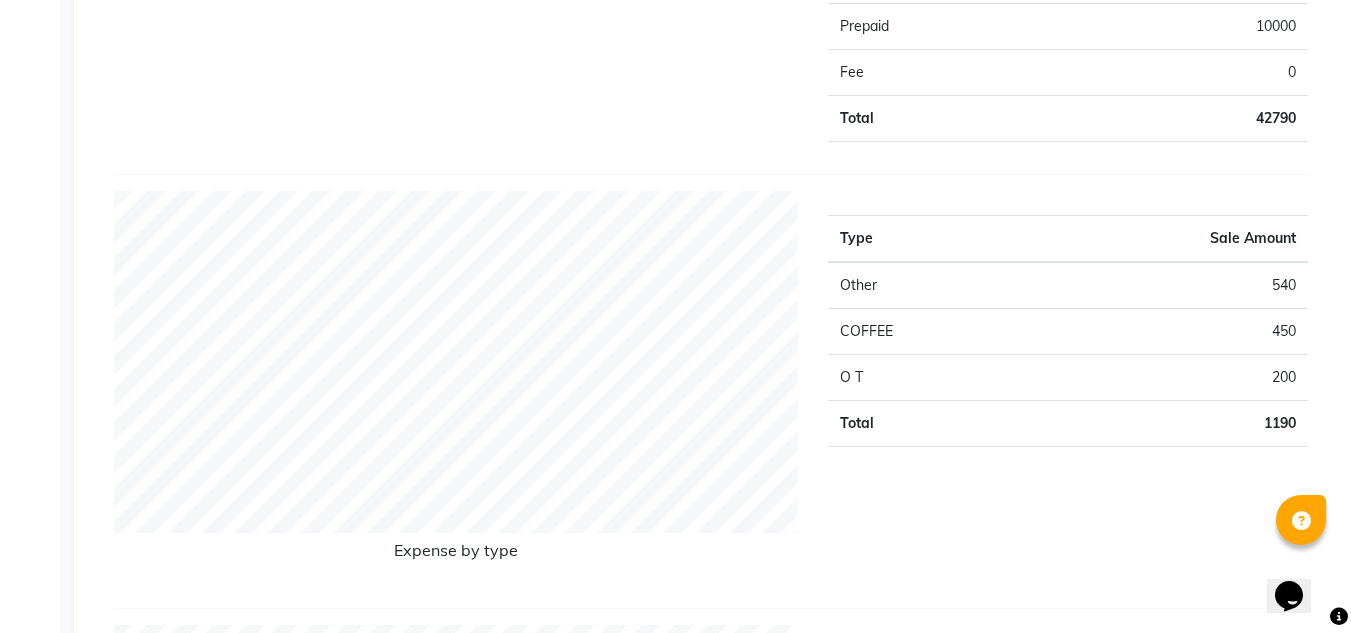 scroll, scrollTop: 1636, scrollLeft: 0, axis: vertical 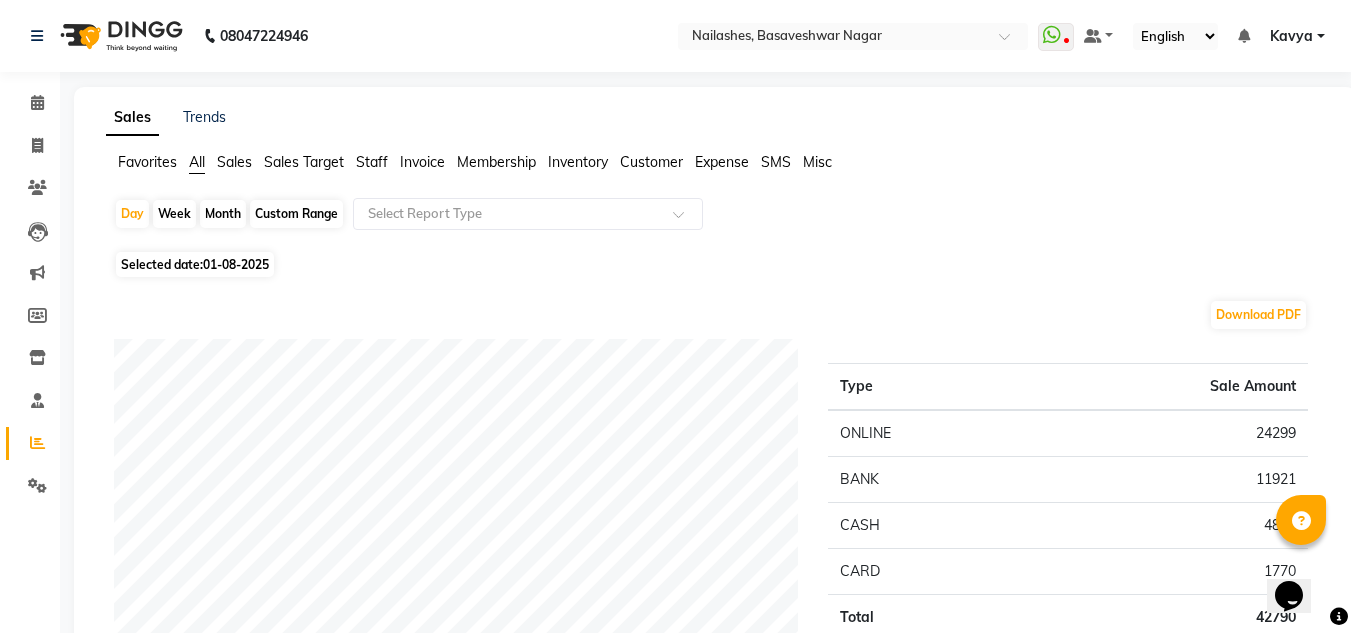 click on "Staff" 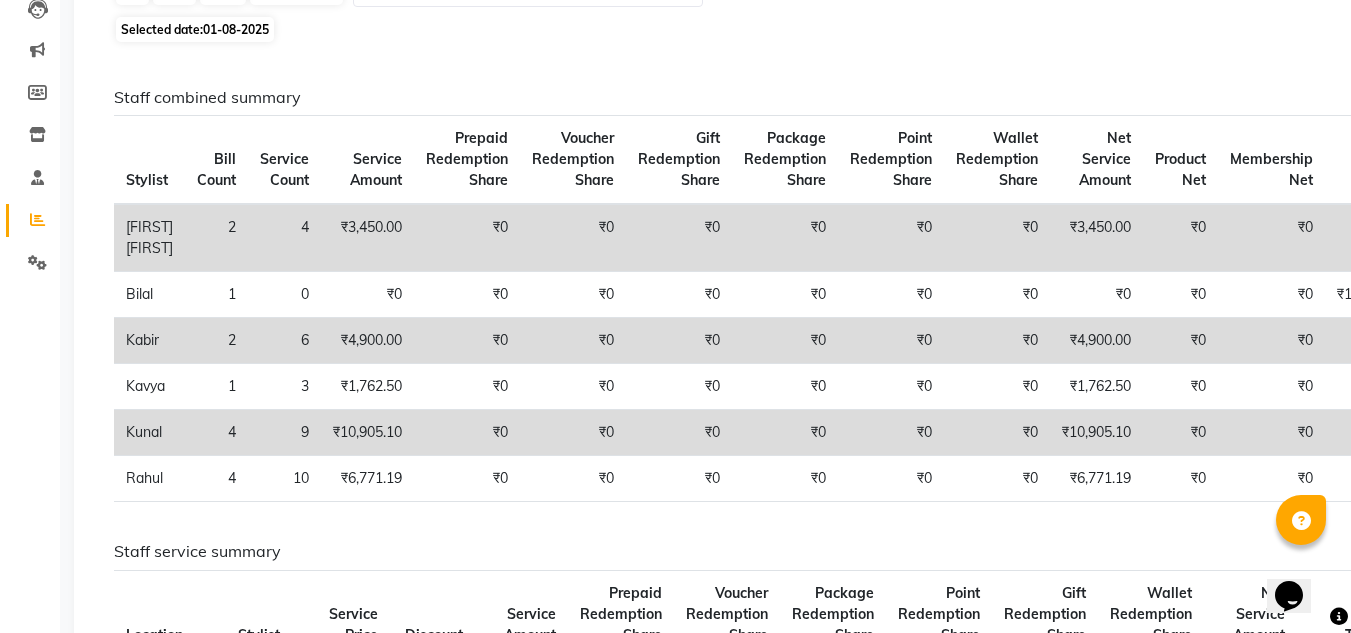 scroll, scrollTop: 226, scrollLeft: 0, axis: vertical 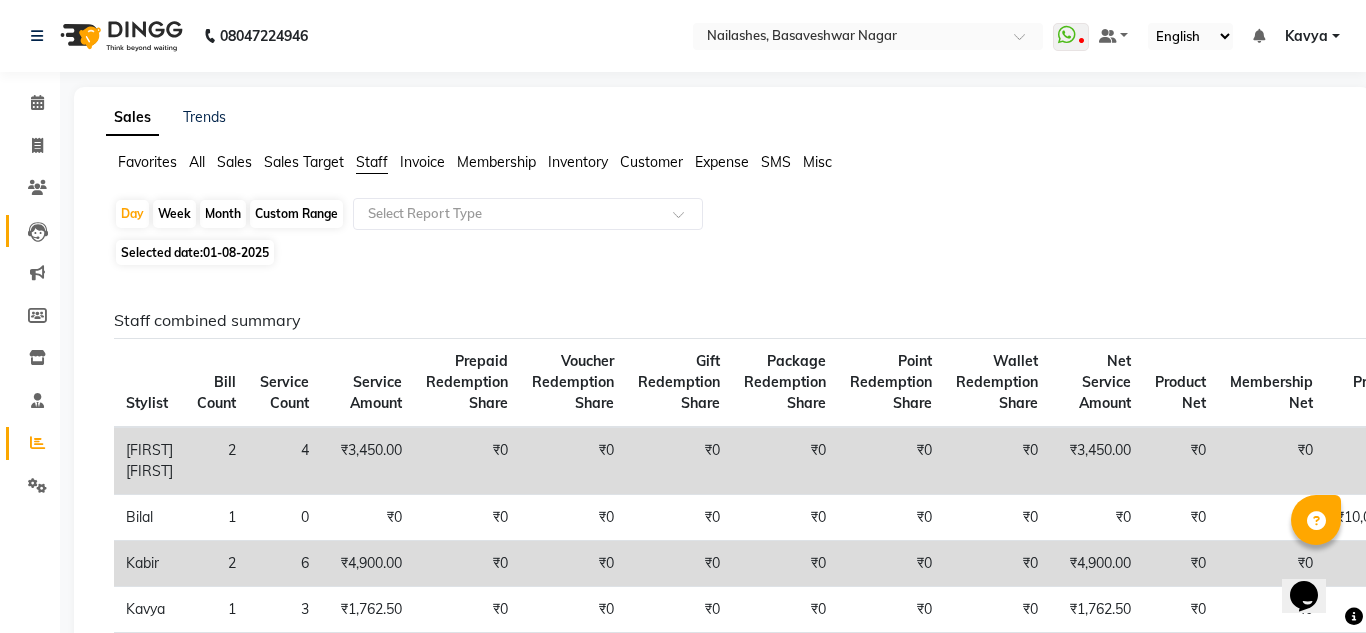 select on "7686" 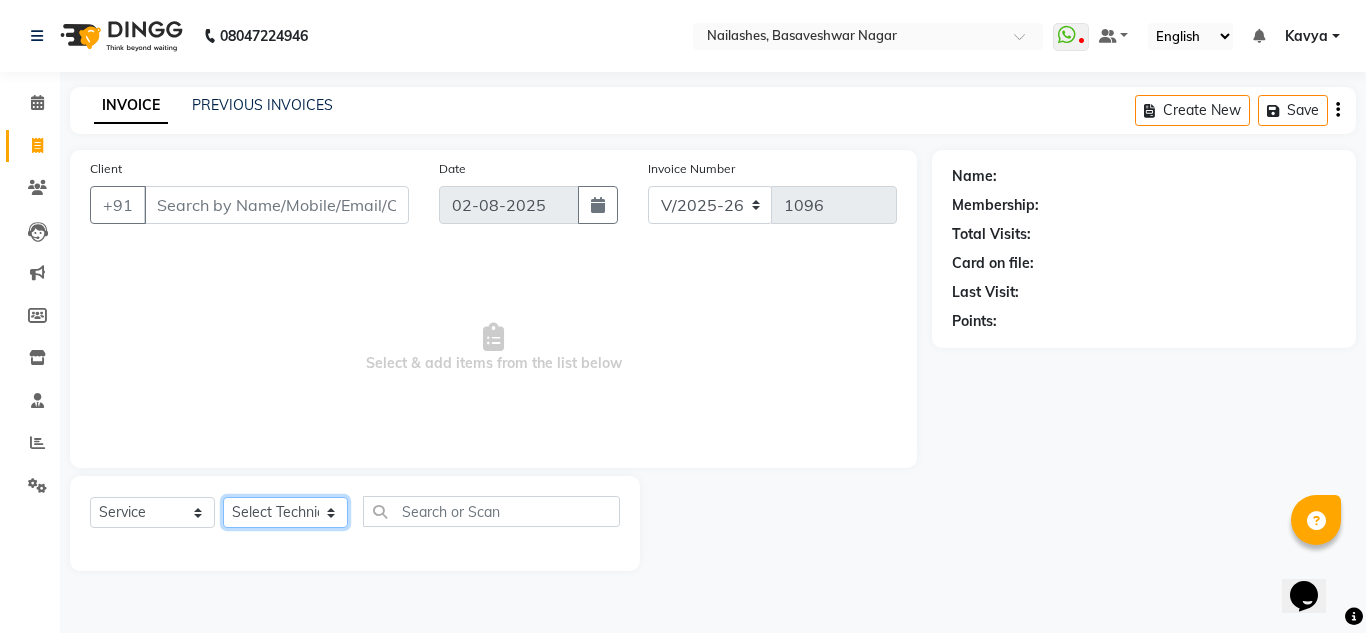 click on "Select Technician [FIRST] [FIRST]   [FIRST]   [FIRST]   [FIRST]   [FIRST]   [FIRST]    [FIRST]   Manager   [FIRST]   [FIRST]" 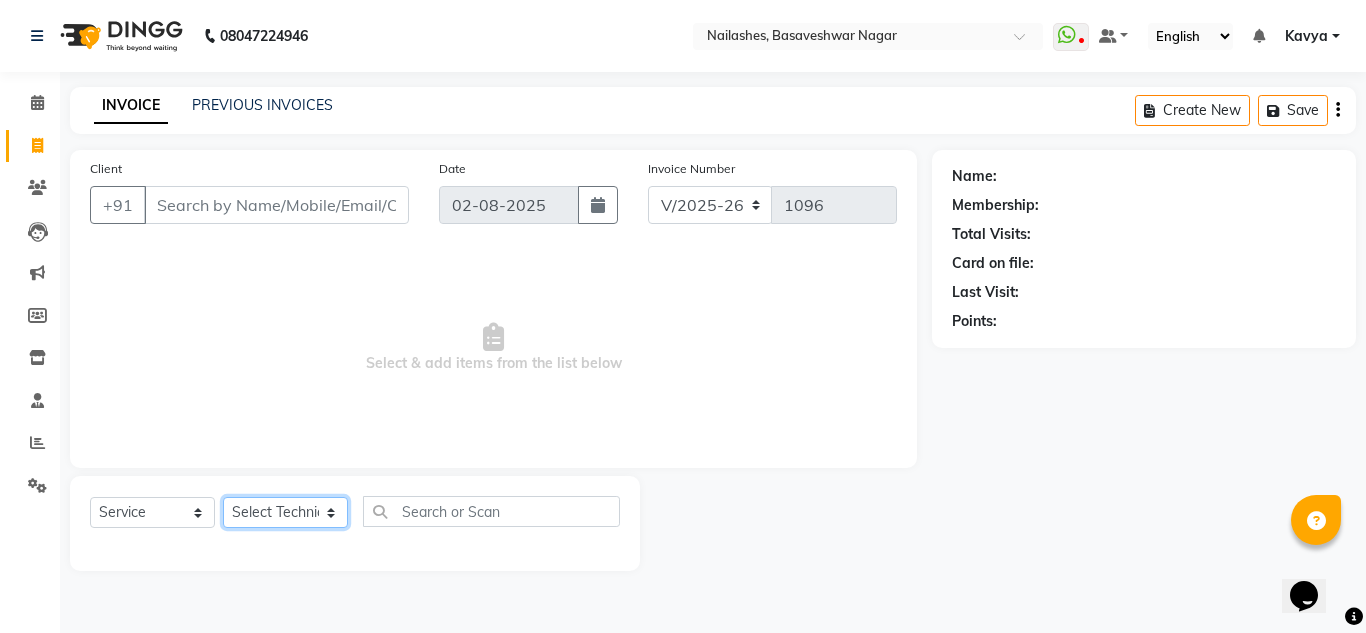 select on "68294" 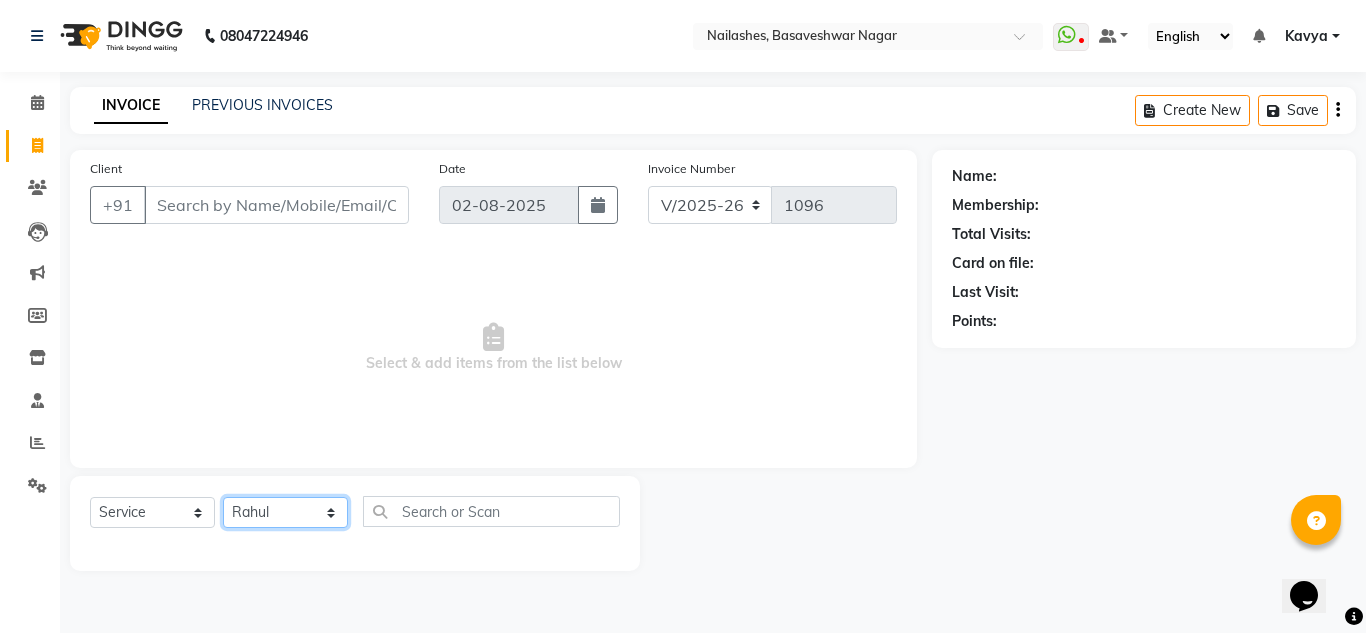 click on "Select Technician [FIRST] [FIRST]   [FIRST]   [FIRST]   [FIRST]   [FIRST]   [FIRST]    [FIRST]   Manager   [FIRST]   [FIRST]" 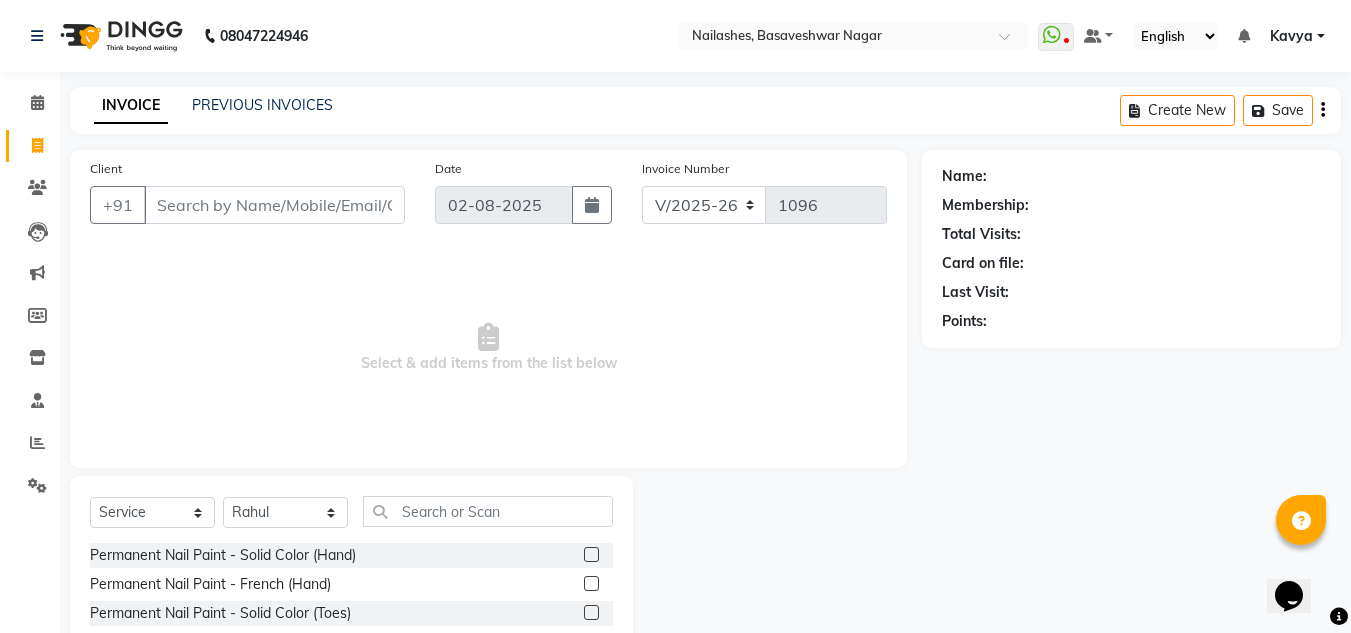 click on "Client +91 Date 02-08-2025 Invoice Number V/2025 V/2025-26 1096  Select & add items from the list below" 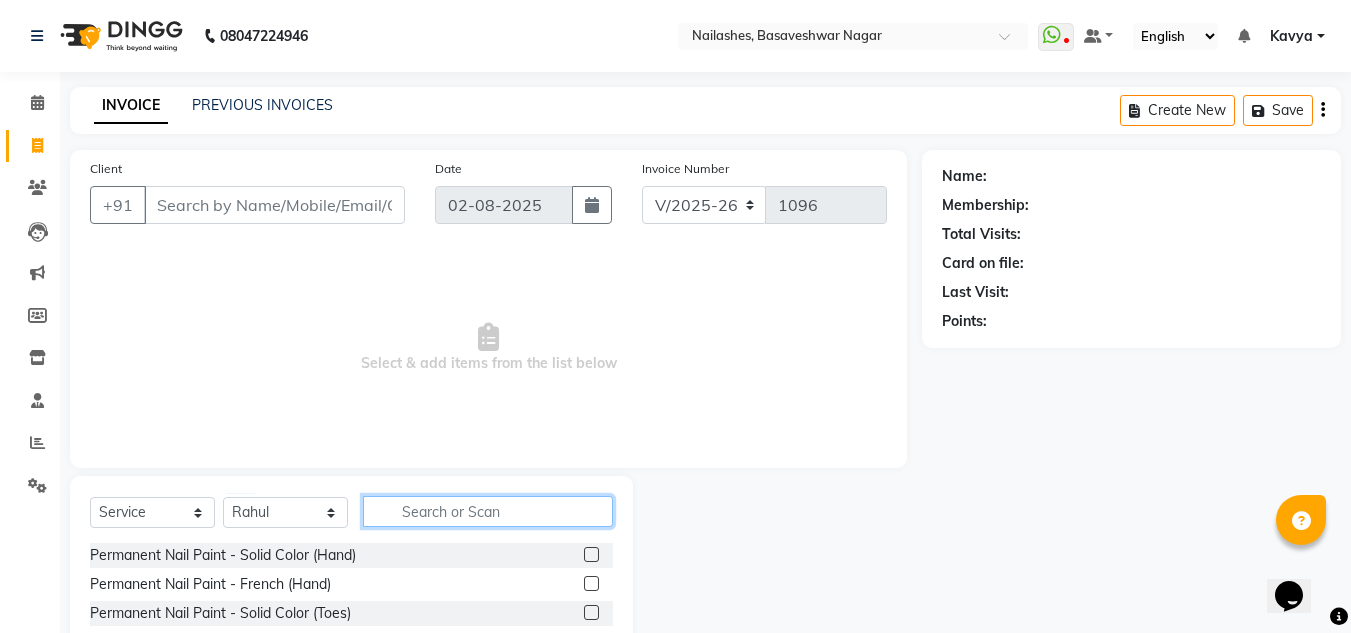click 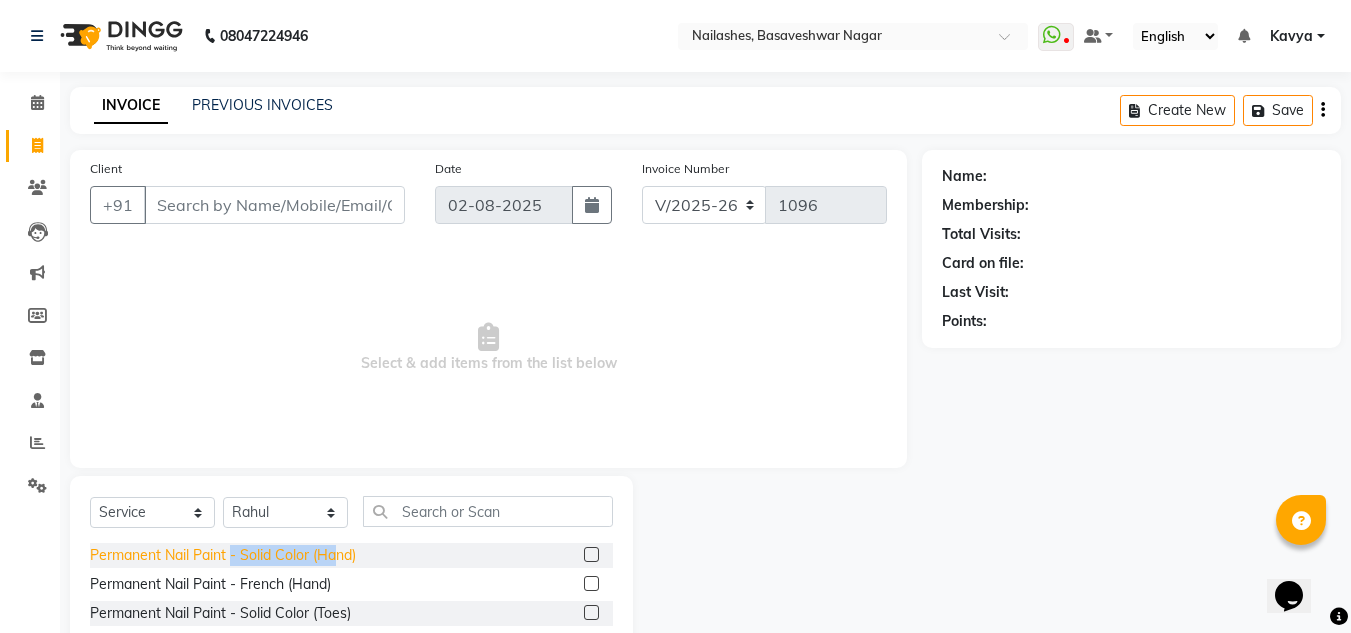 drag, startPoint x: 340, startPoint y: 555, endPoint x: 232, endPoint y: 563, distance: 108.29589 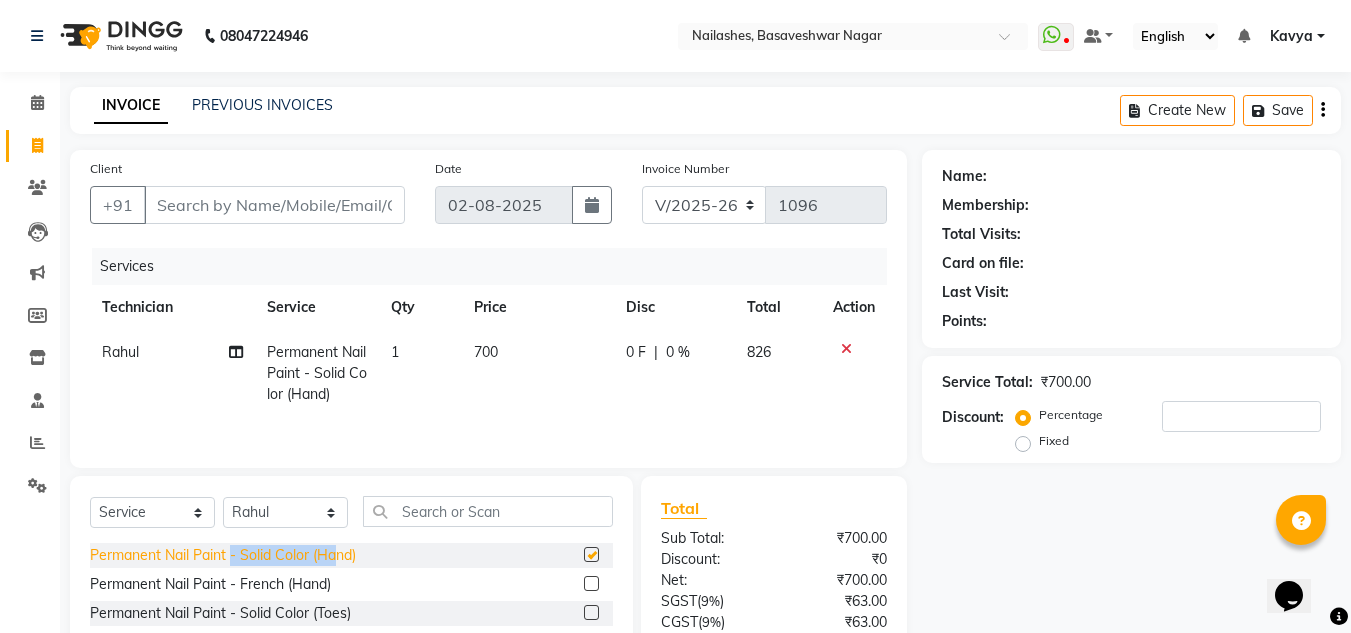 checkbox on "false" 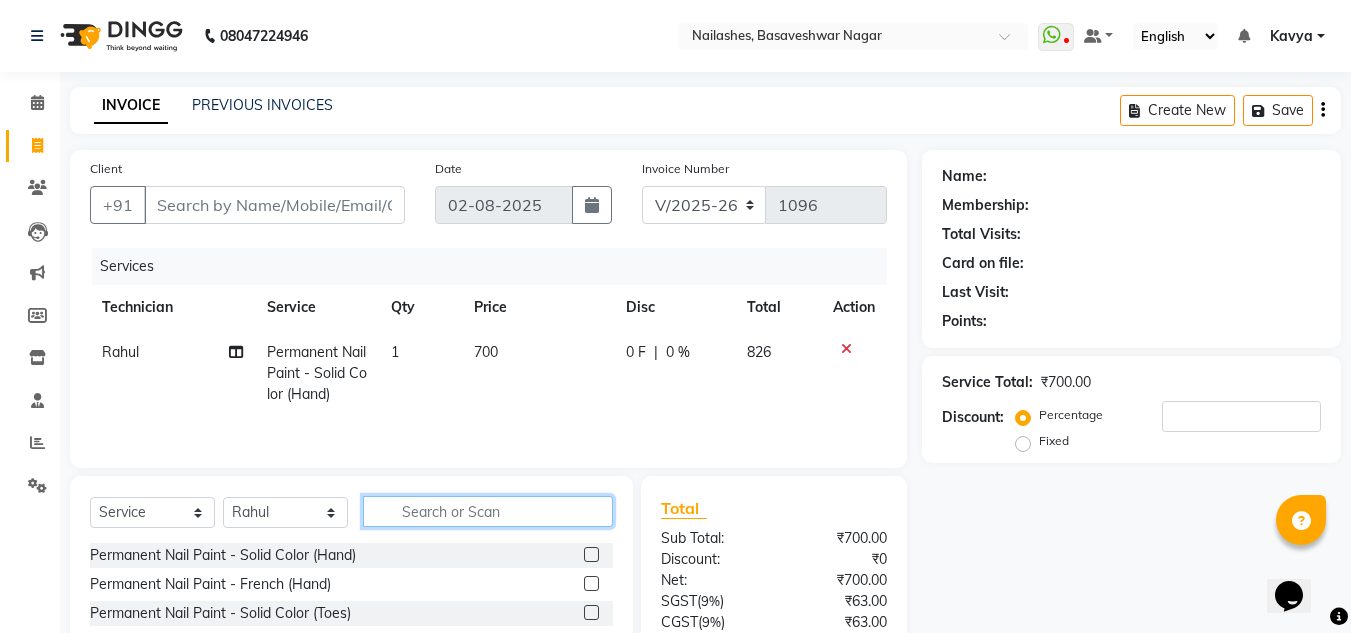 click 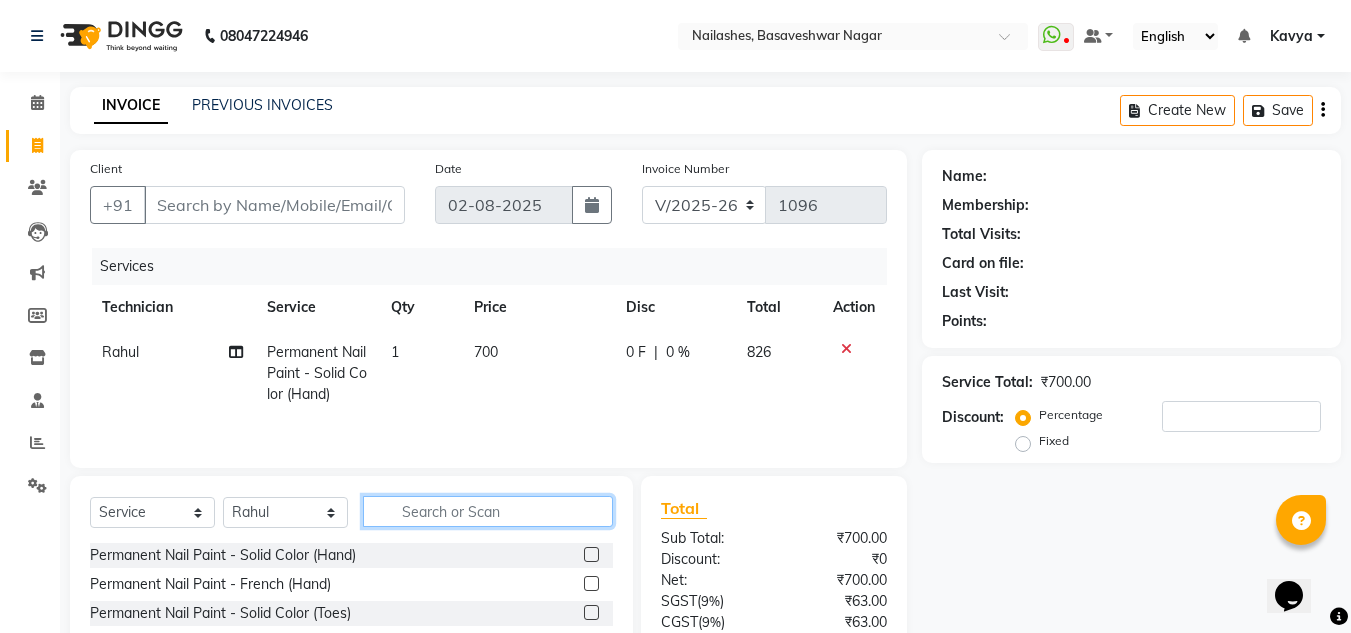 click 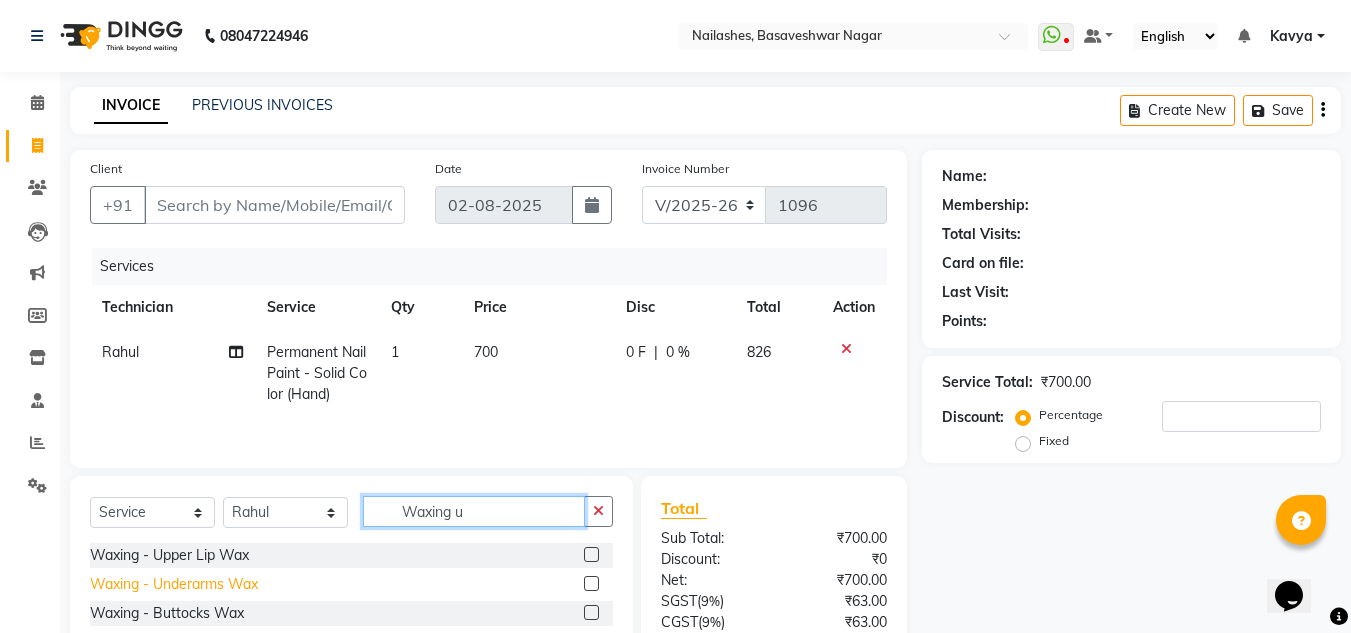 type on "Waxing u" 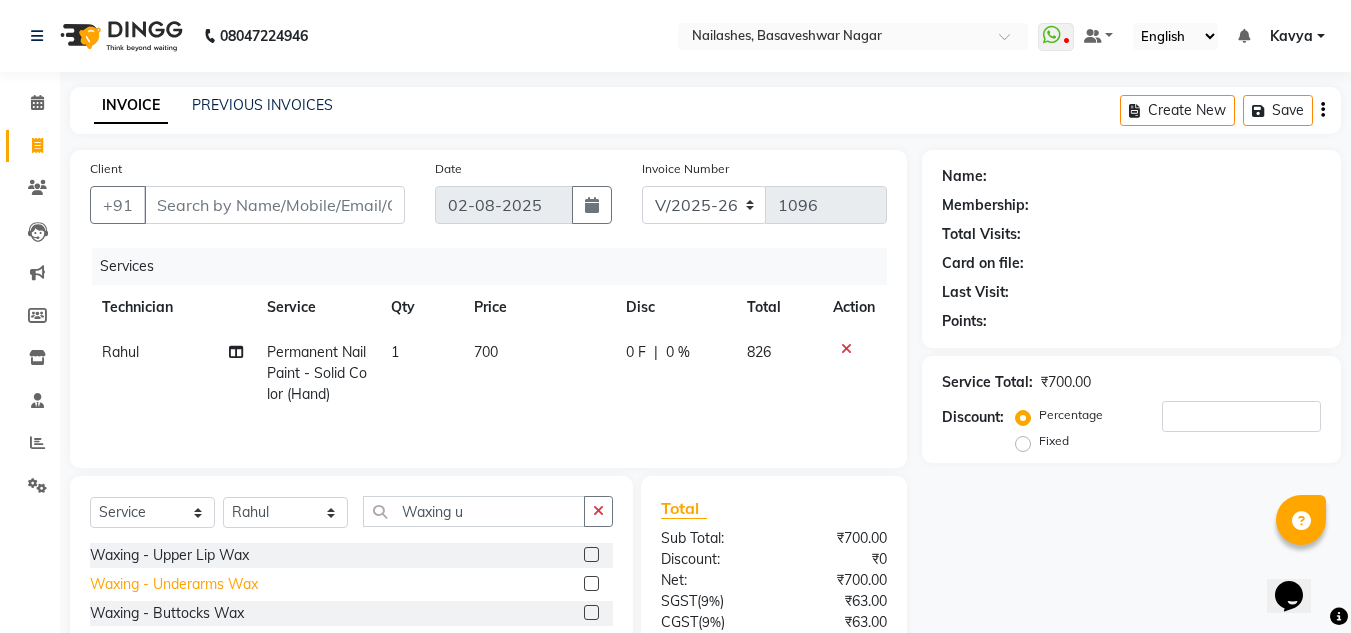 click on "Waxing - Underarms Wax" 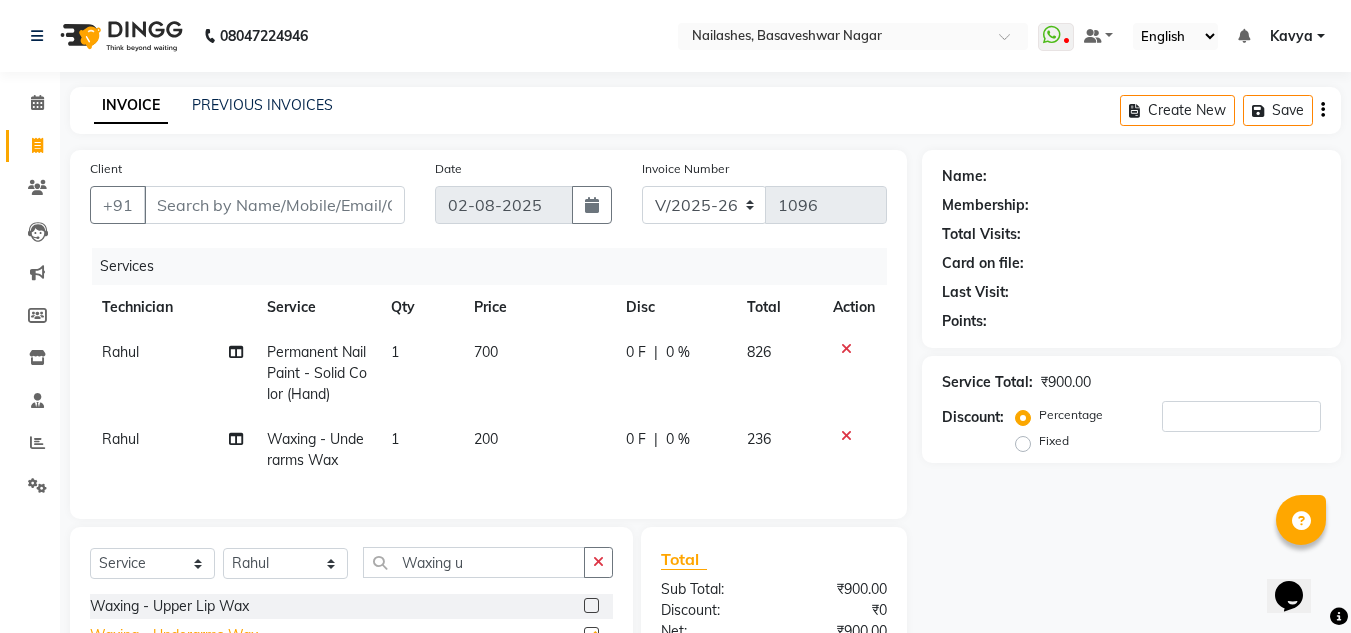 checkbox on "false" 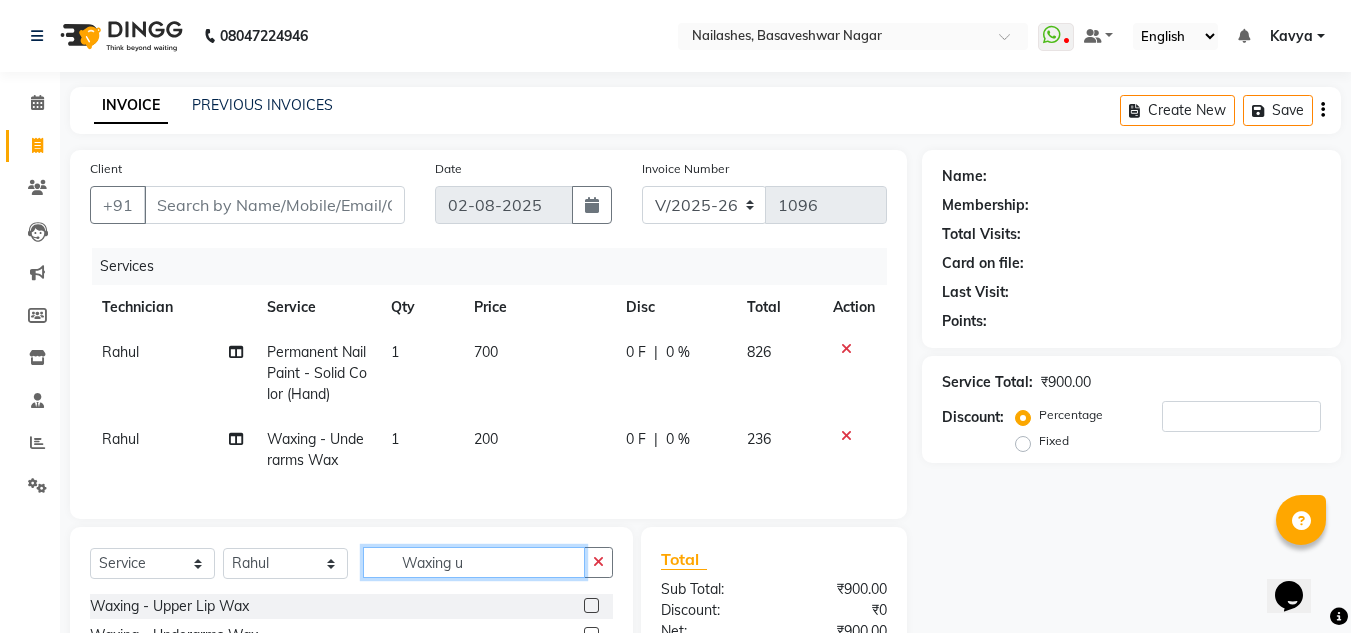 click on "Waxing u" 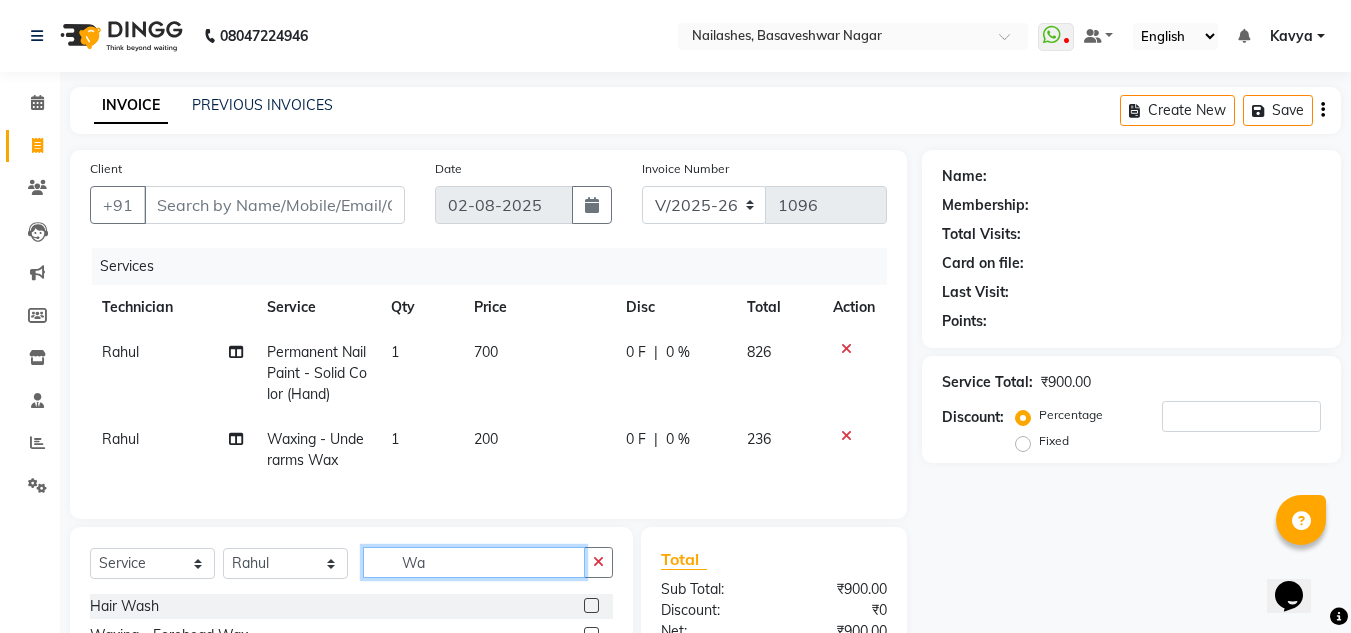 type on "W" 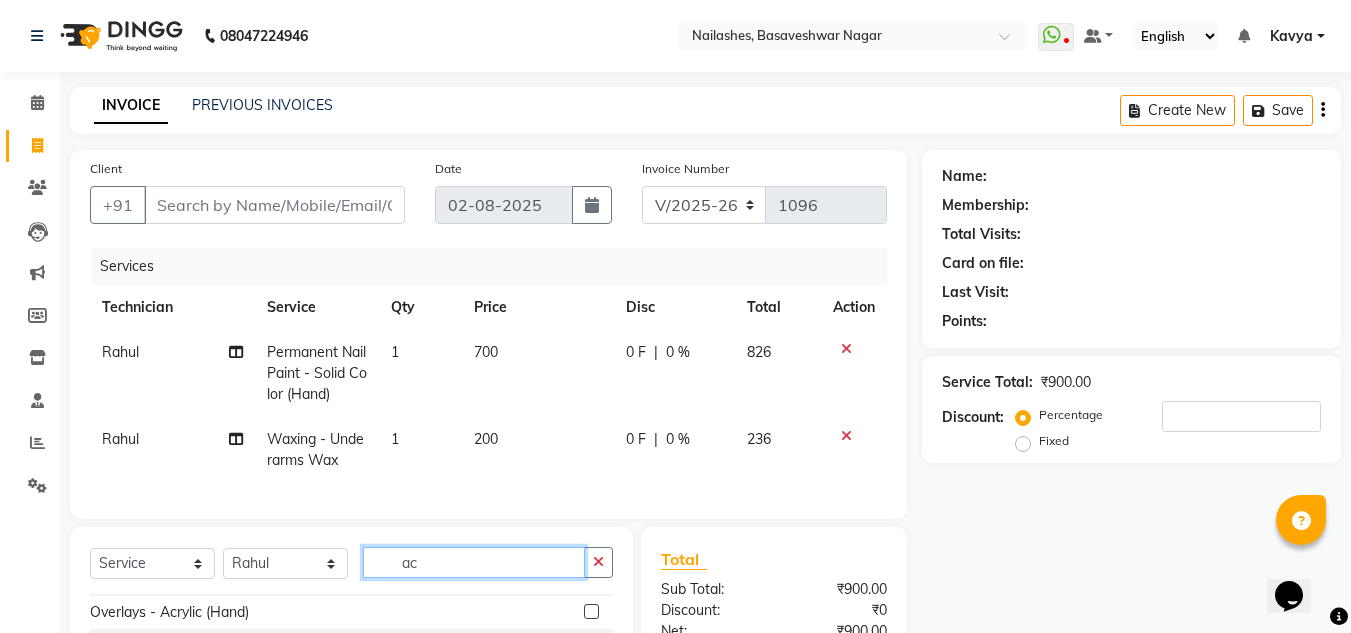 scroll, scrollTop: 141, scrollLeft: 0, axis: vertical 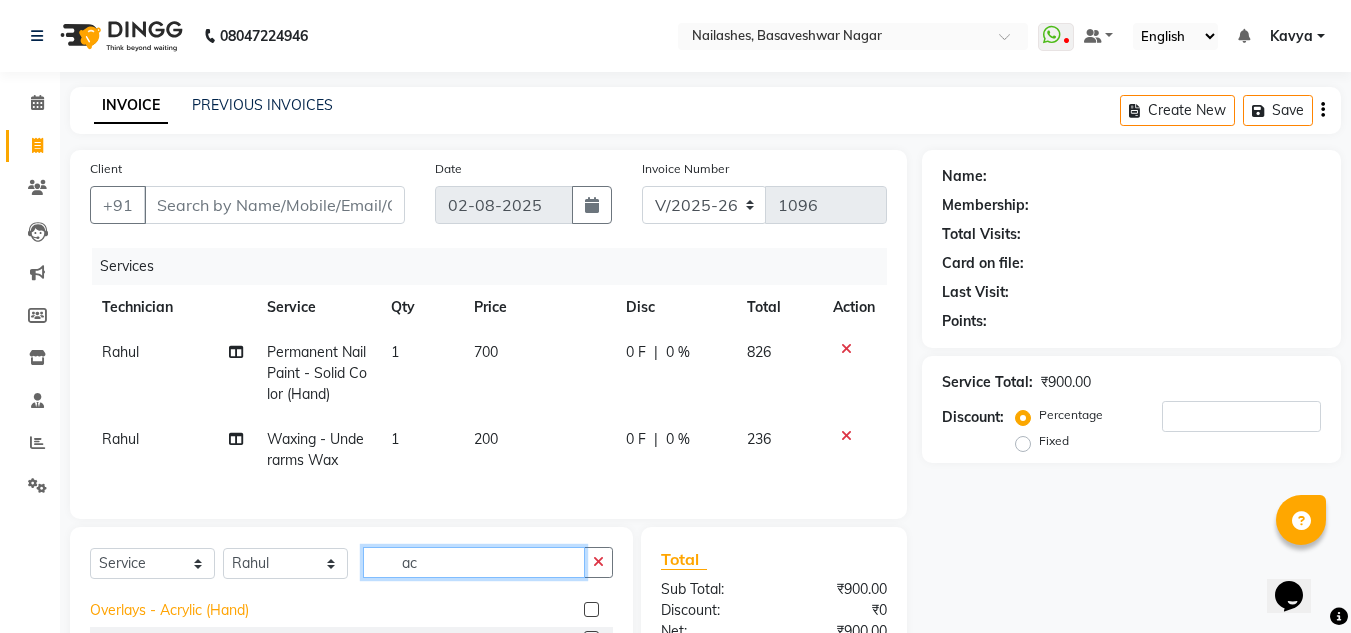 type on "ac" 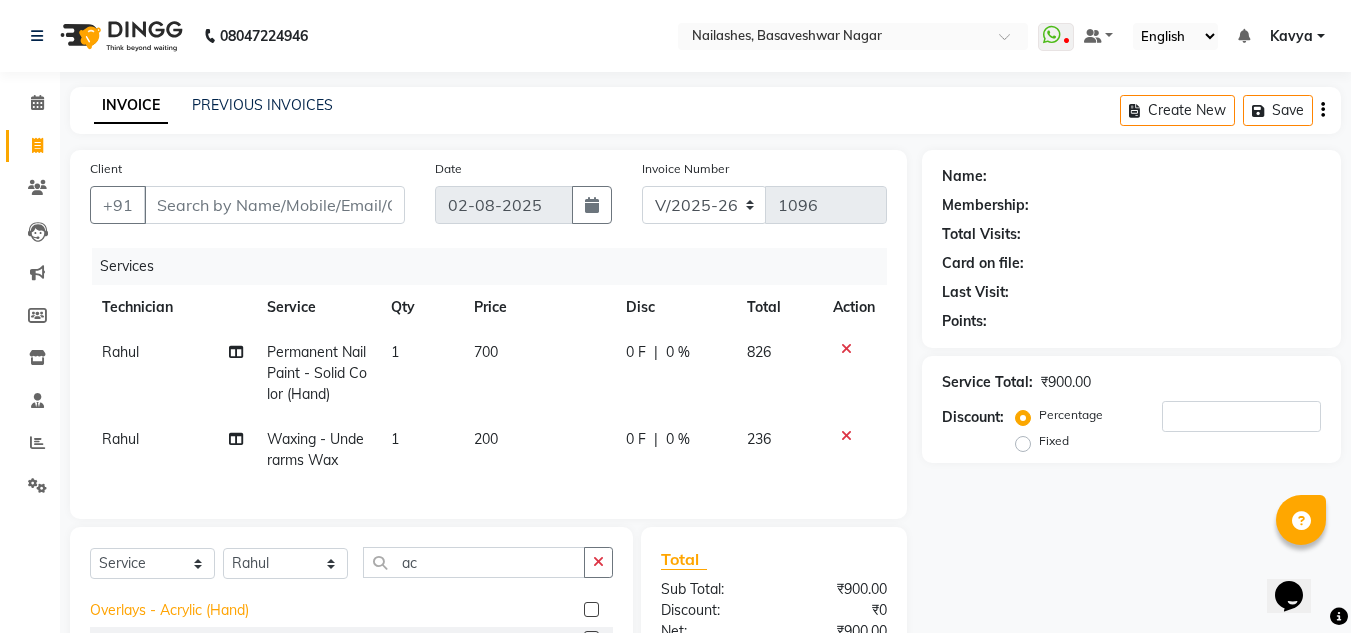 click on "Overlays - Acrylic (Hand)" 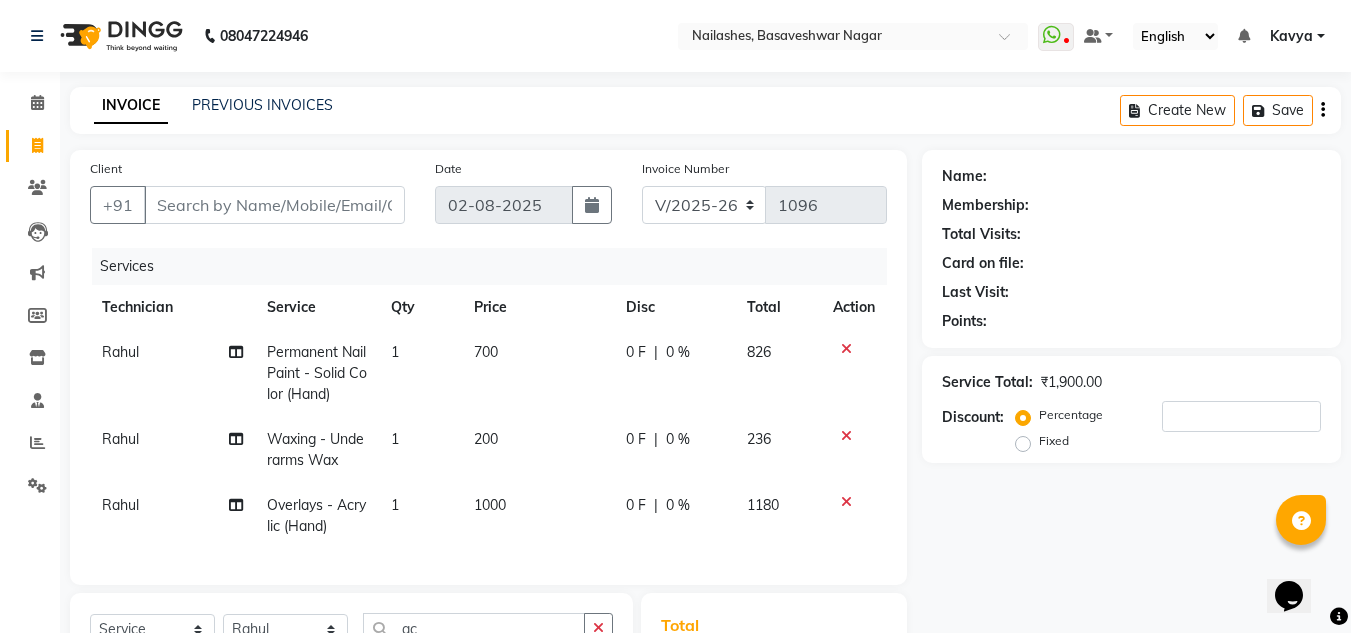 checkbox on "false" 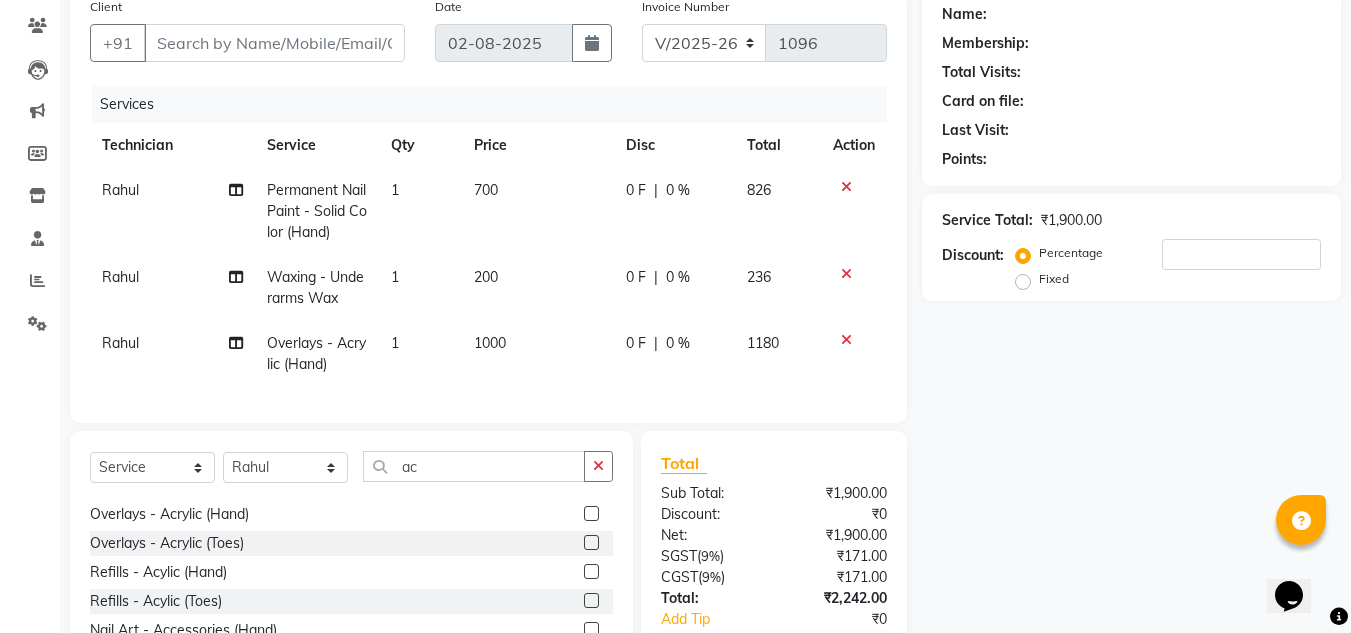 scroll, scrollTop: 164, scrollLeft: 0, axis: vertical 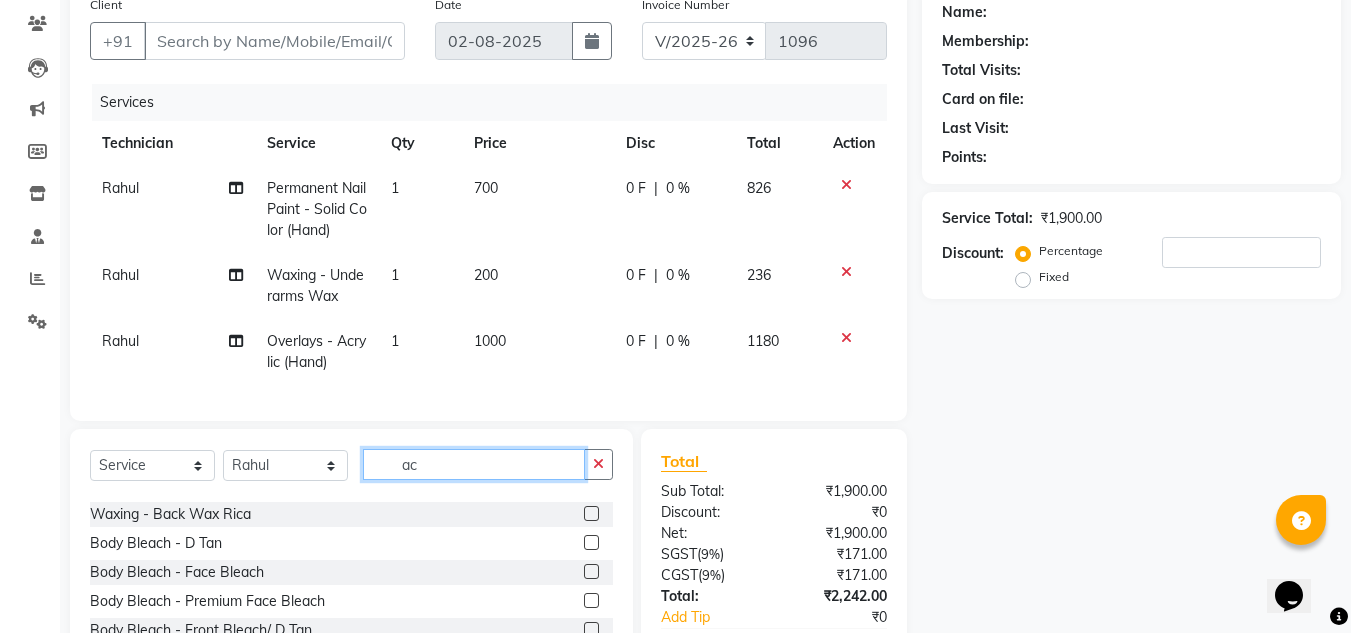 click on "ac" 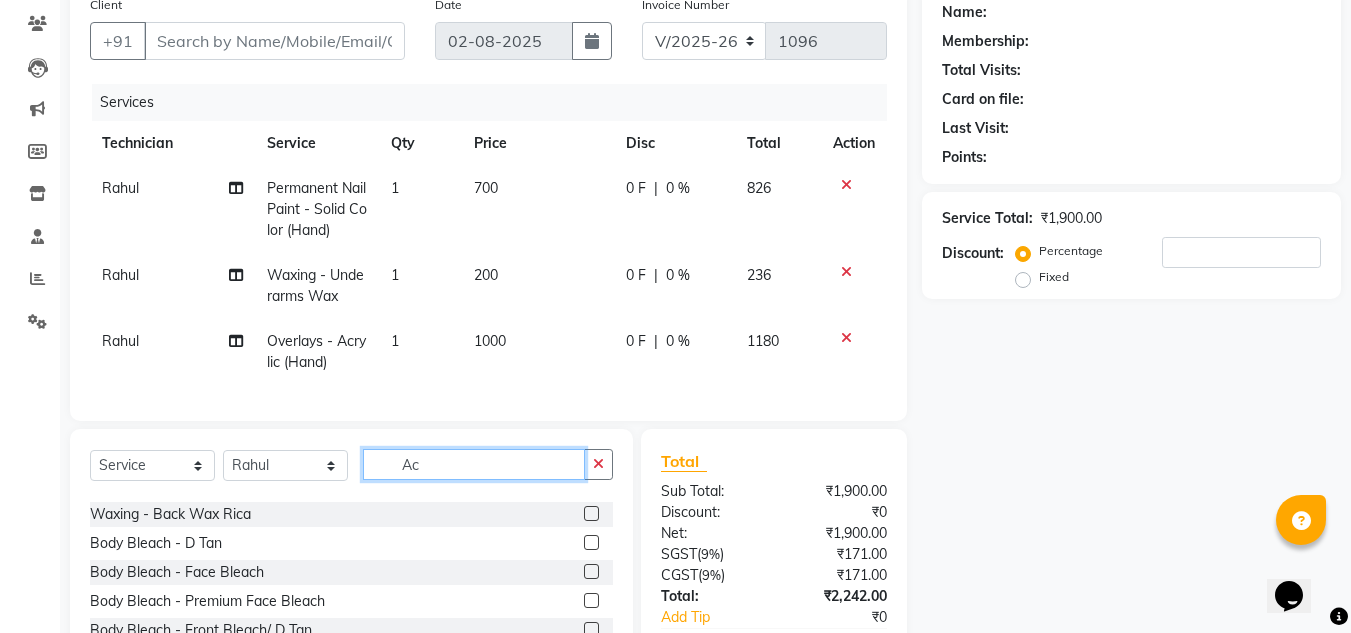 scroll, scrollTop: 52, scrollLeft: 0, axis: vertical 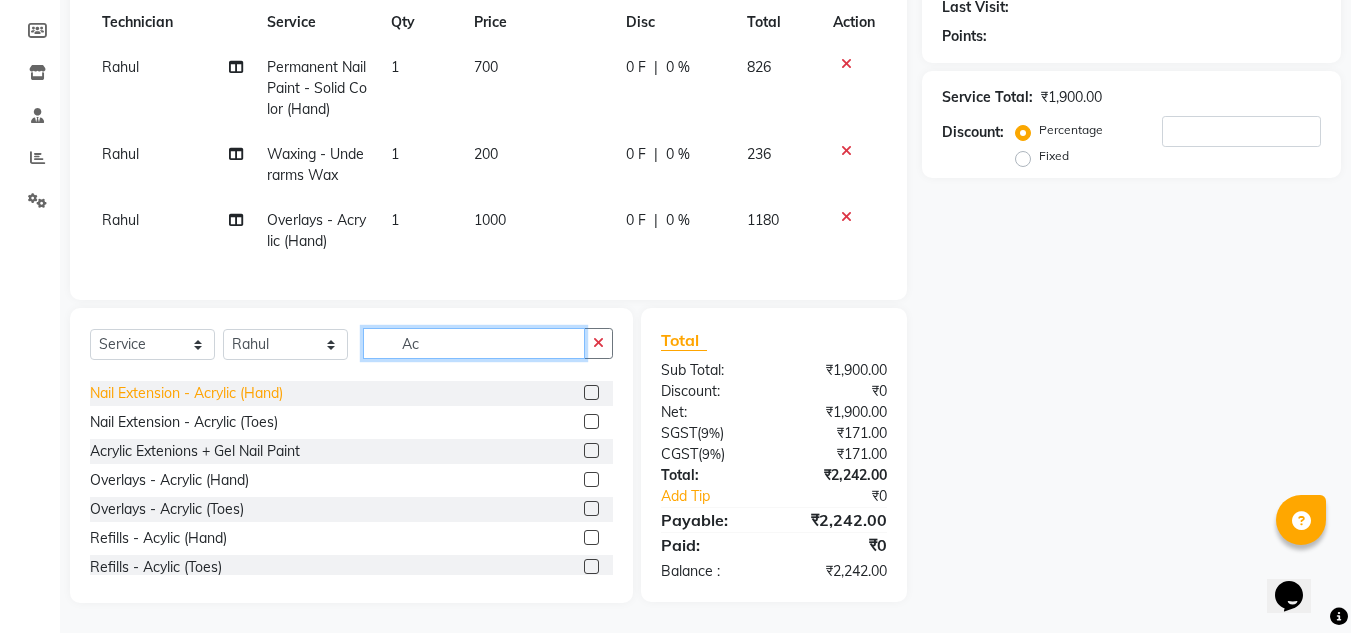 type on "Ac" 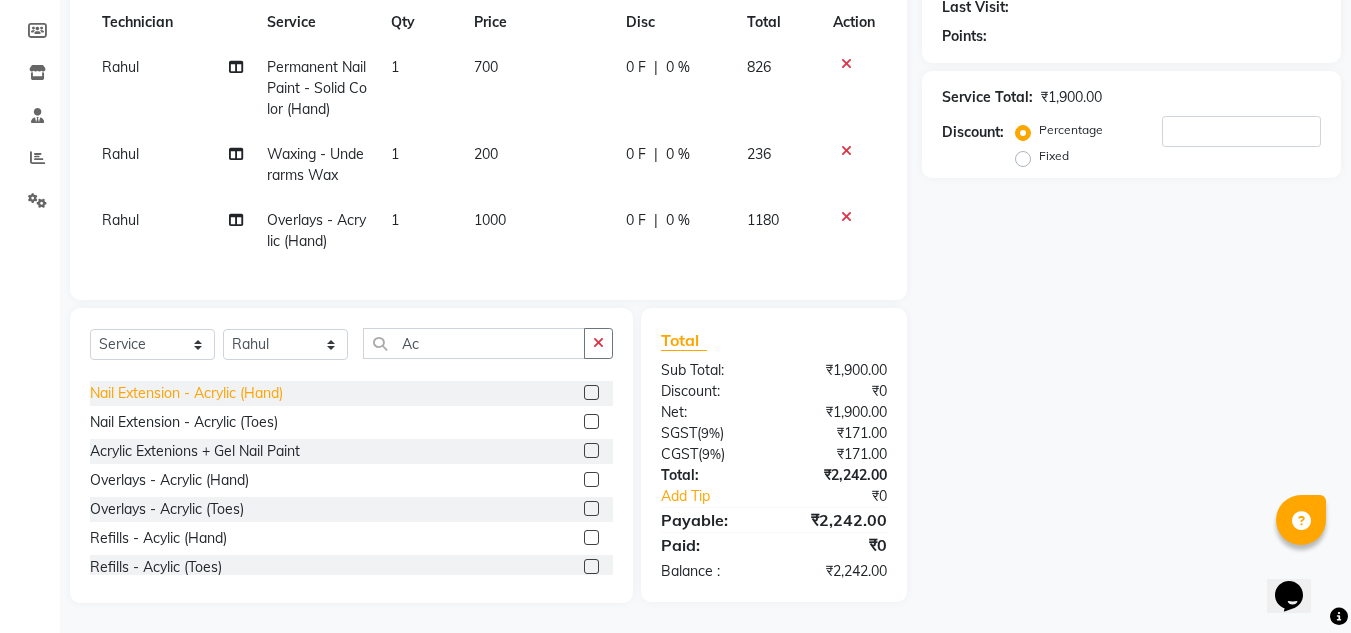 click on "Nail Extension - Acrylic (Hand)" 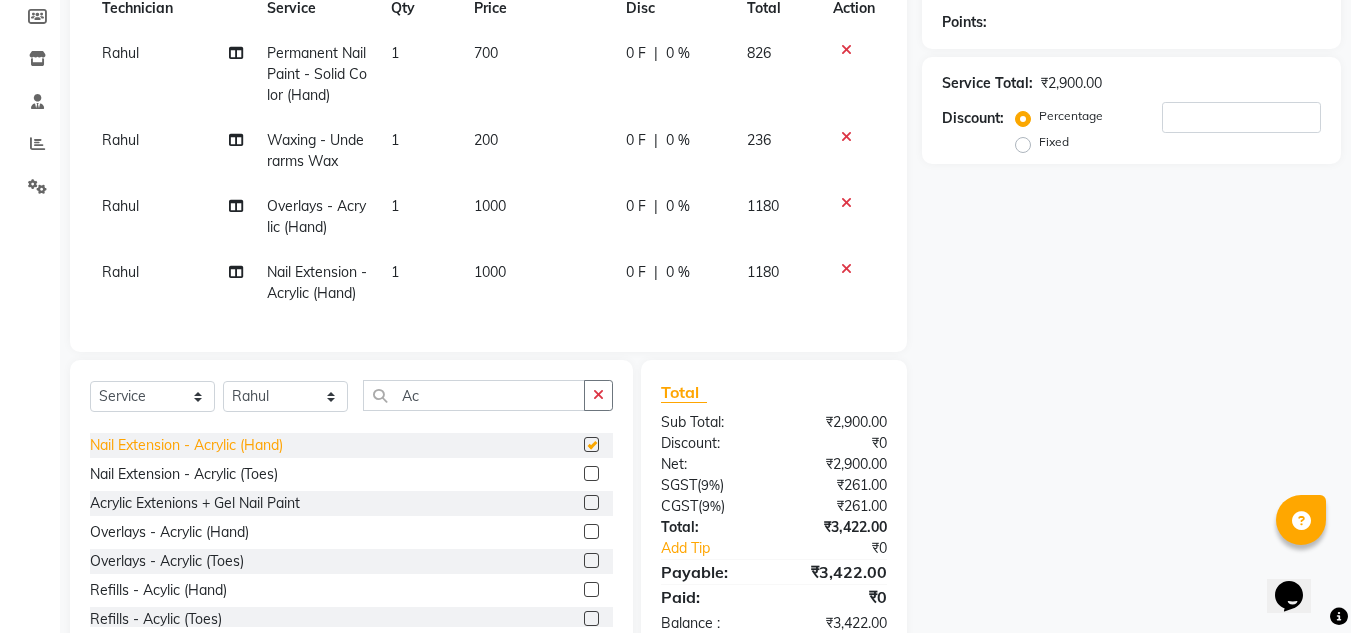 checkbox on "false" 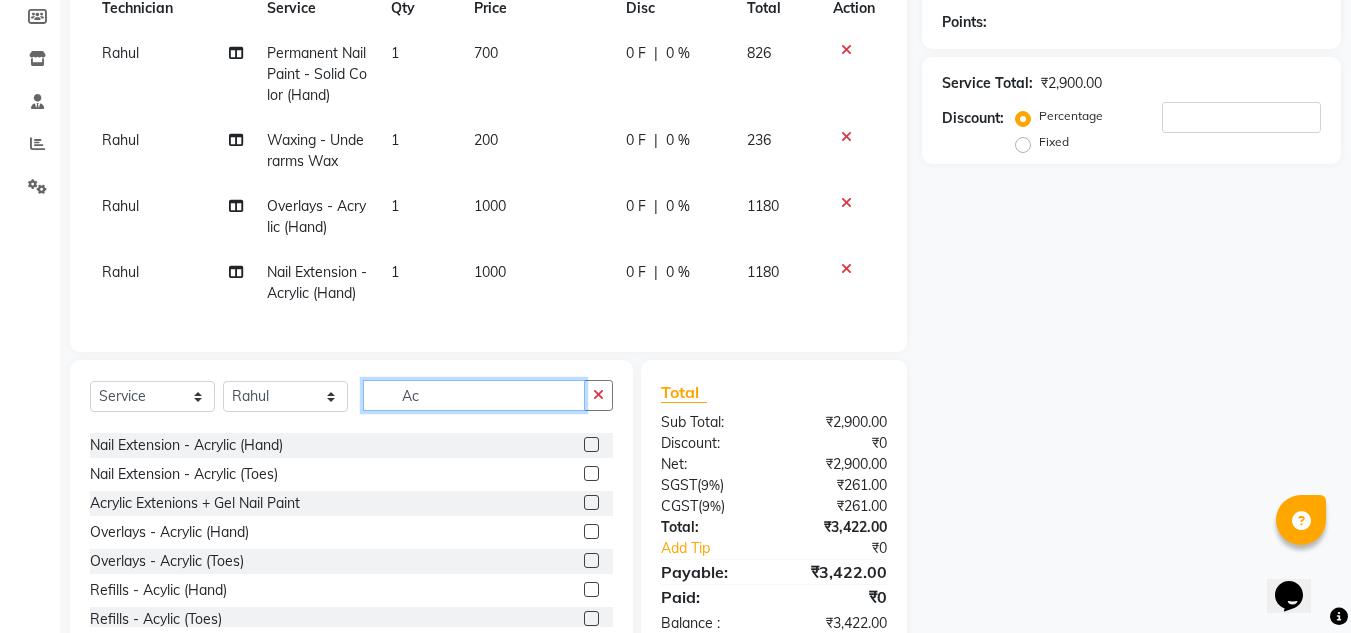 click on "Ac" 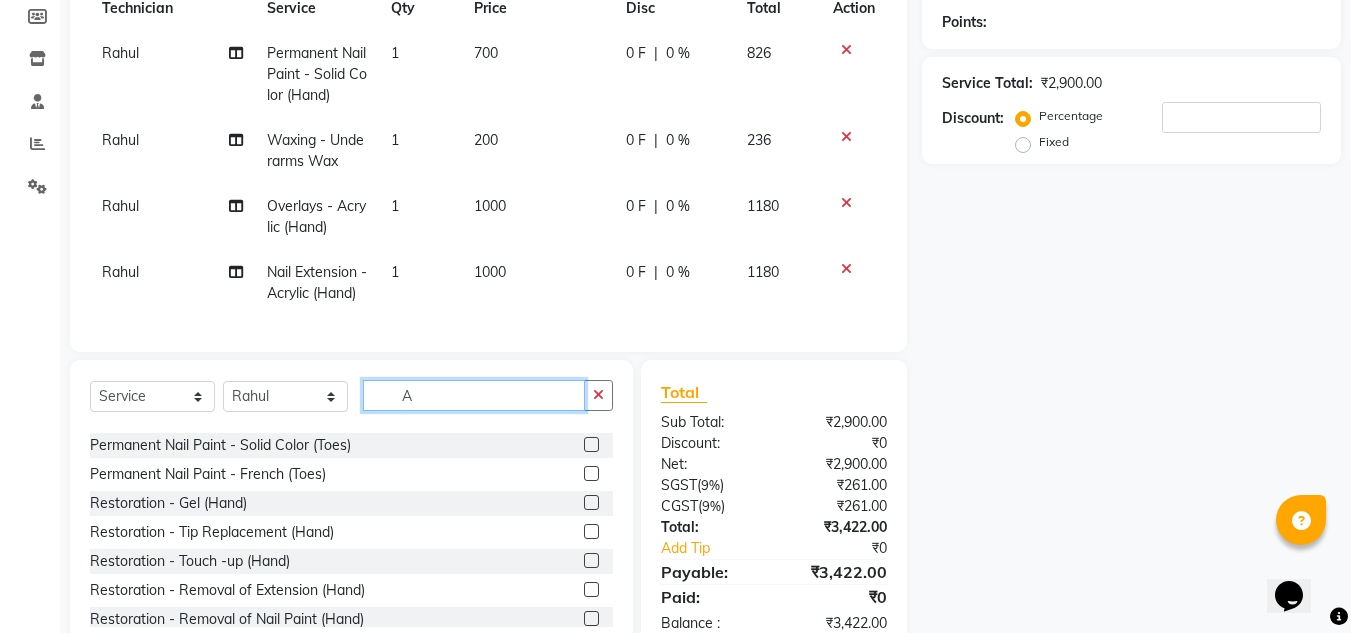 scroll, scrollTop: 342, scrollLeft: 0, axis: vertical 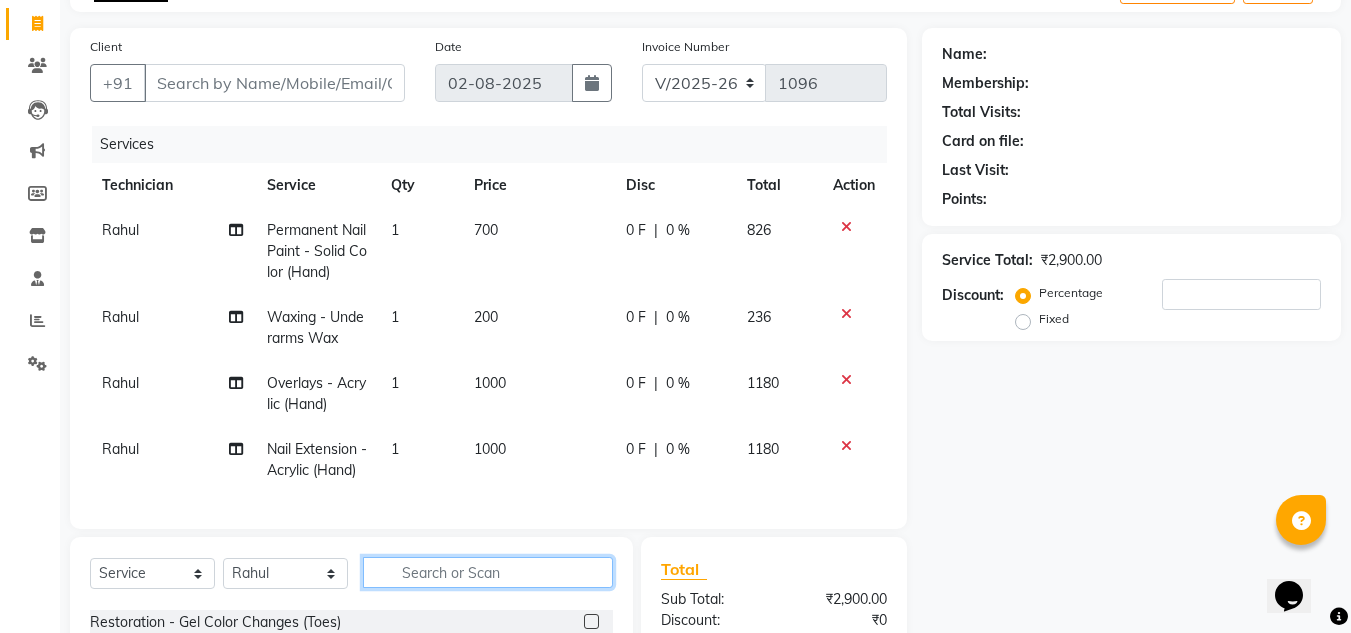 type 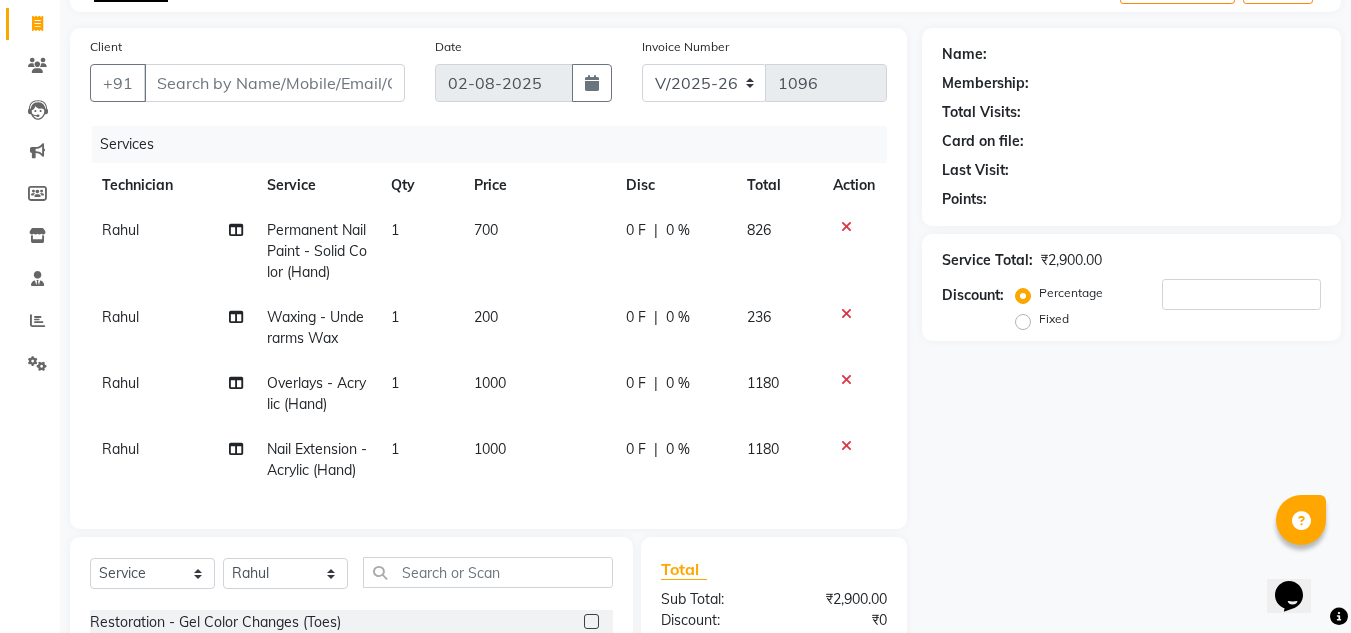 click 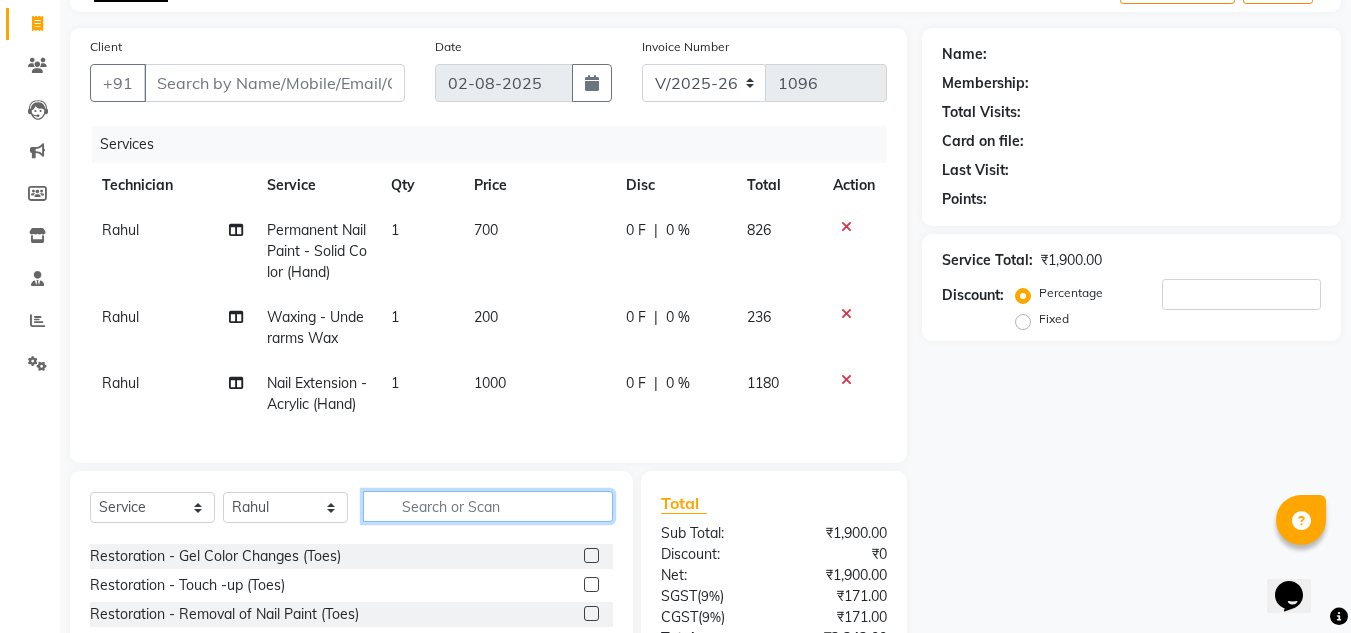 click 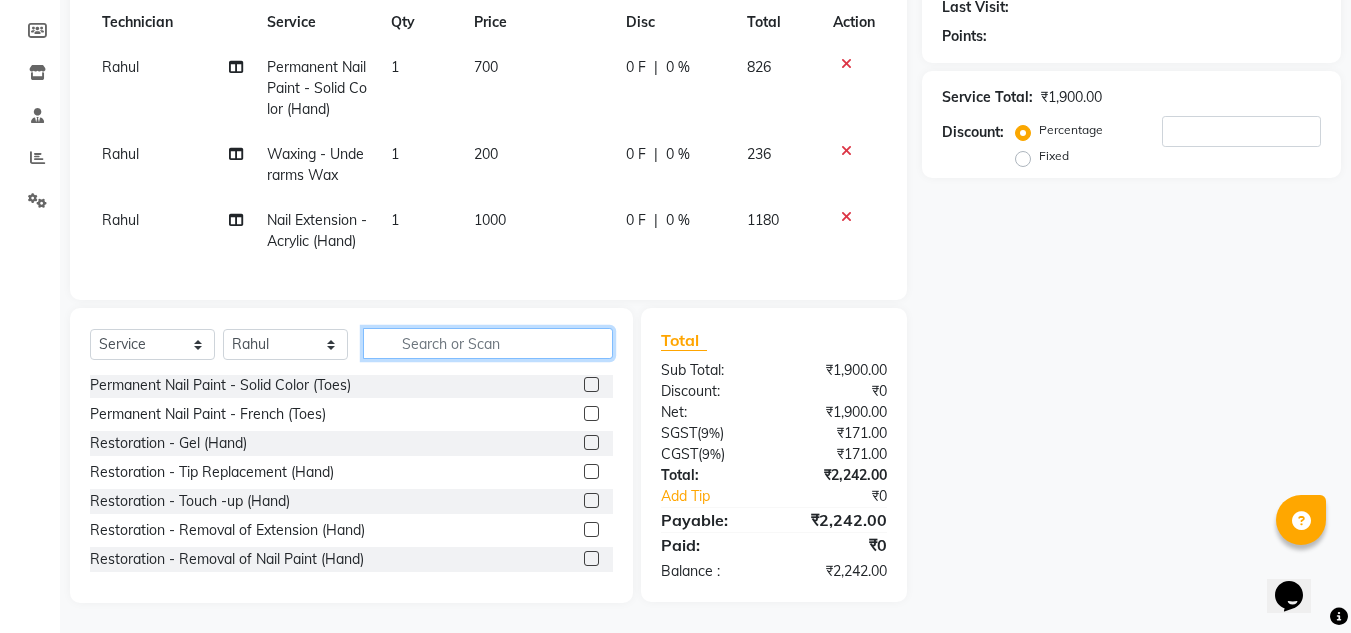 scroll, scrollTop: 48, scrollLeft: 0, axis: vertical 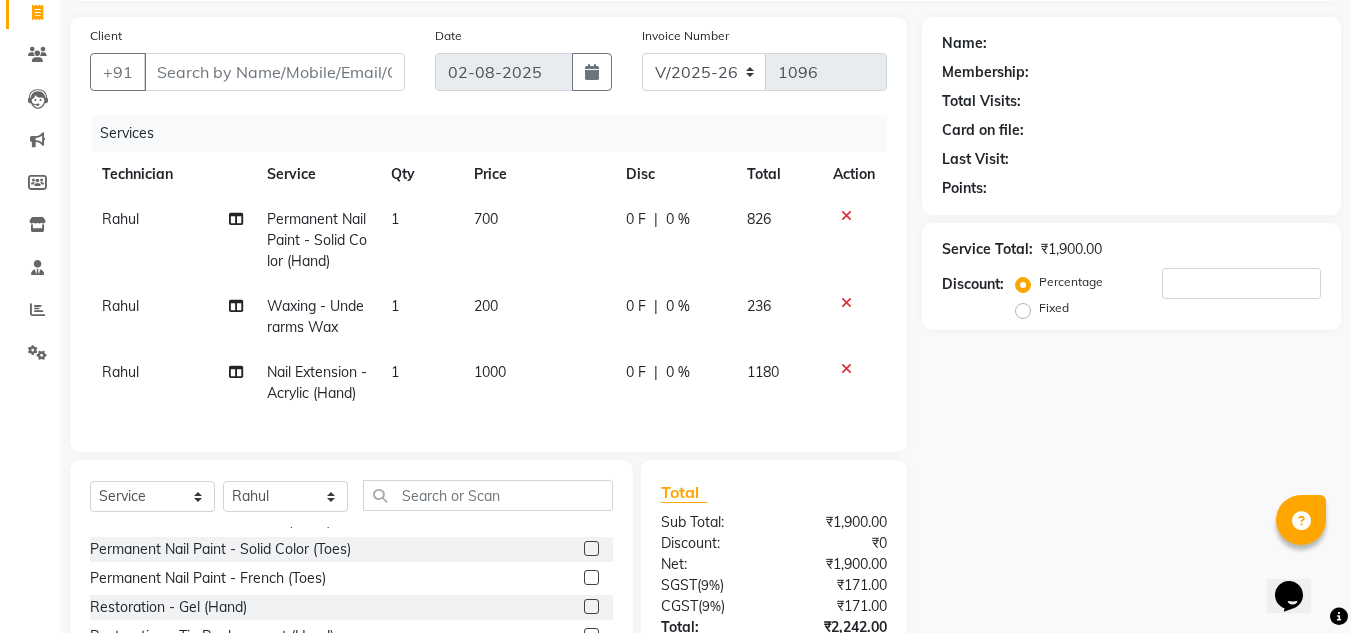 click on "Rahul" 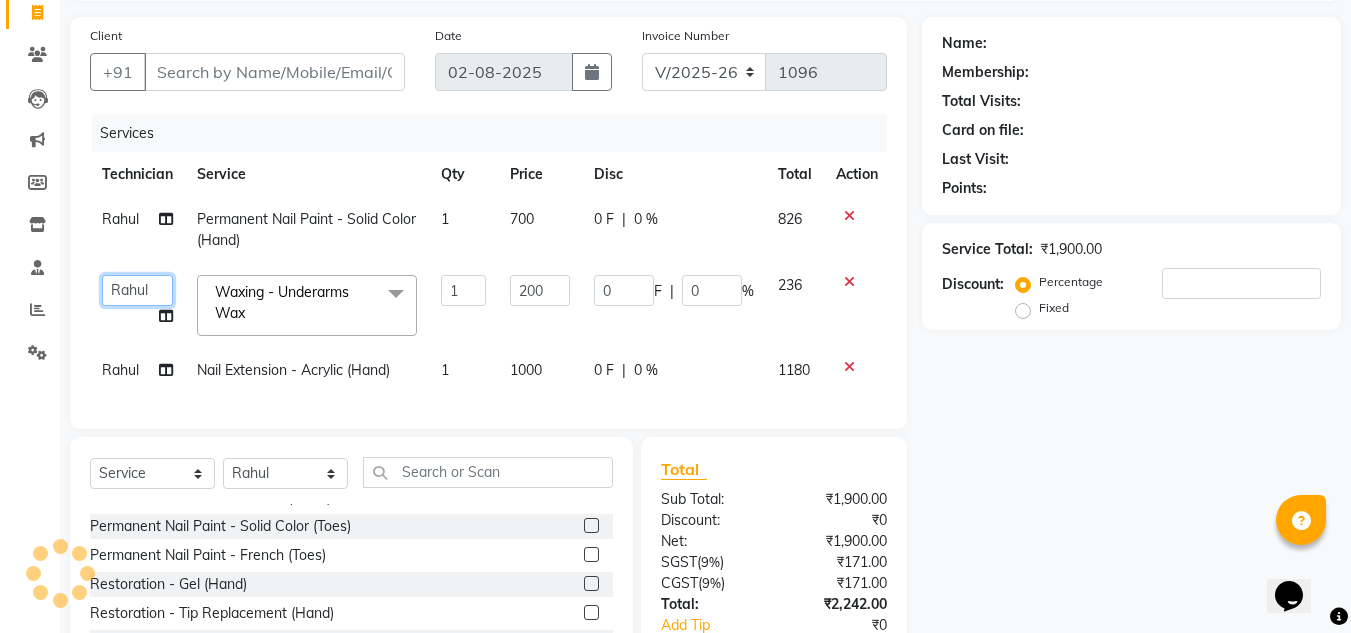 click on "[FIRST] [FIRST]   [FIRST] [LAST]   [FIRST]   [FIRST]   [FIRST]   [FIRST]   [FIRST]    [FIRST]   Manager   [FIRST]   [FIRST]" 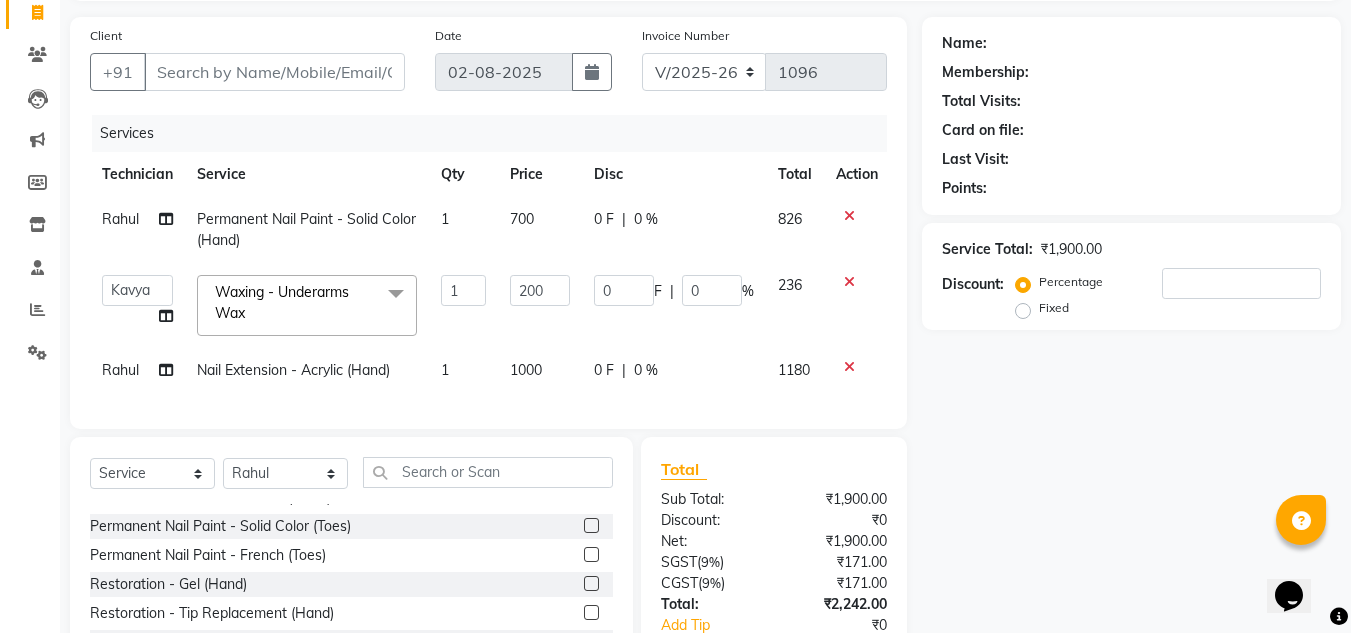select on "84650" 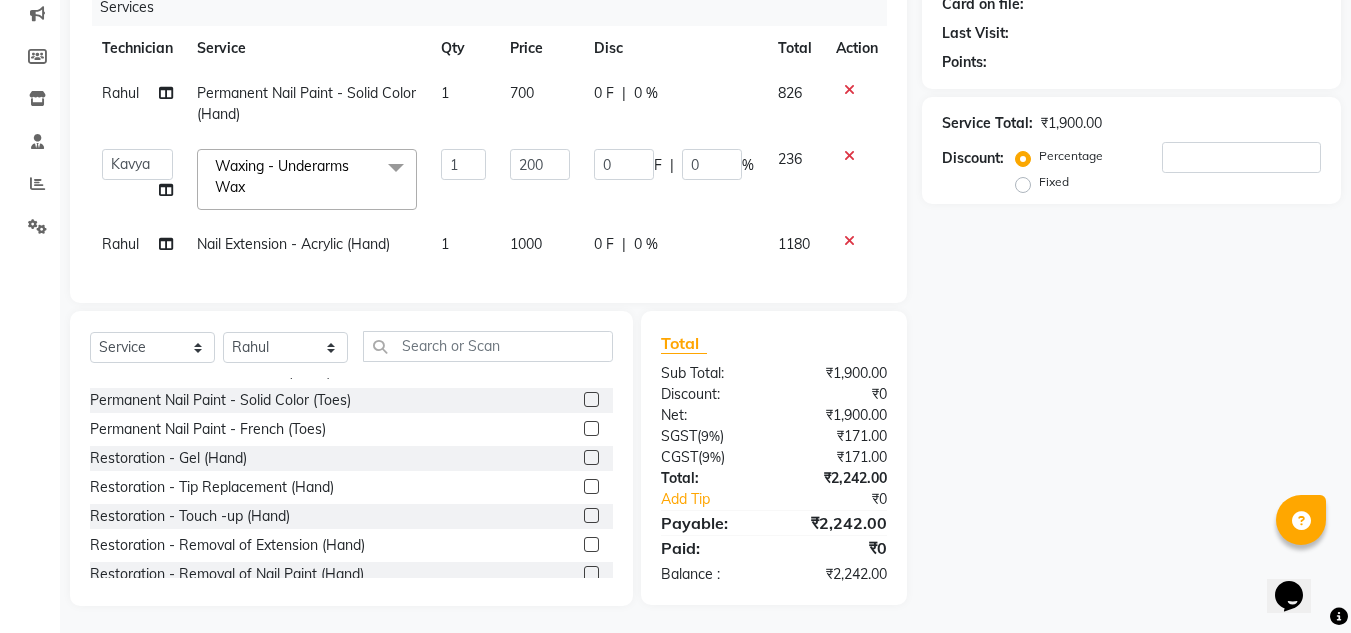 scroll, scrollTop: 260, scrollLeft: 0, axis: vertical 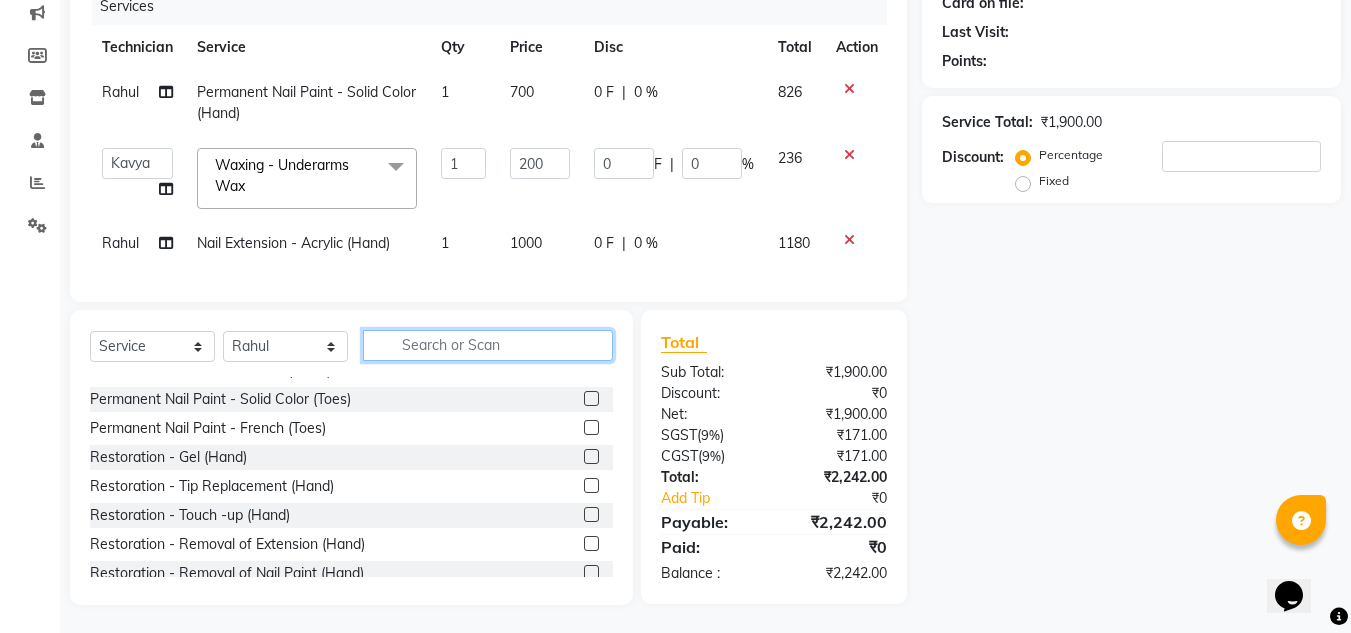 click 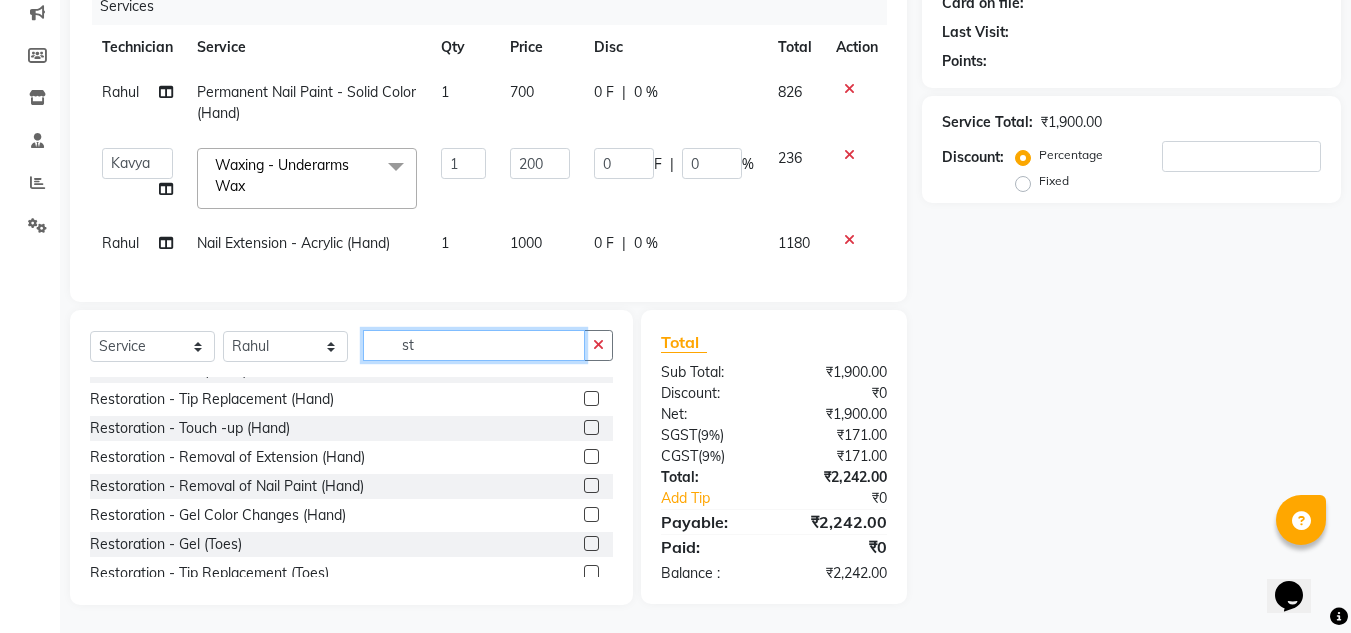 scroll, scrollTop: 0, scrollLeft: 0, axis: both 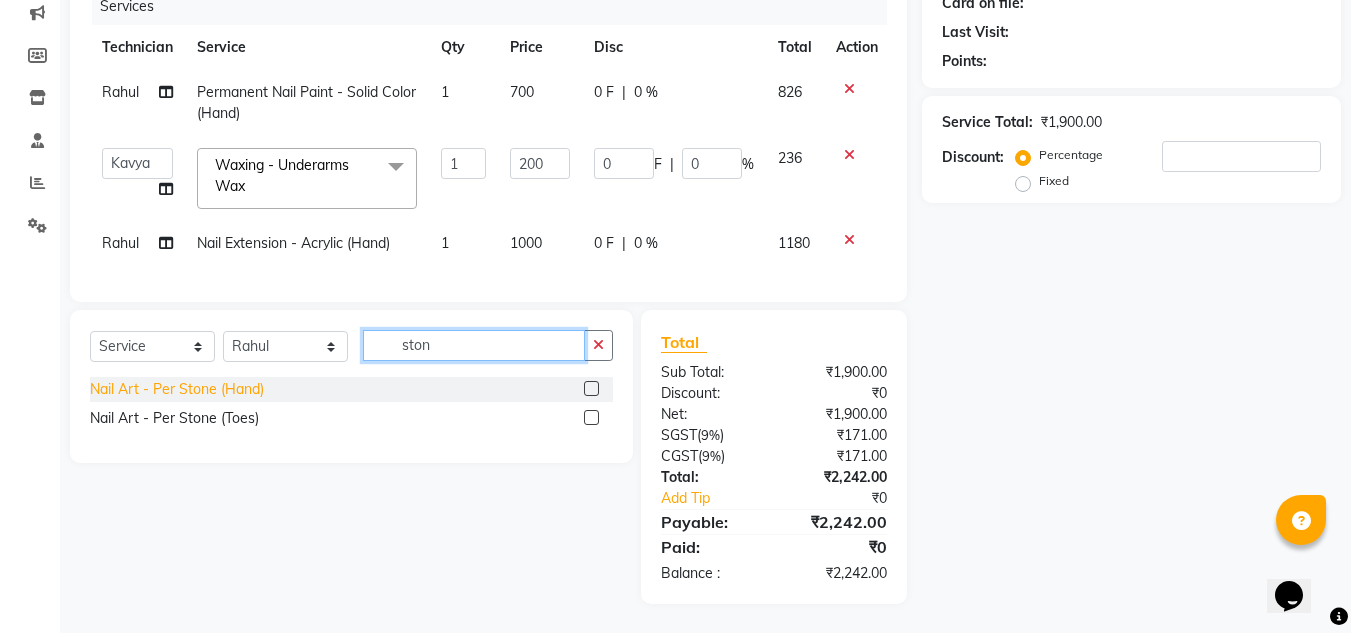 type on "ston" 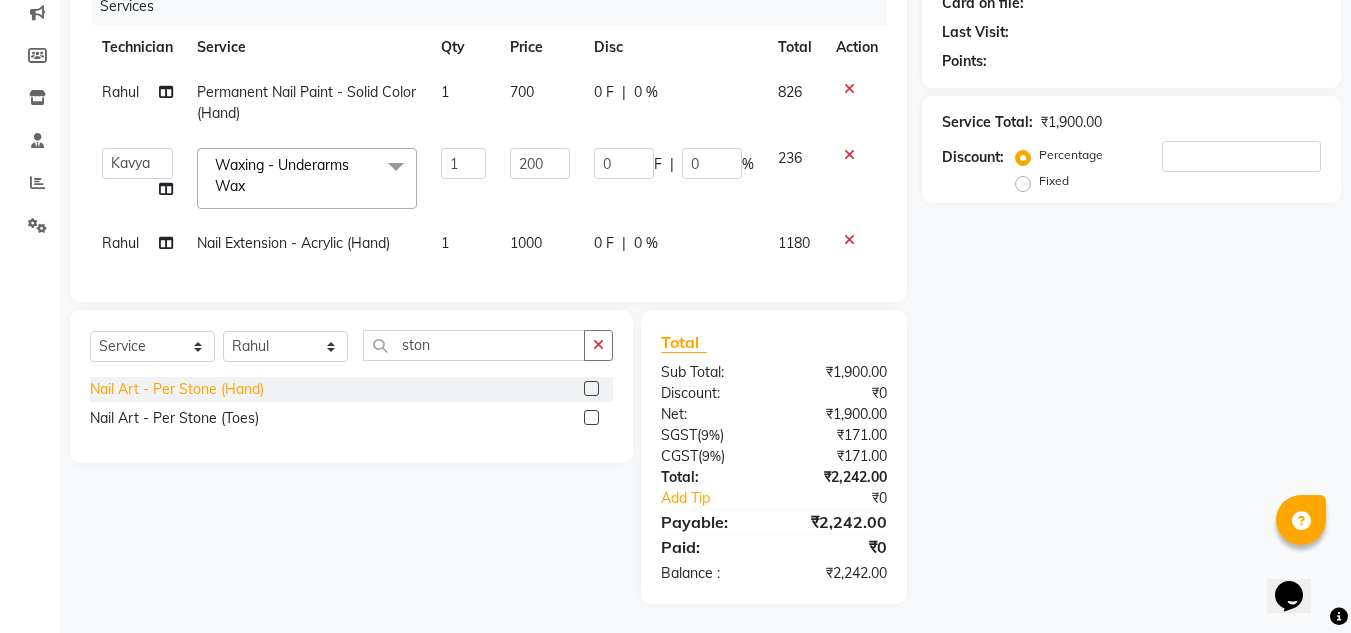 click on "Nail Art - Per Stone (Hand)" 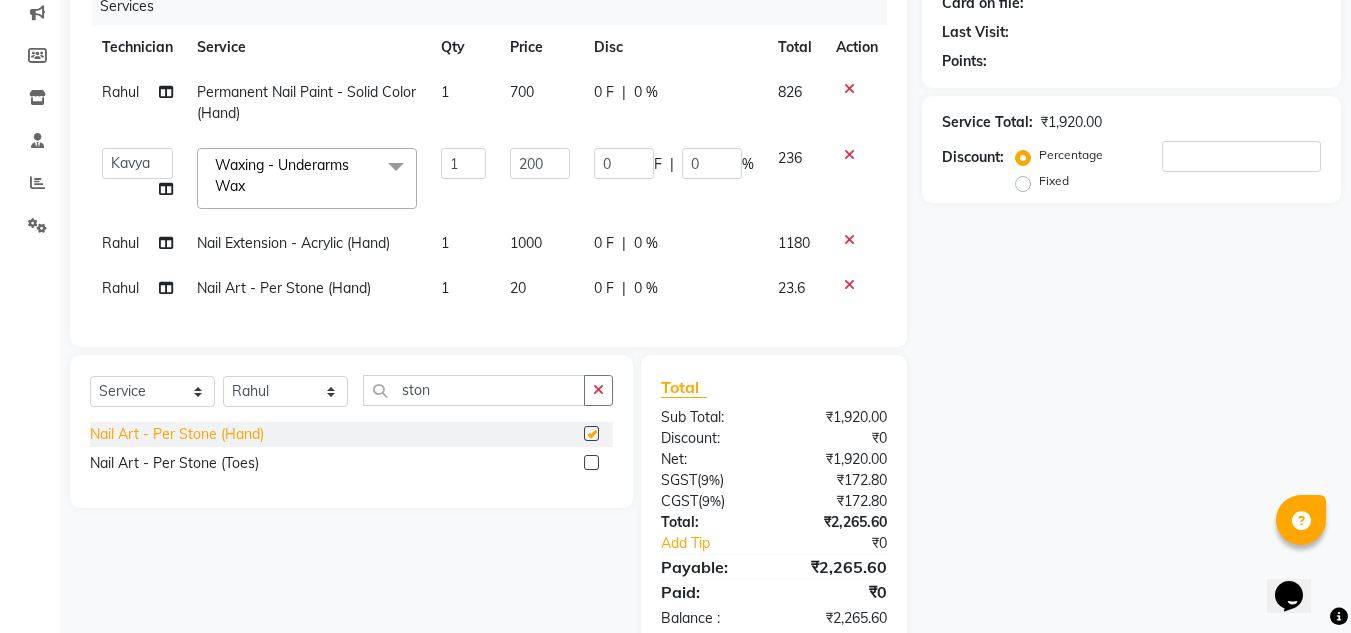 checkbox on "false" 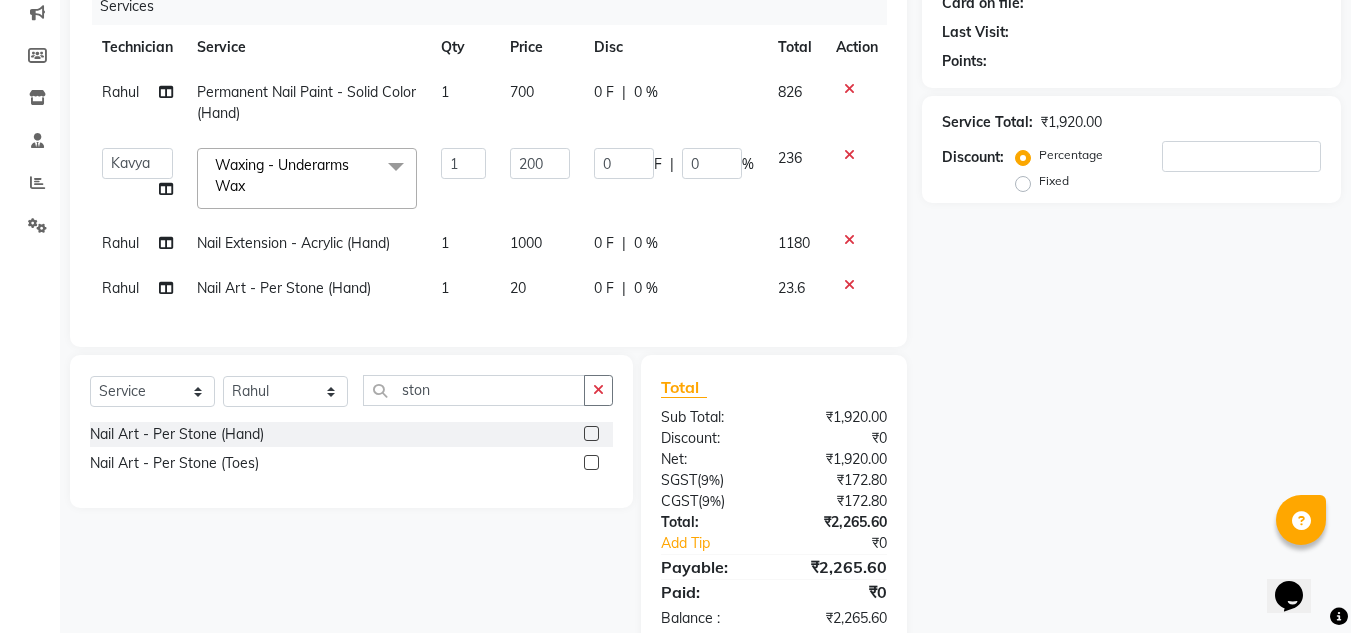 click on "1" 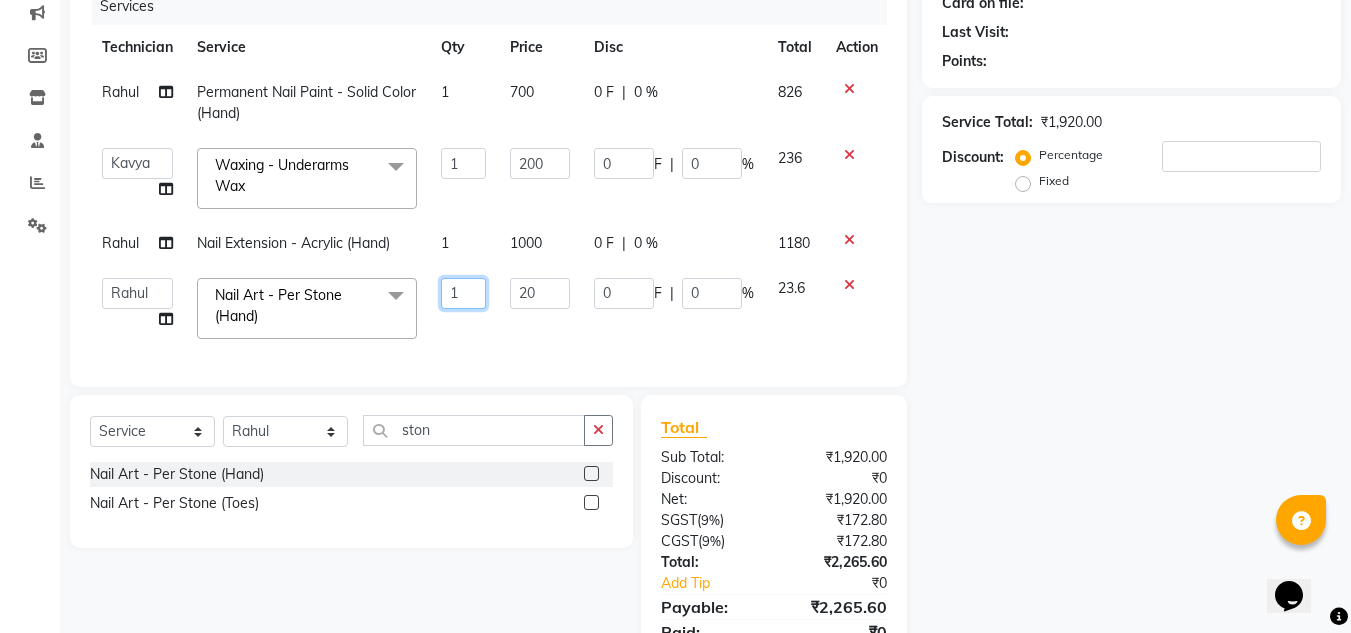 click on "1" 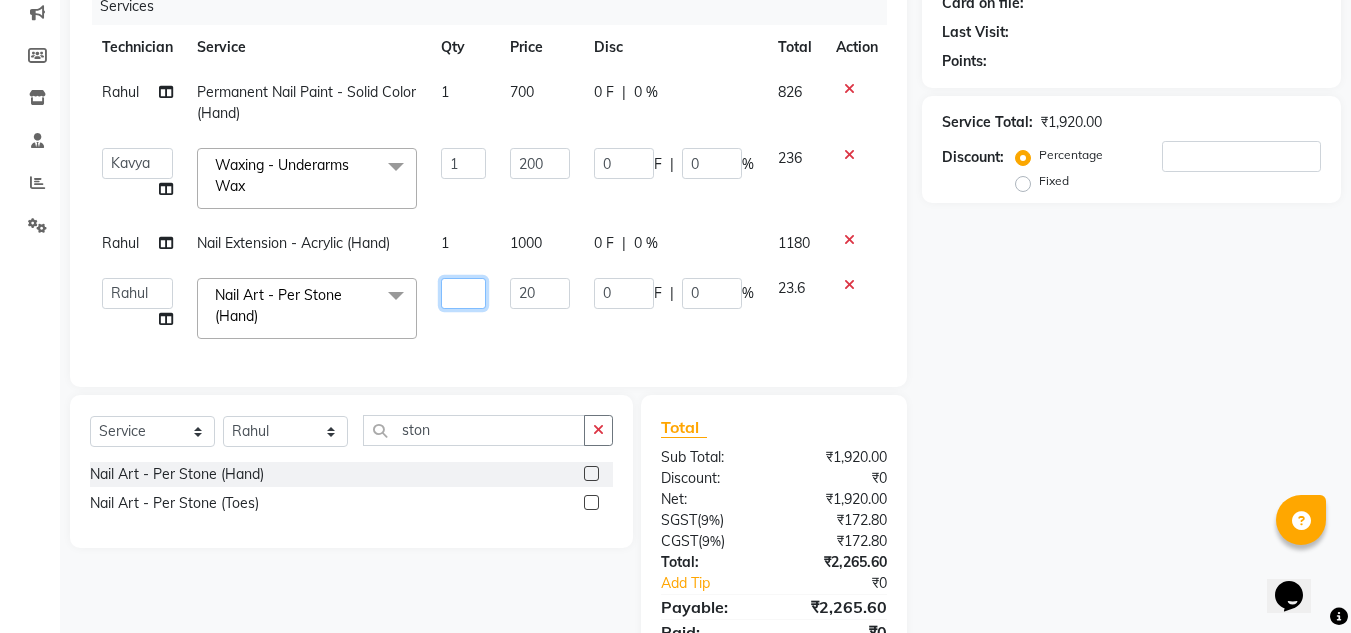 type on "3" 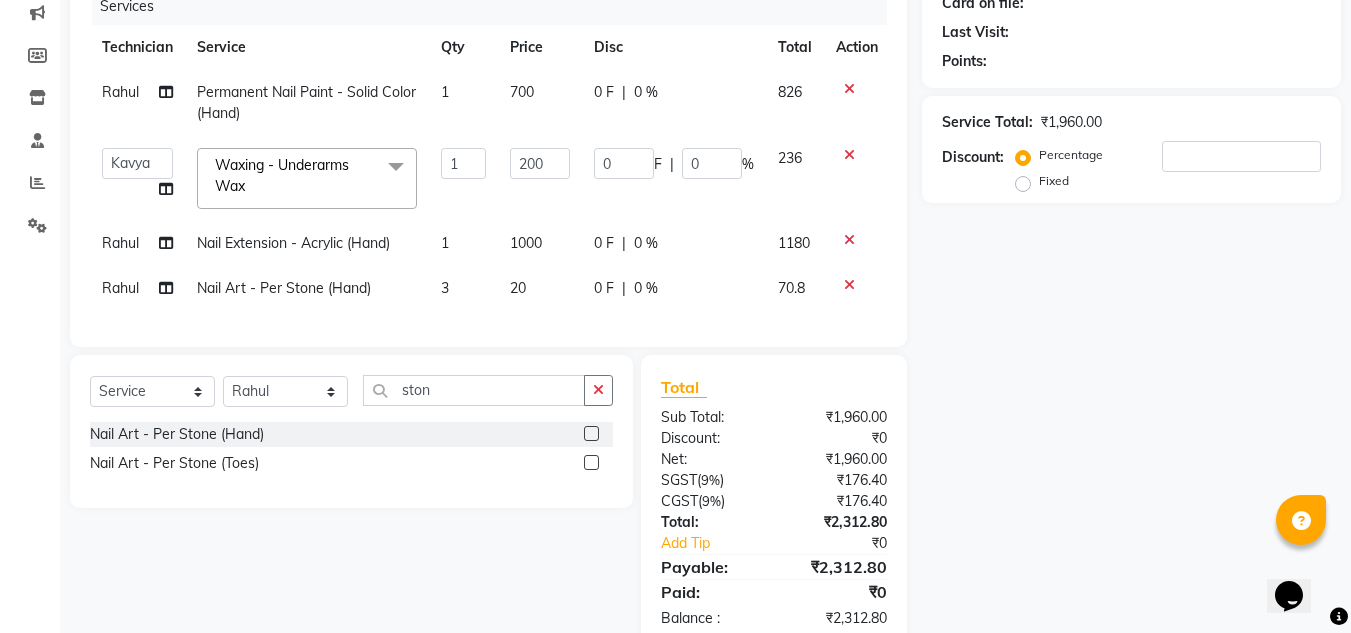 click on "Services Technician Service Qty Price Disc Total Action [FIRST] Permanent Nail Paint - Solid Color (Hand) 1 700 0 F | 0 % 826  [FIRST] [FIRST]   [FIRST]   [FIRST]   [FIRST]   [FIRST]   [FIRST]    [FIRST]   Manager   [FIRST]   [FIRST]  Waxing - Underarms Wax  x Permanent Nail Paint - Solid Color (Hand) Permanent Nail Paint - French (Hand) Permanent Nail Paint - Solid Color (Toes) Permanent Nail Paint - French (Toes) Restoration - Gel (Hand) Restoration - Tip Replacement (Hand) Restoration - Touch -up (Hand) Restoration - Removal of Extension (Hand) Restoration - Removal of Nail Paint (Hand) Restoration - Gel Color Changes (Hand) Restoration - Gel (Toes) Restoration - Tip Replacement (Toes) Restoration - Gel Color Changes (Toes) Restoration - Touch -up (Toes) Restoration - Removal of Nail Paint (Toes) Restoration - Removal of Extension (Toes) Gel polish removal Pedicure - Classic Pedicure - Deluxe Pedicure - Premium Pedicure - Platinum Café H&F Pedicure AVL Express Pedicure Bombini Pedicure AVL Luxury Pedicure 1" 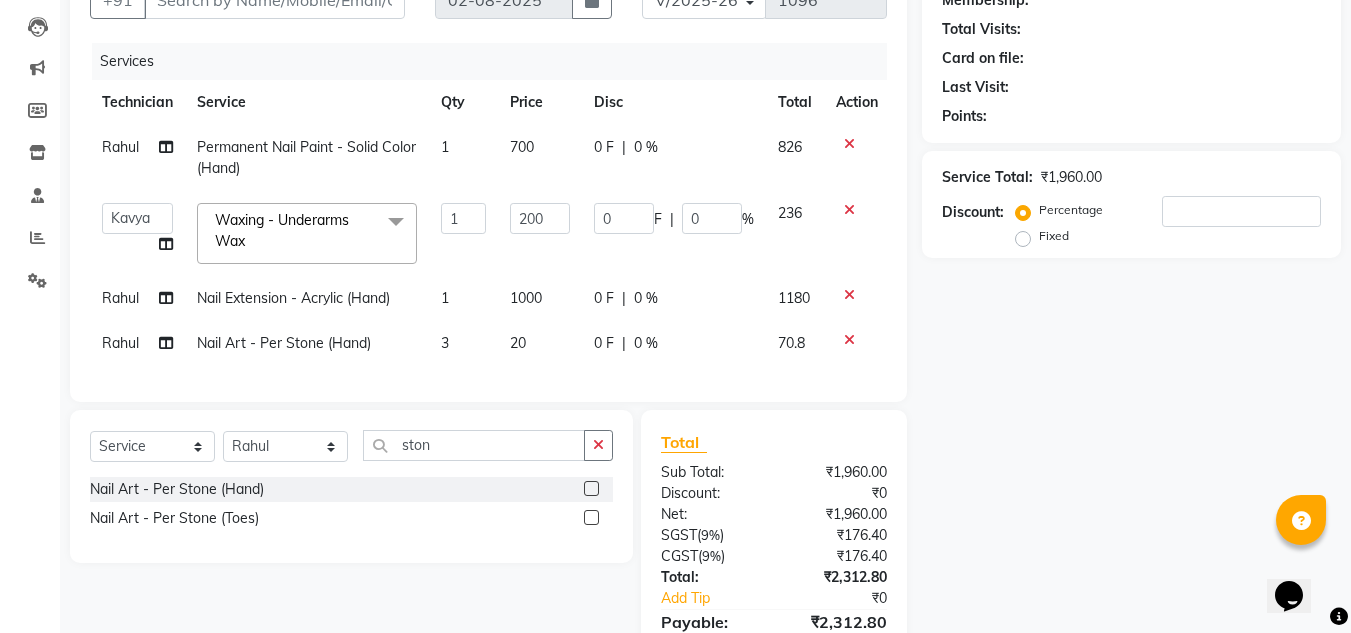 scroll, scrollTop: 204, scrollLeft: 0, axis: vertical 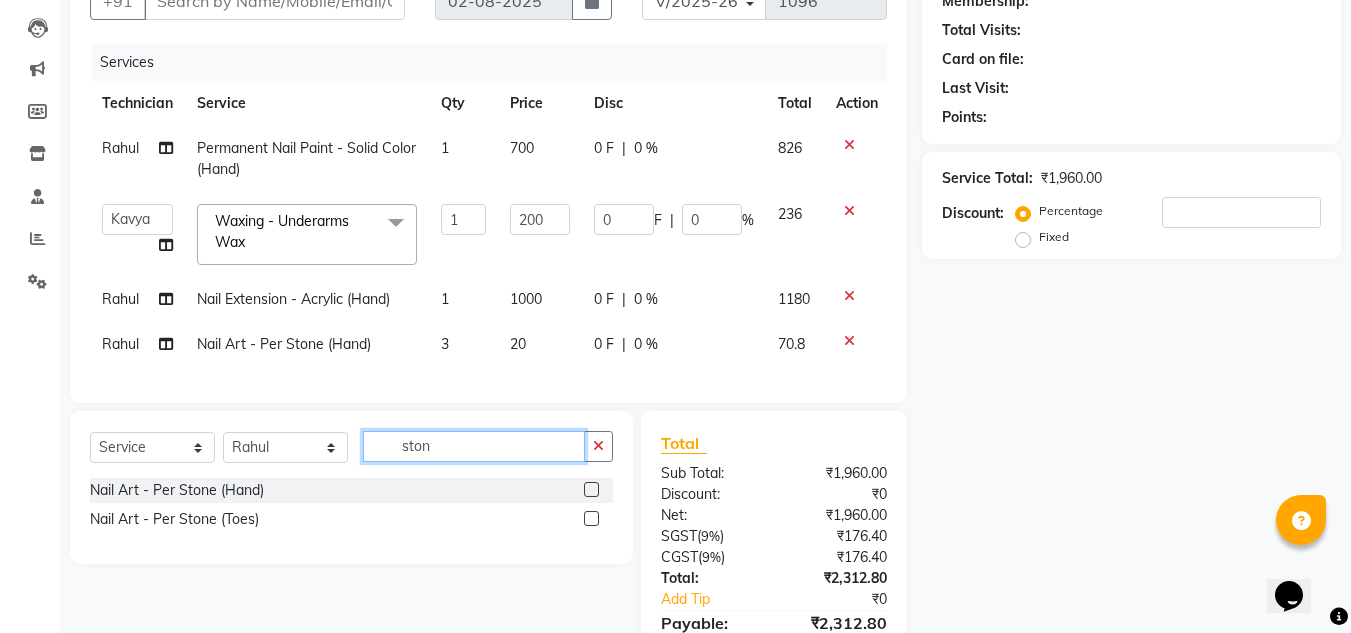 click on "ston" 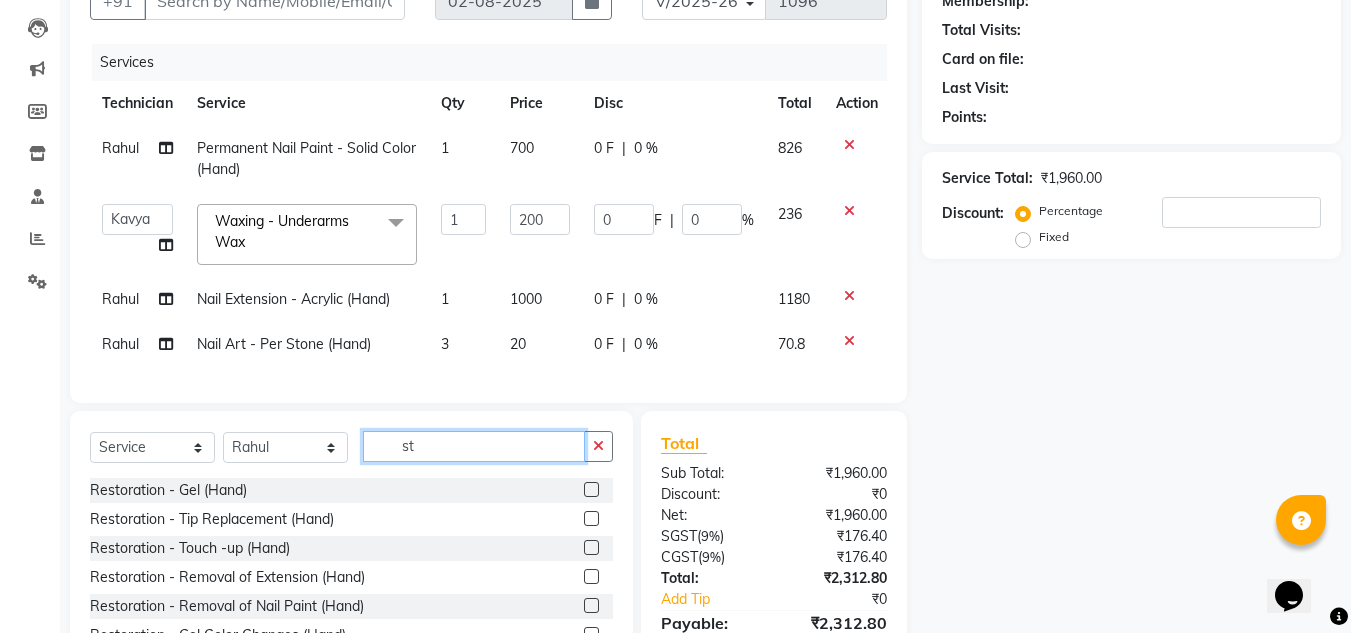 type on "s" 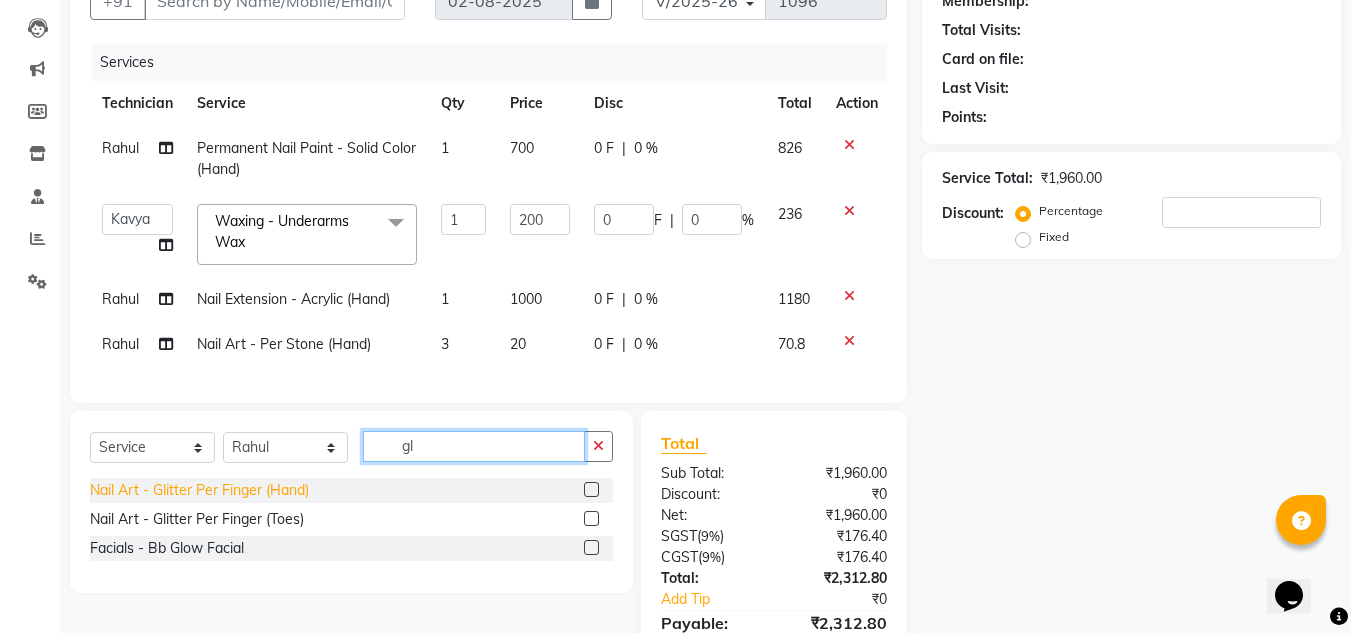 type on "gl" 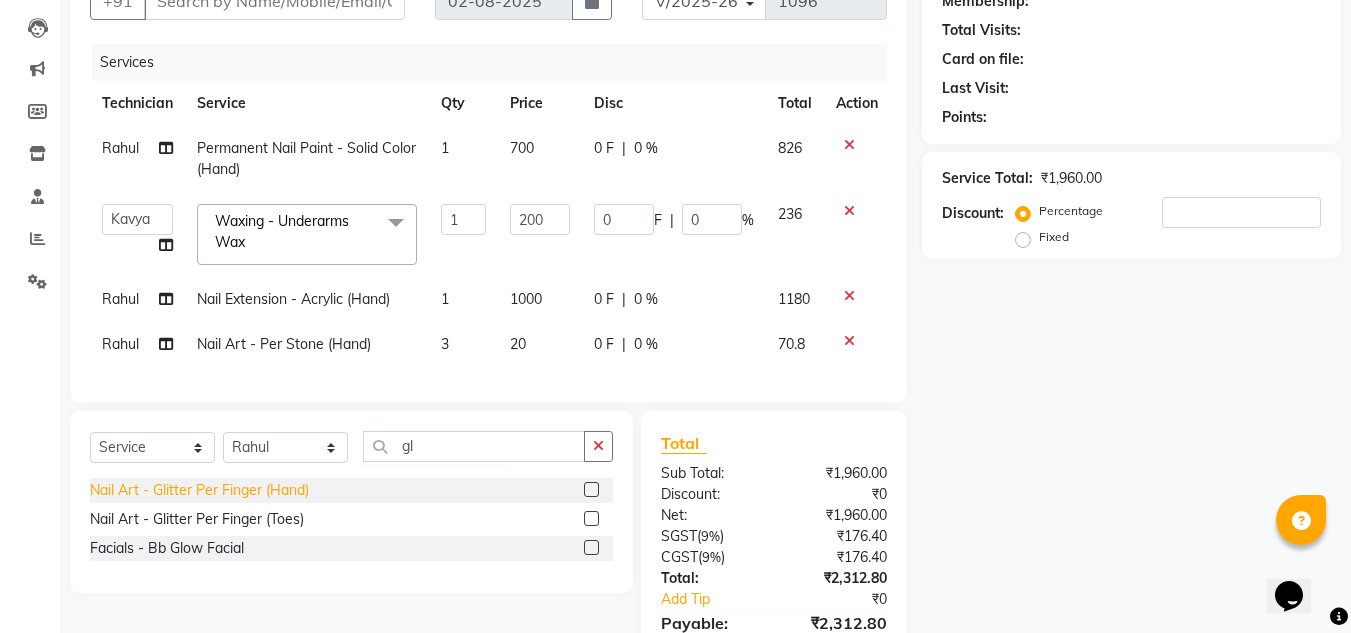 click on "Nail Art - Glitter Per Finger (Hand)" 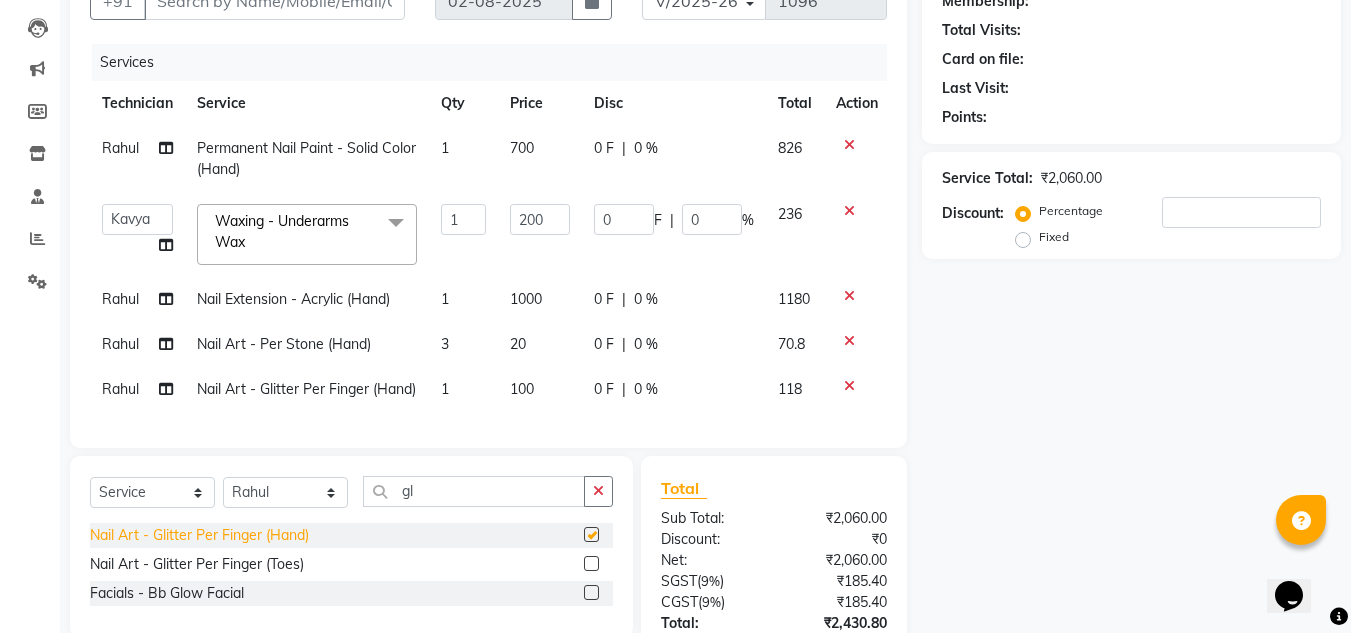 checkbox on "false" 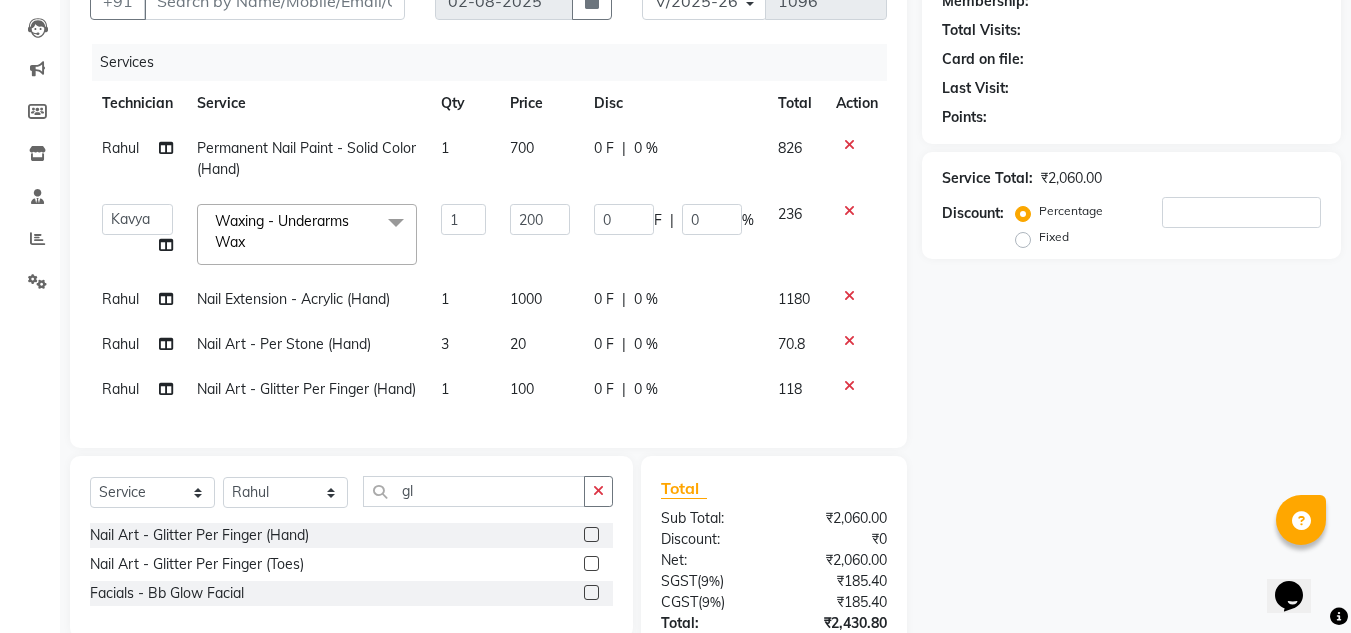click on "1" 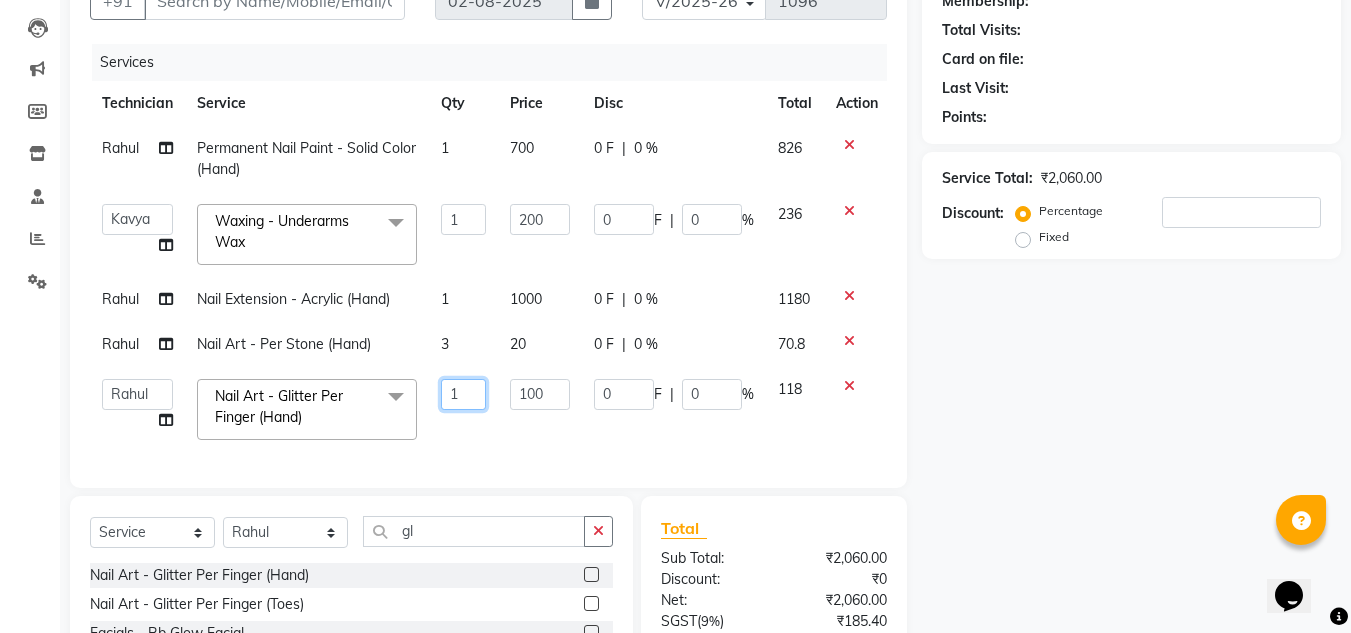 click on "1" 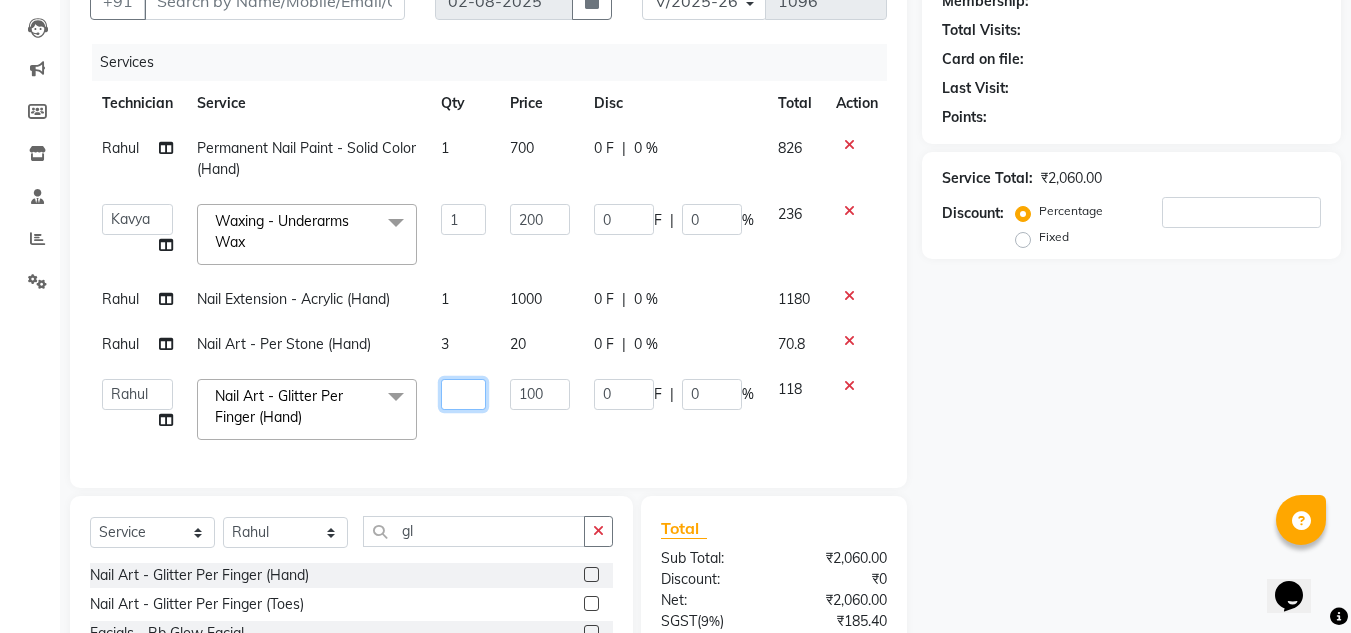type on "2" 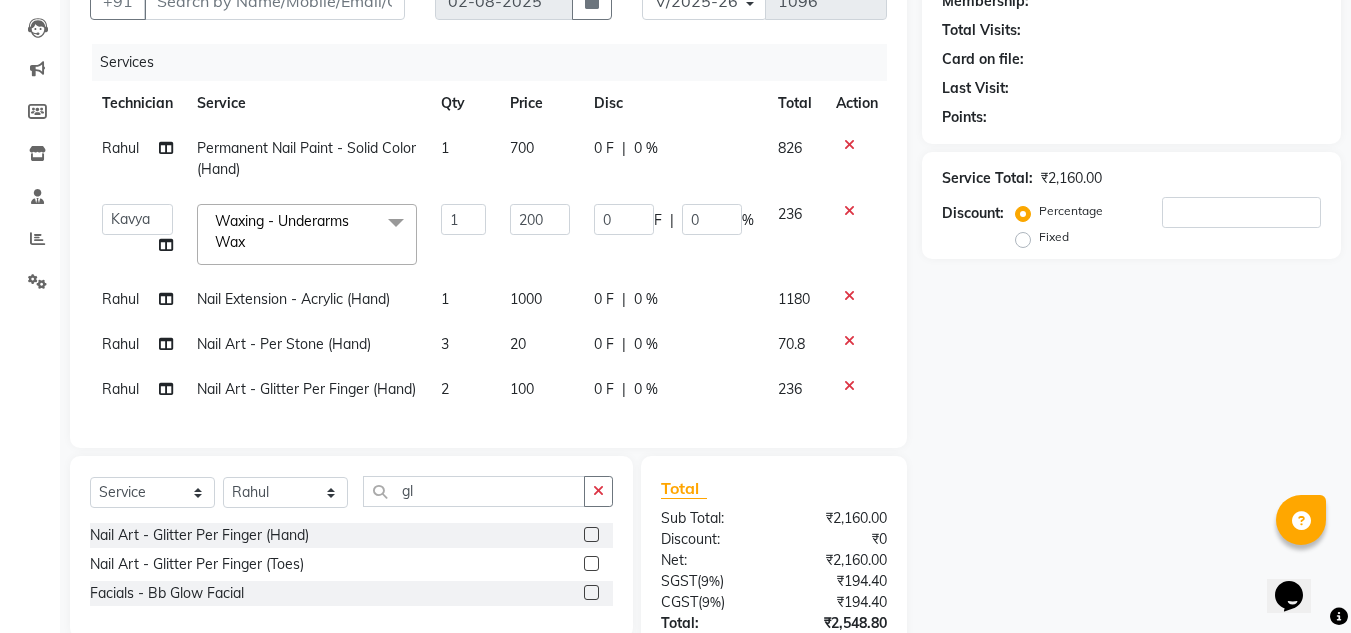 click on "2" 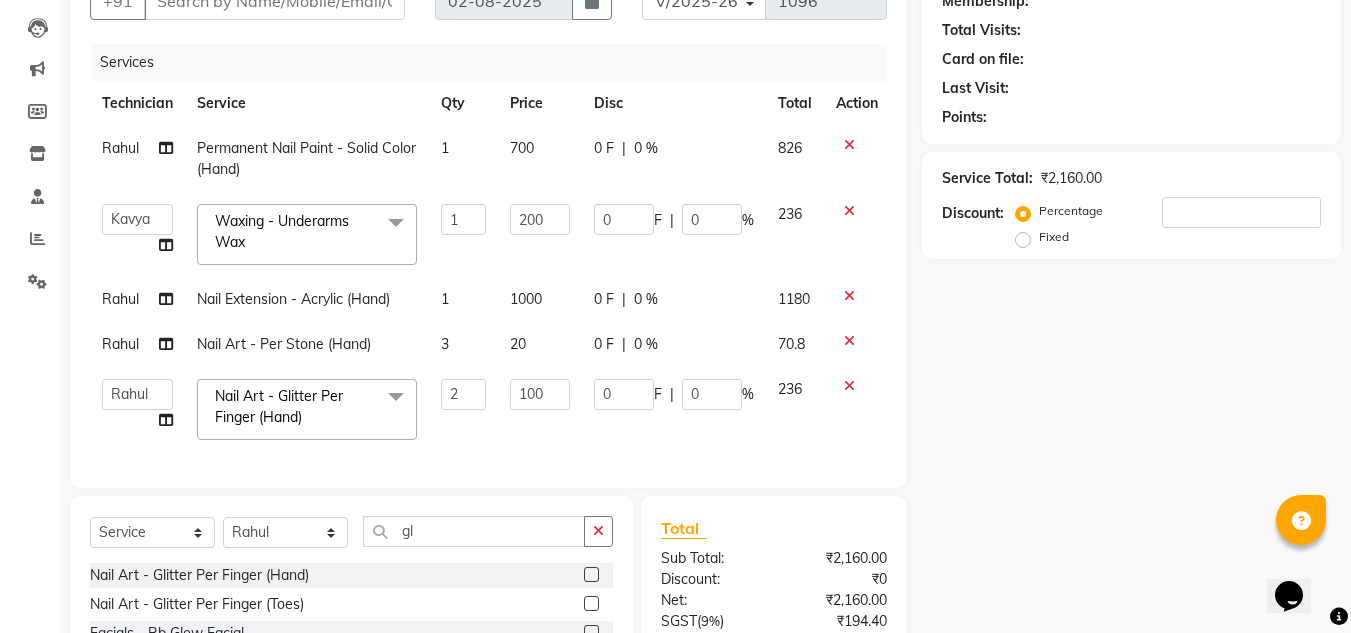 scroll, scrollTop: 406, scrollLeft: 0, axis: vertical 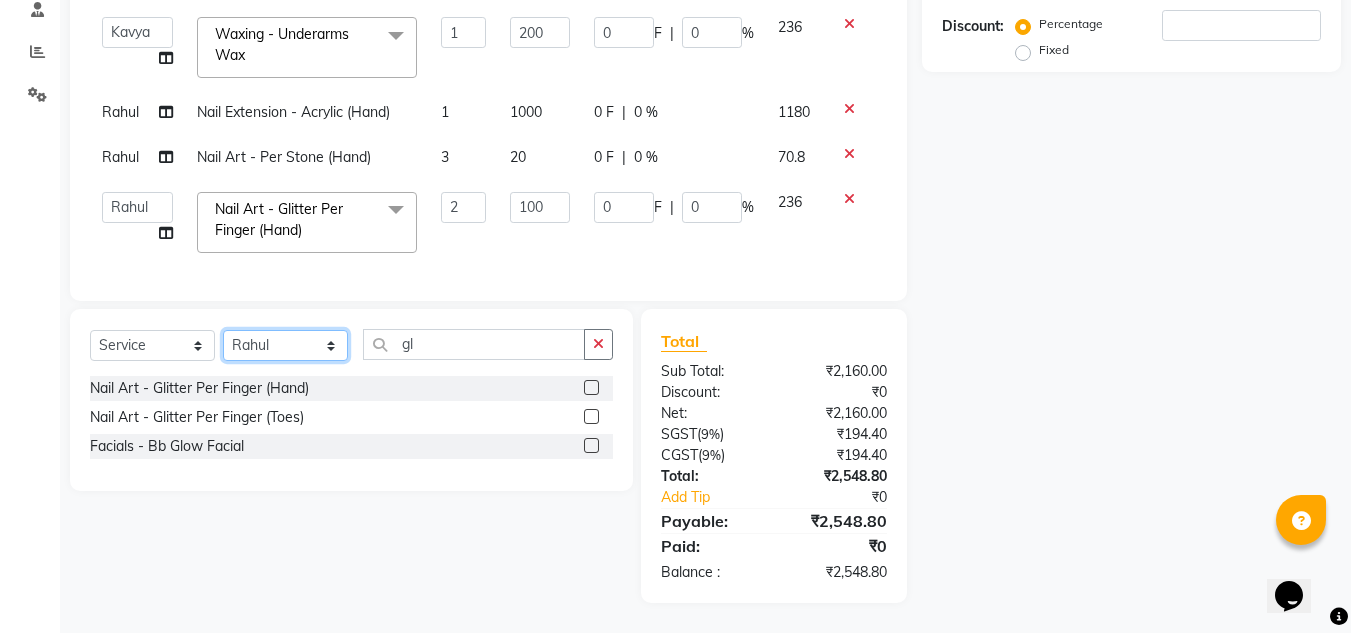 click on "Select Technician [FIRST] [FIRST]   [FIRST]   [FIRST]   [FIRST]   [FIRST]   [FIRST]    [FIRST]   Manager   [FIRST]   [FIRST]" 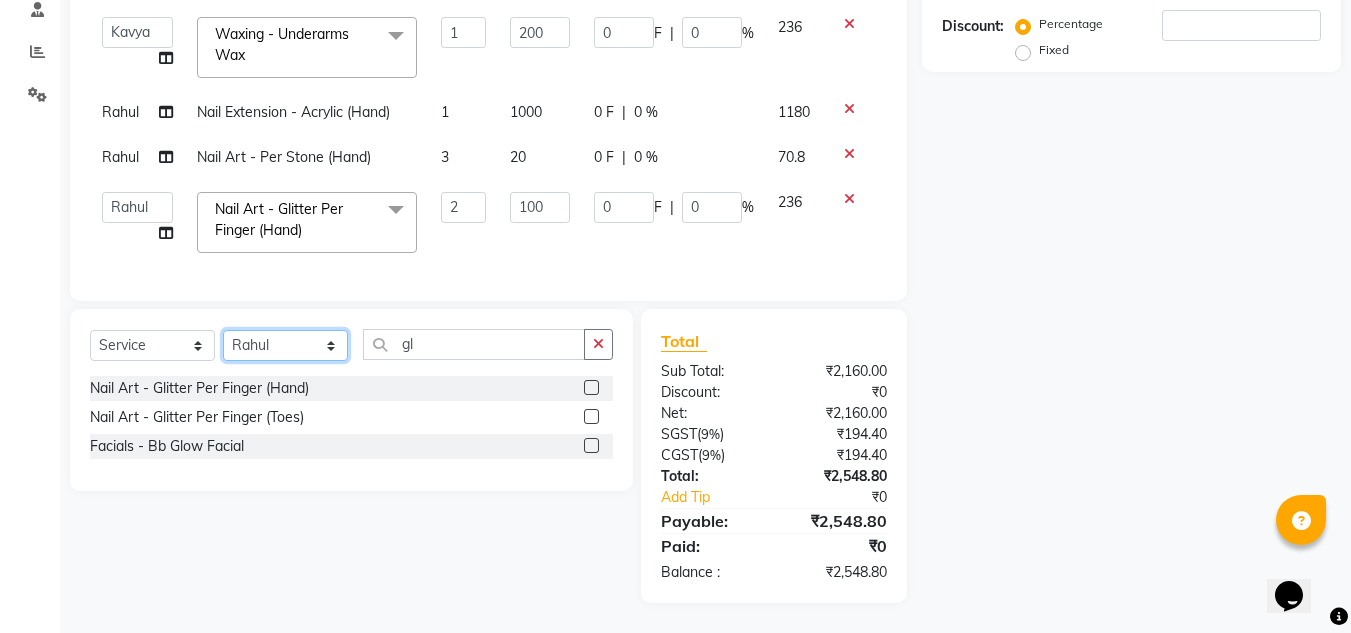 select on "81673" 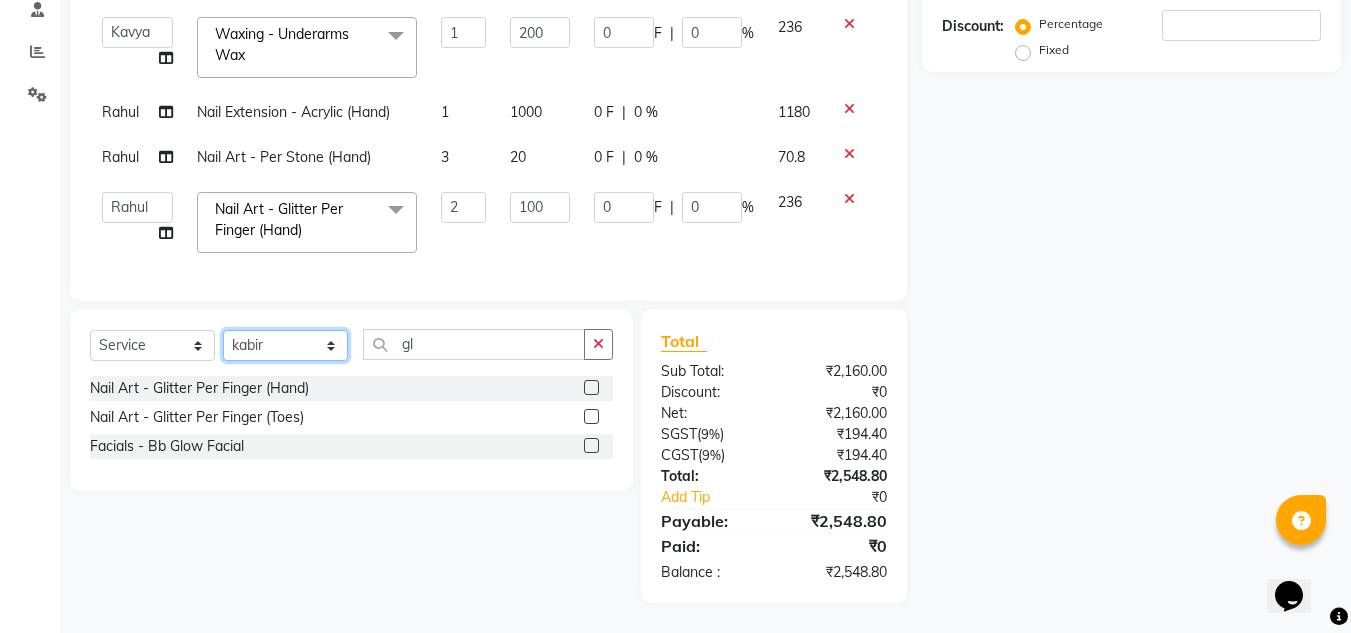 click on "Select Technician [FIRST] [FIRST]   [FIRST]   [FIRST]   [FIRST]   [FIRST]   [FIRST]    [FIRST]   Manager   [FIRST]   [FIRST]" 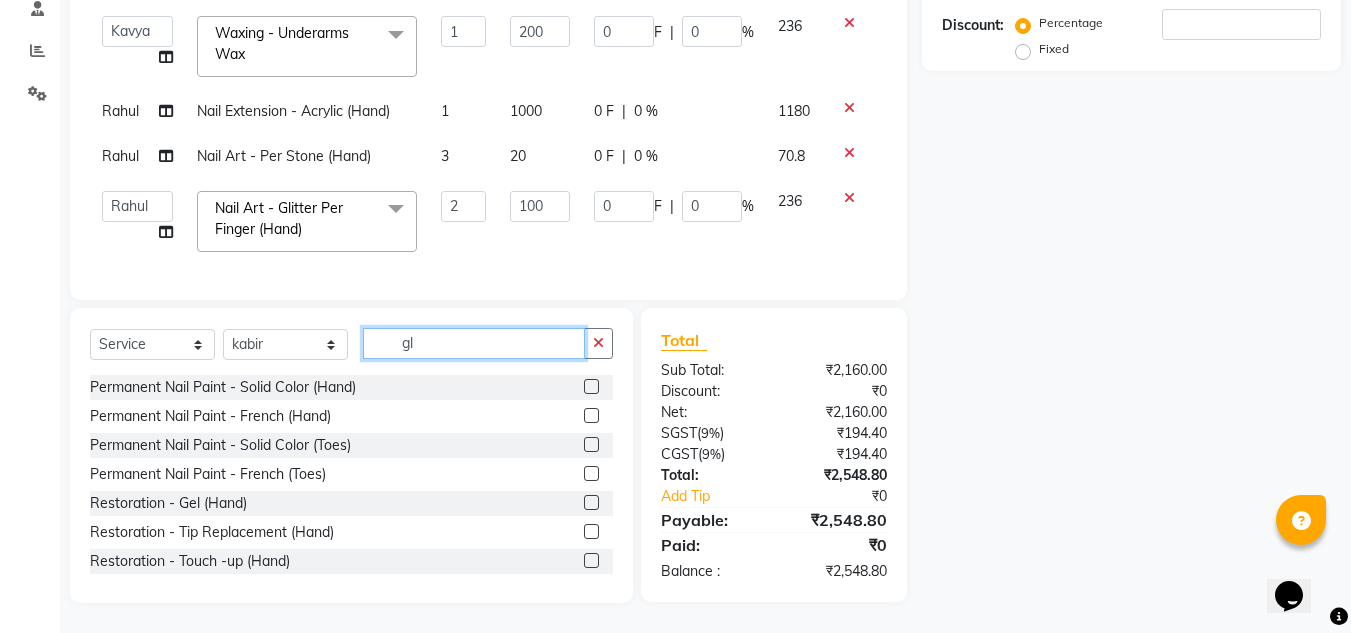 click on "gl" 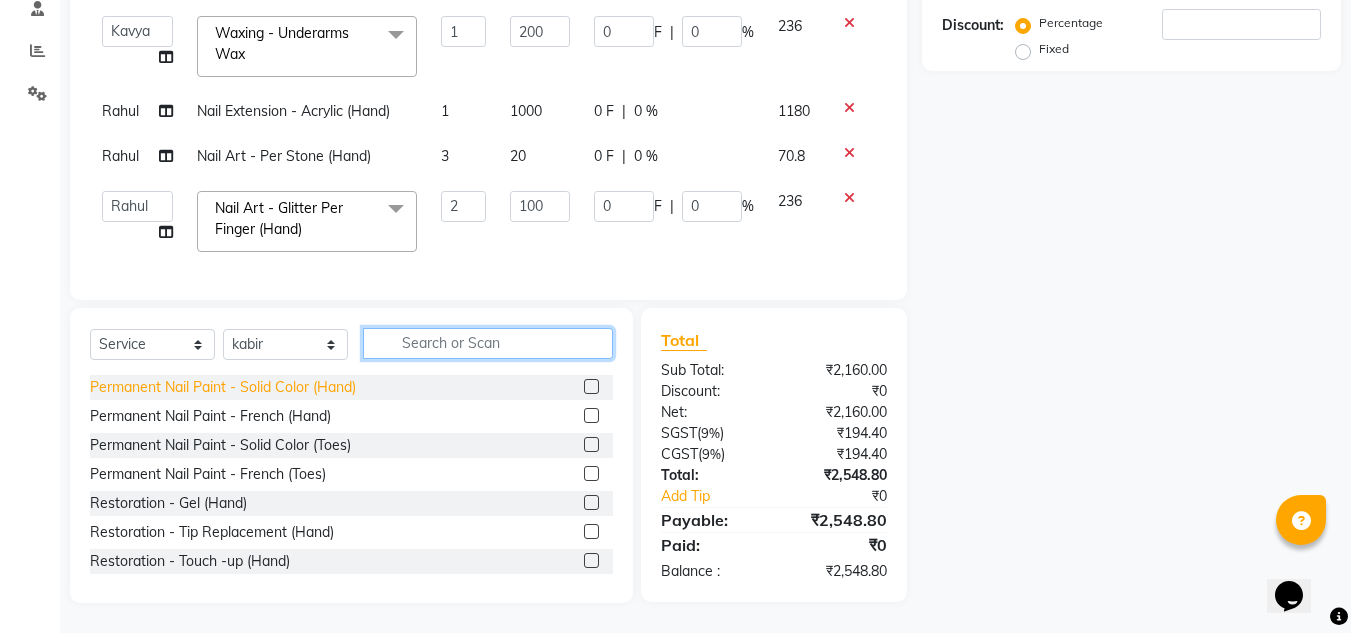 type 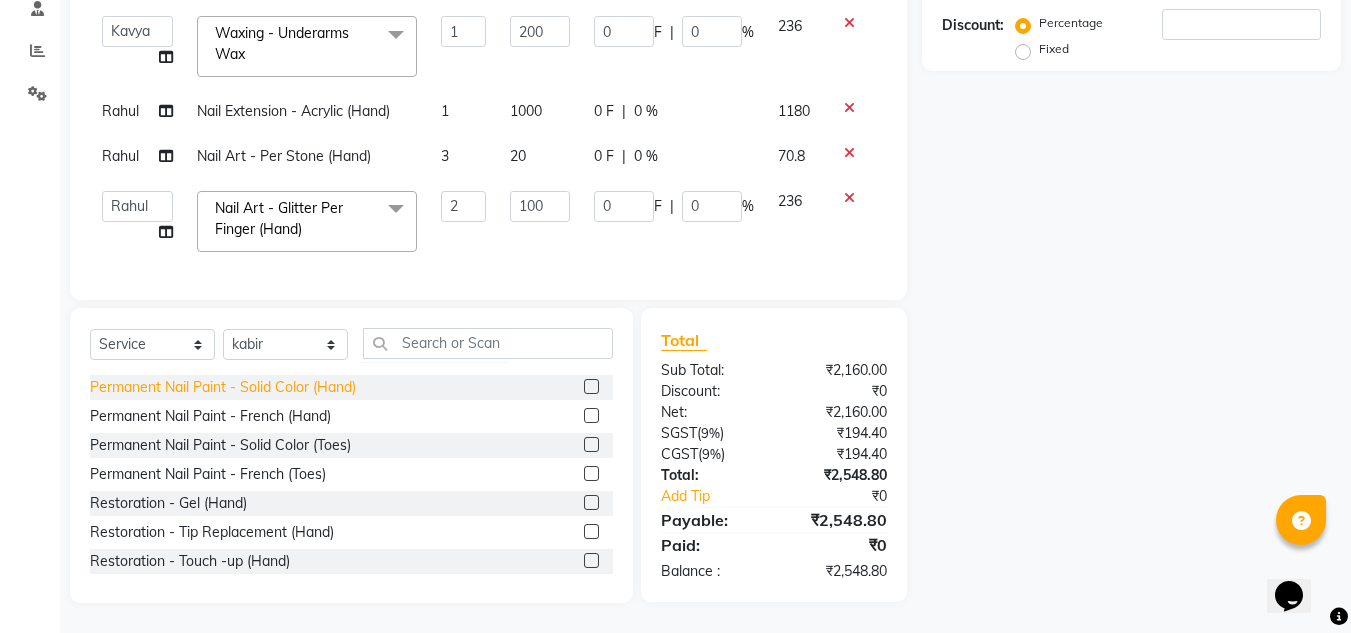 click on "Permanent Nail Paint - Solid Color (Hand)" 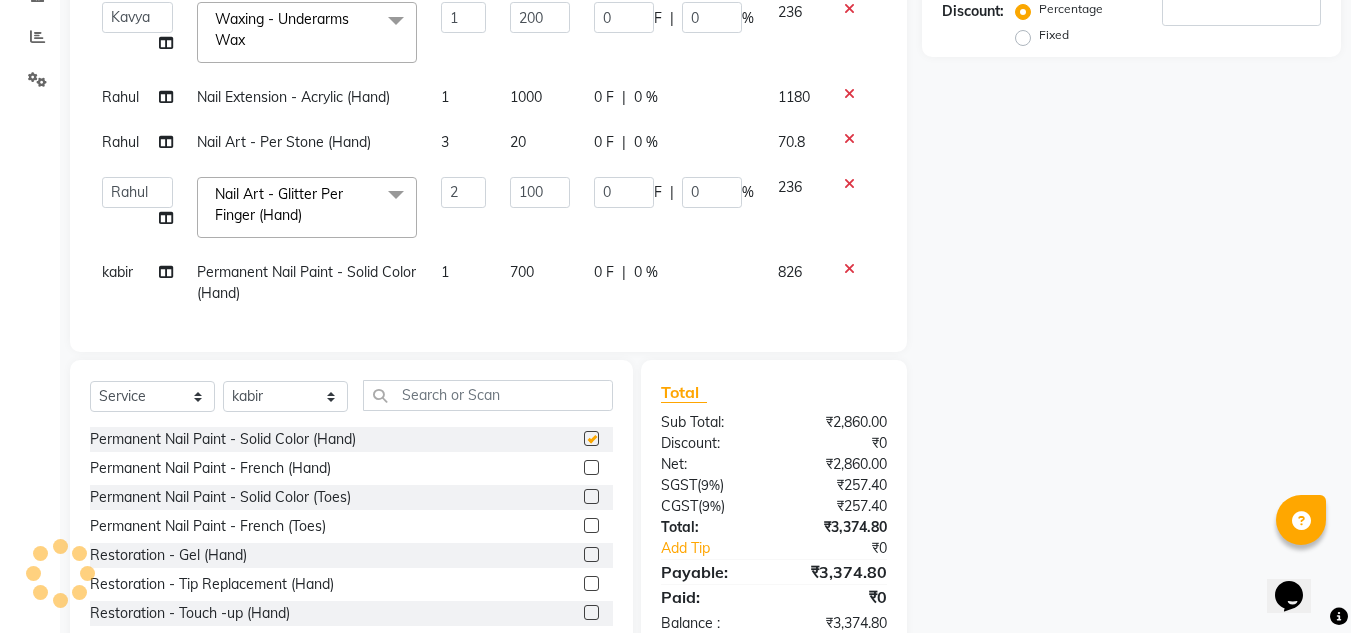 checkbox on "false" 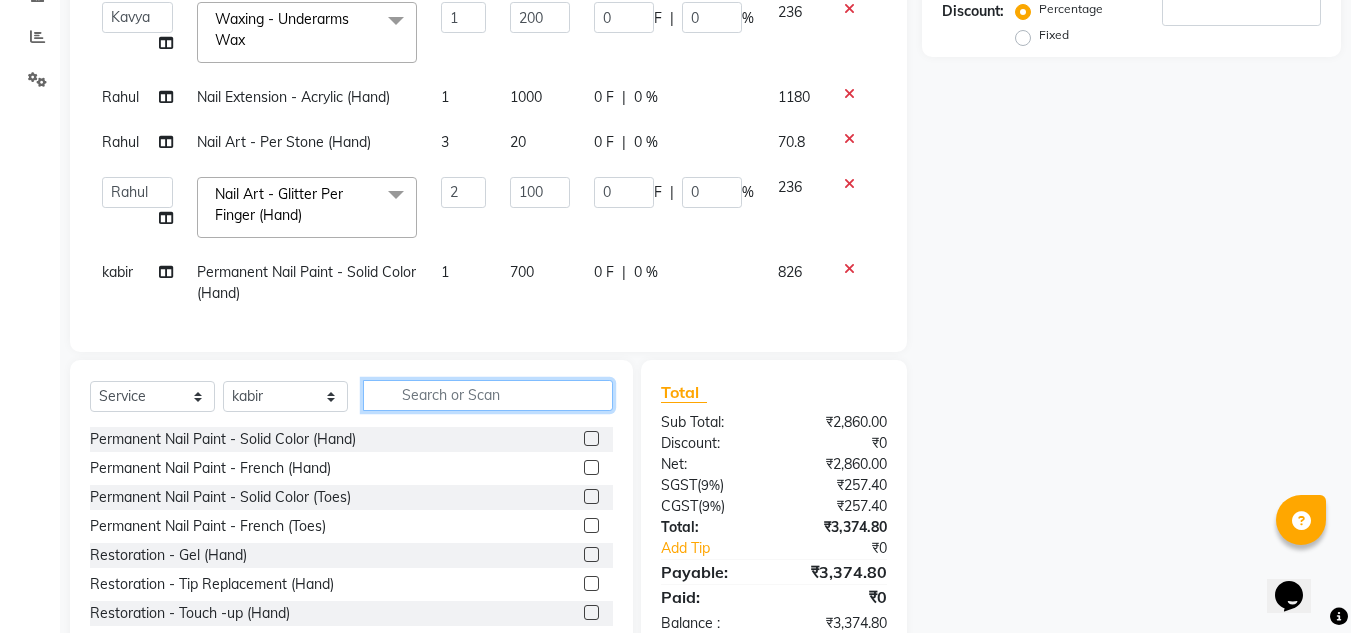click 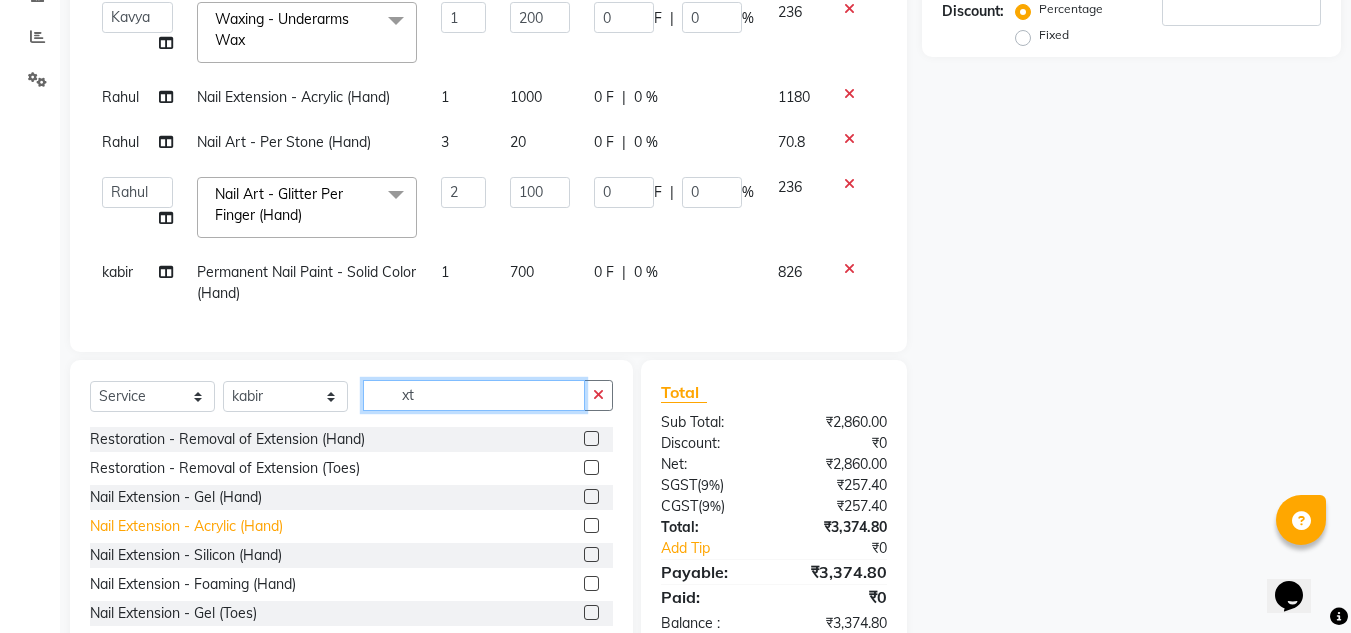 type on "xt" 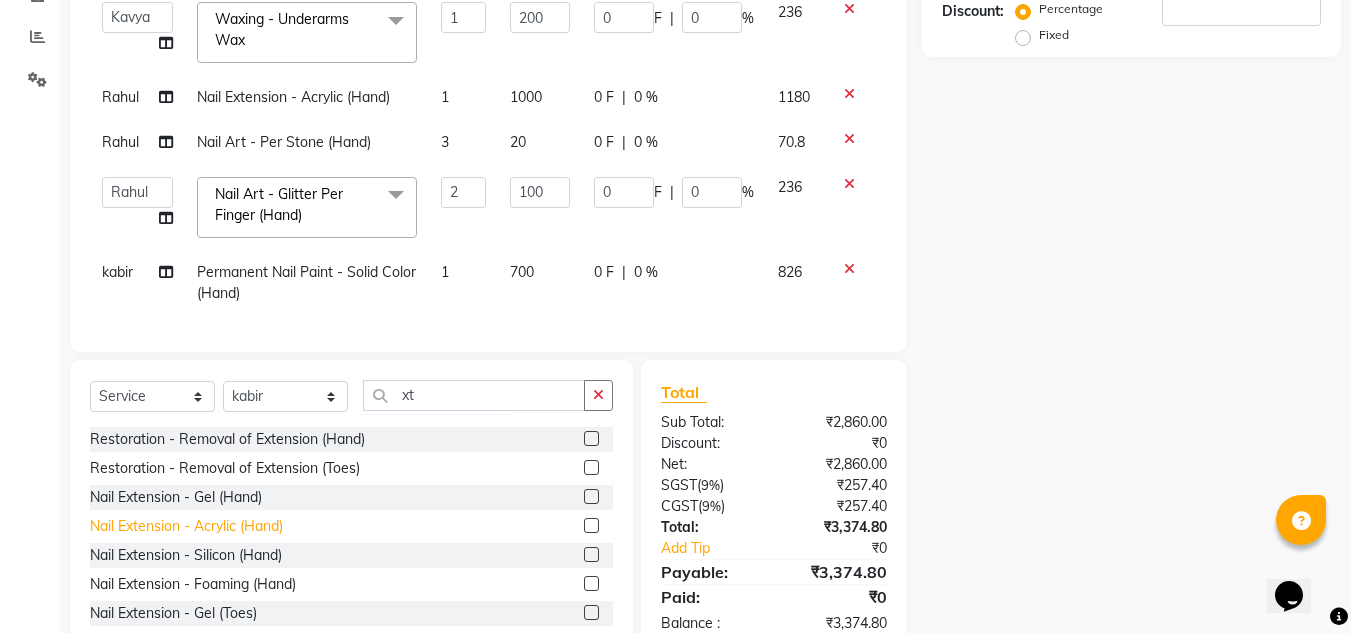 click on "Nail Extension - Acrylic (Hand)" 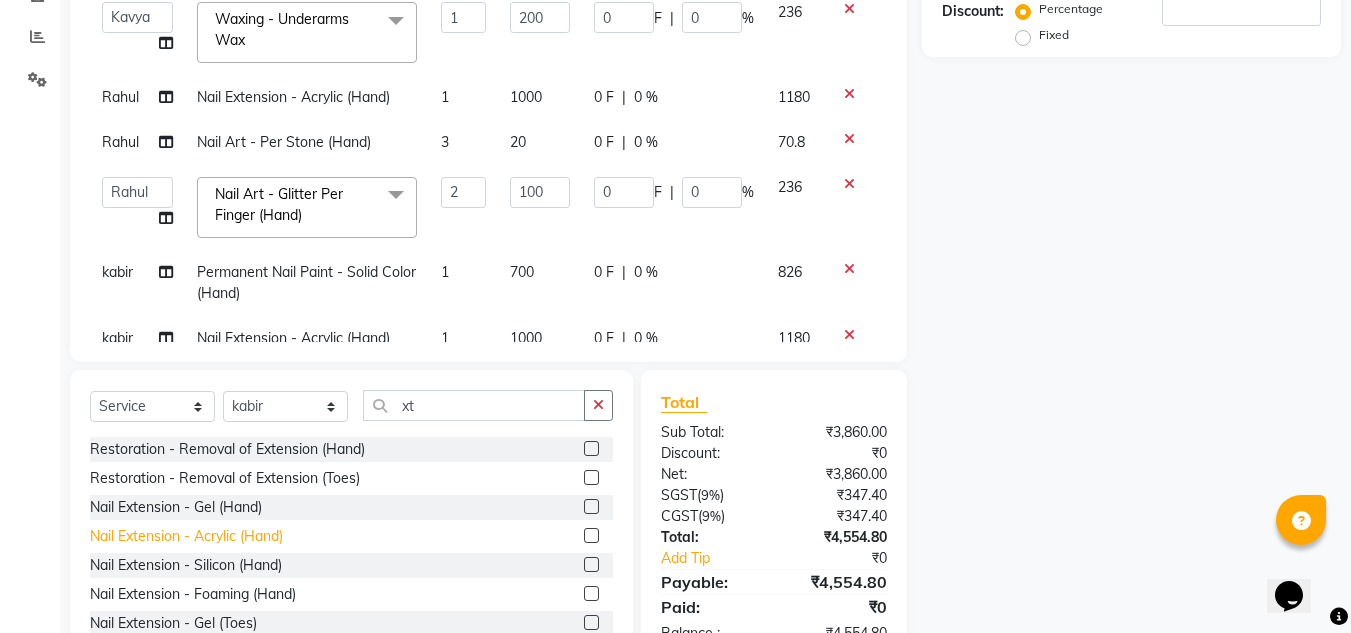 click on "Nail Extension - Acrylic (Hand)" 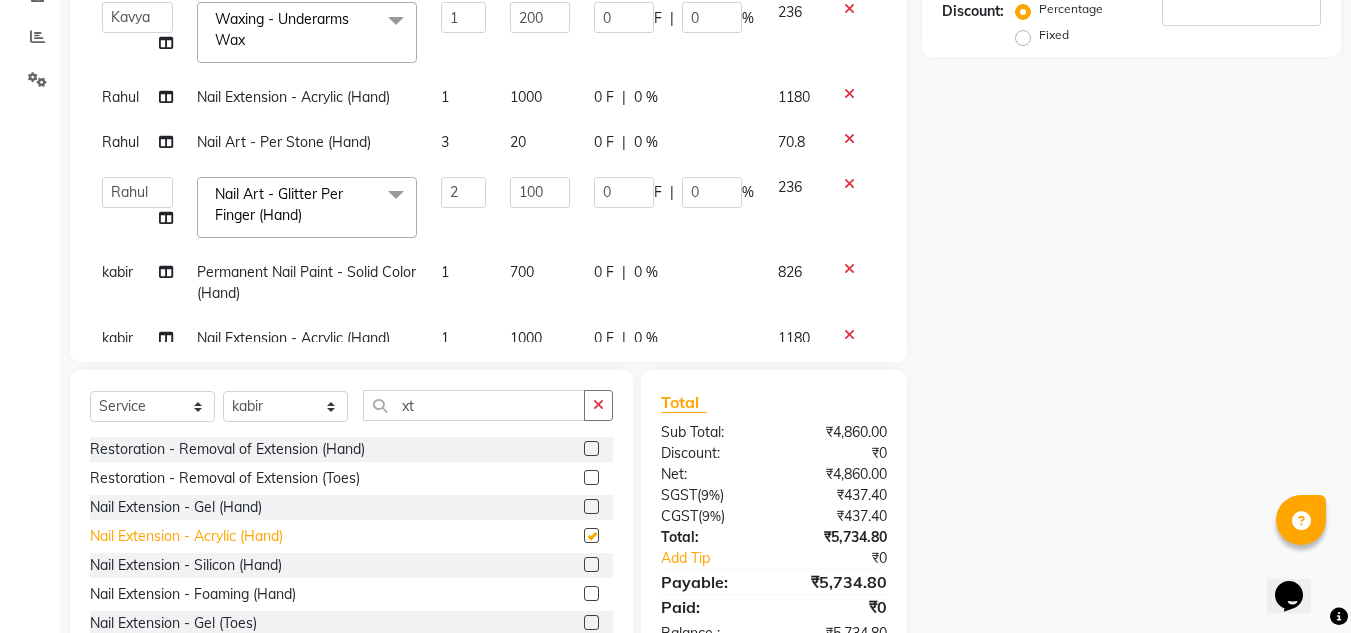 checkbox on "false" 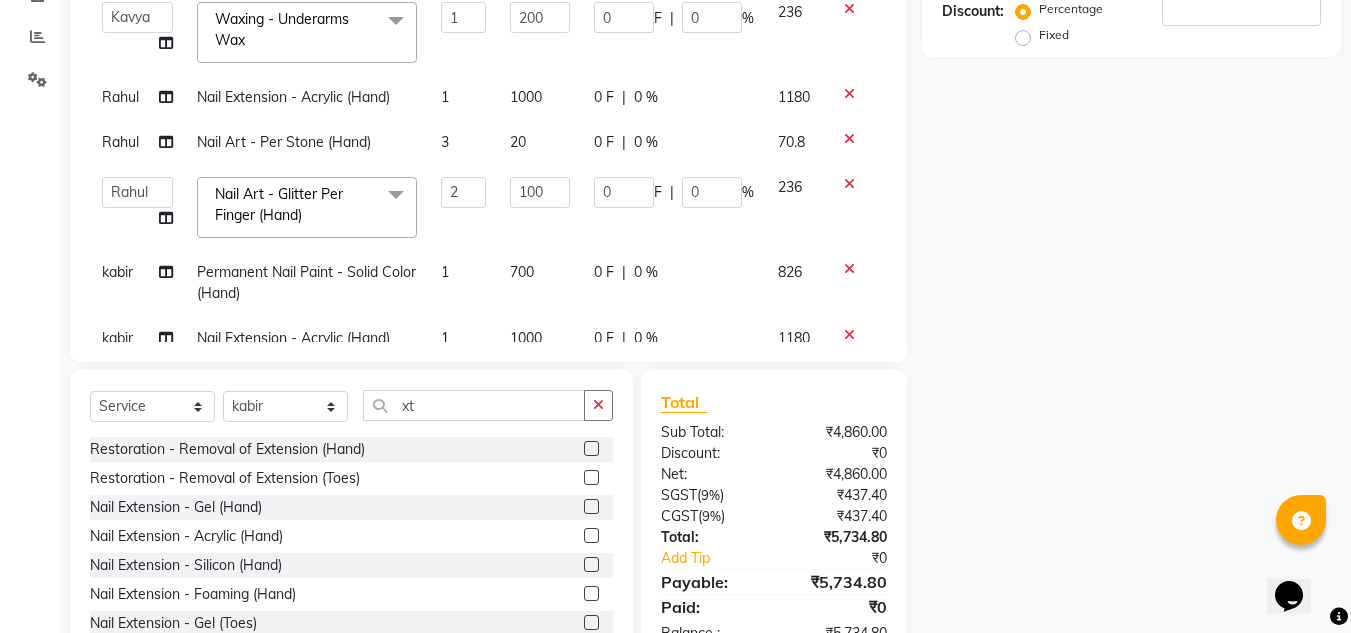 scroll, scrollTop: 95, scrollLeft: 0, axis: vertical 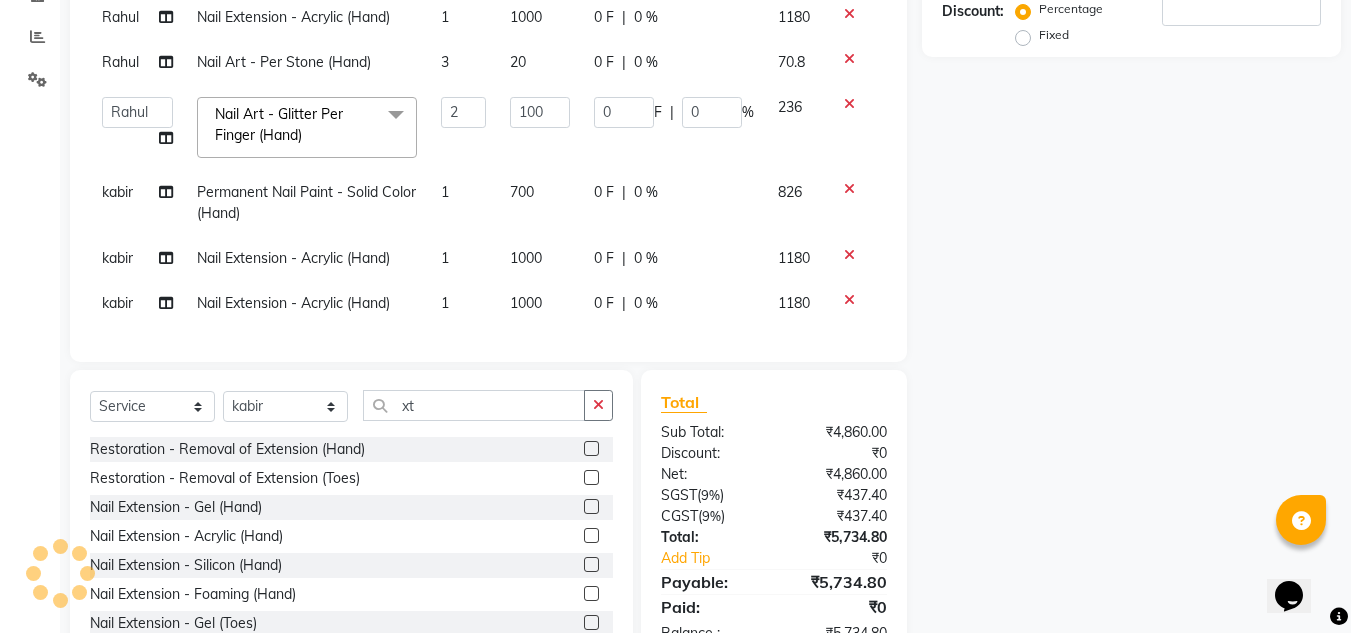 click 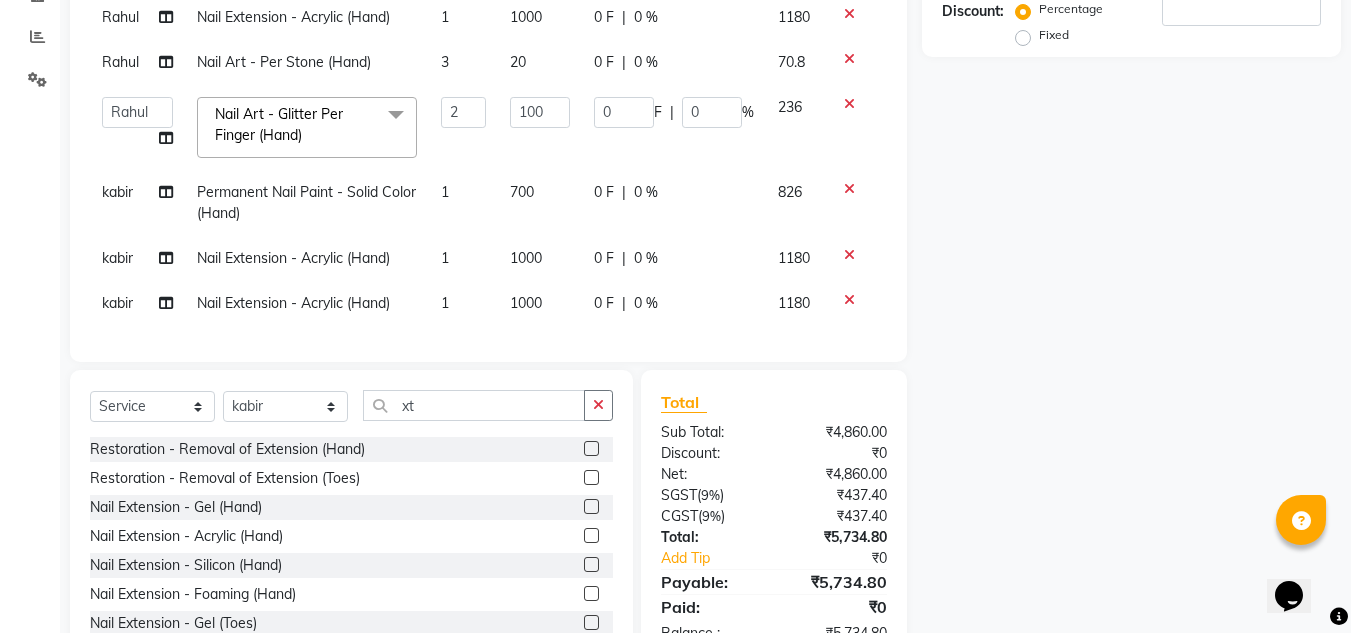 click 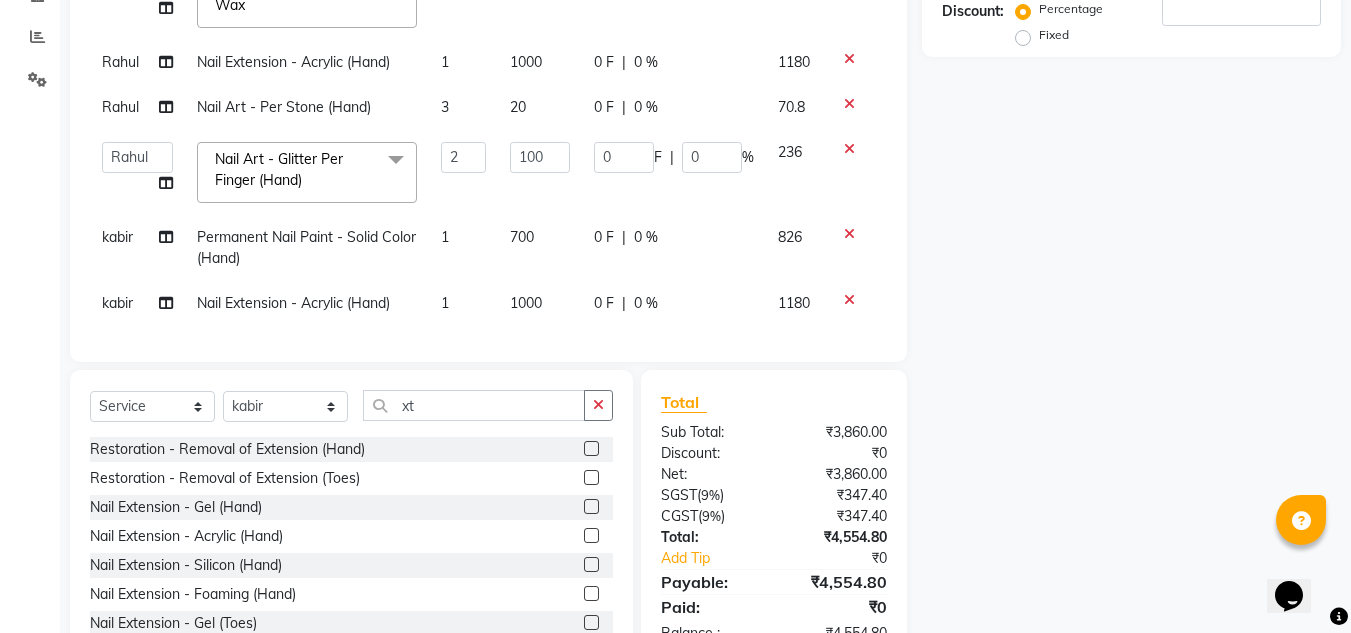 scroll, scrollTop: 0, scrollLeft: 0, axis: both 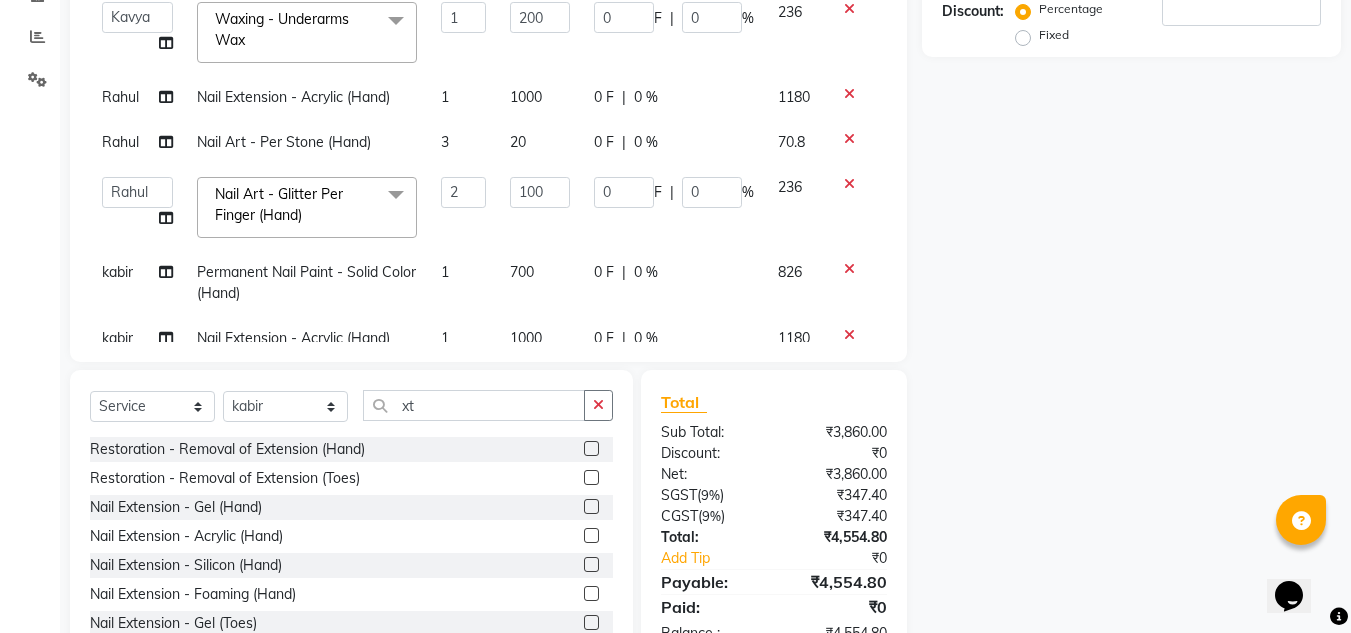 click on "0 F | 0 %" 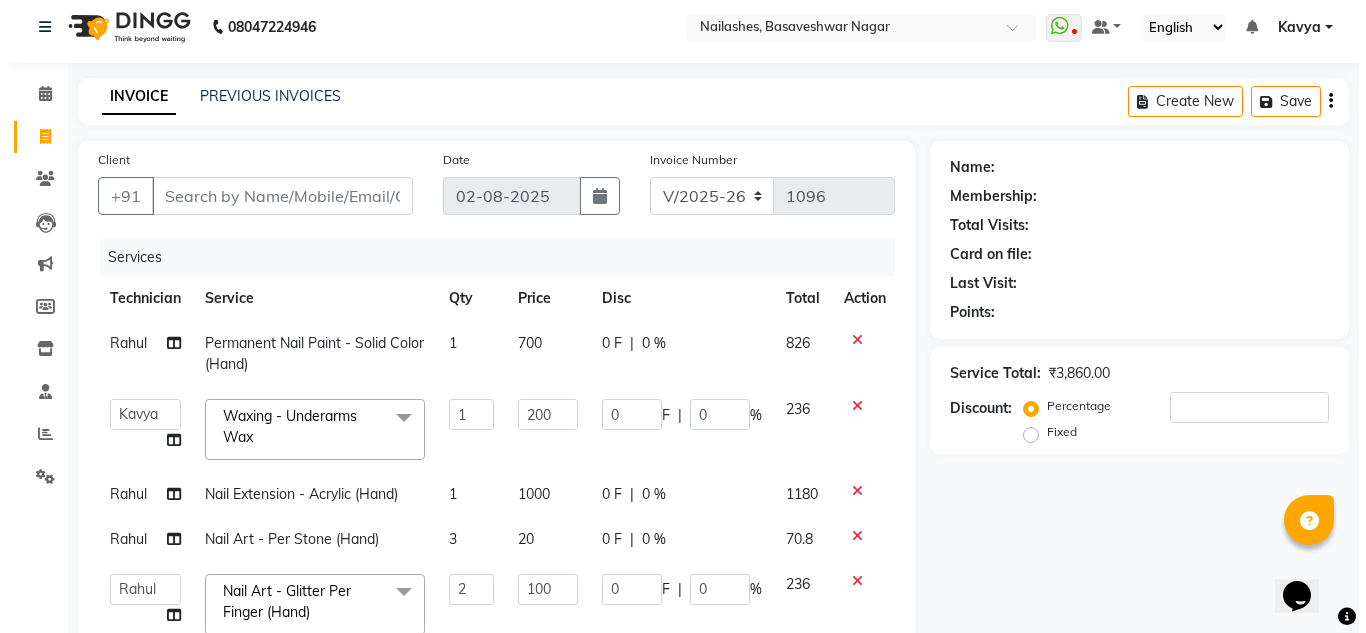 scroll, scrollTop: 0, scrollLeft: 0, axis: both 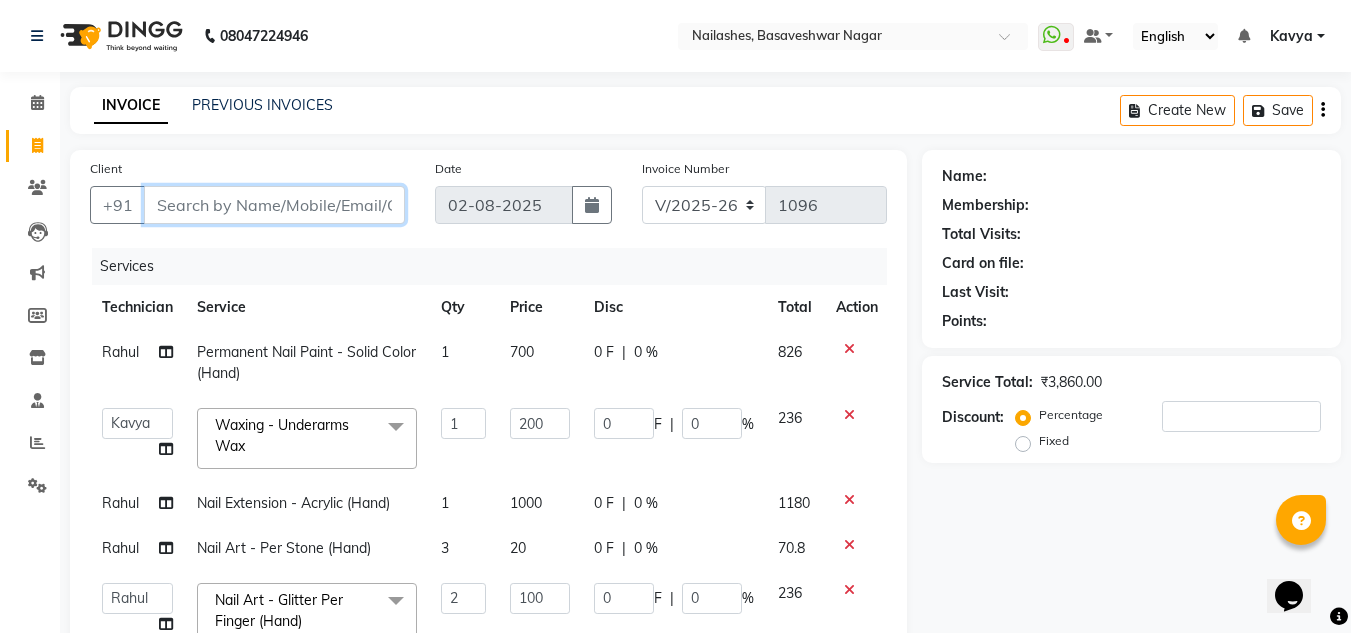 click on "Client" at bounding box center (274, 205) 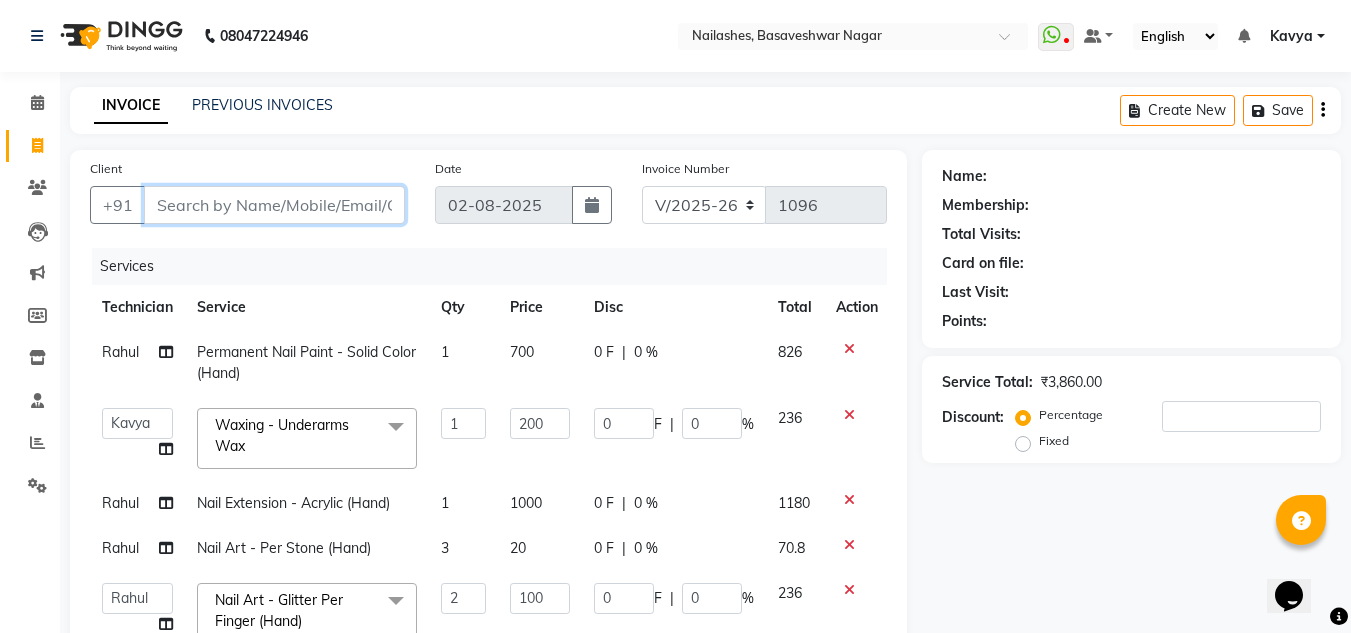 type on "9" 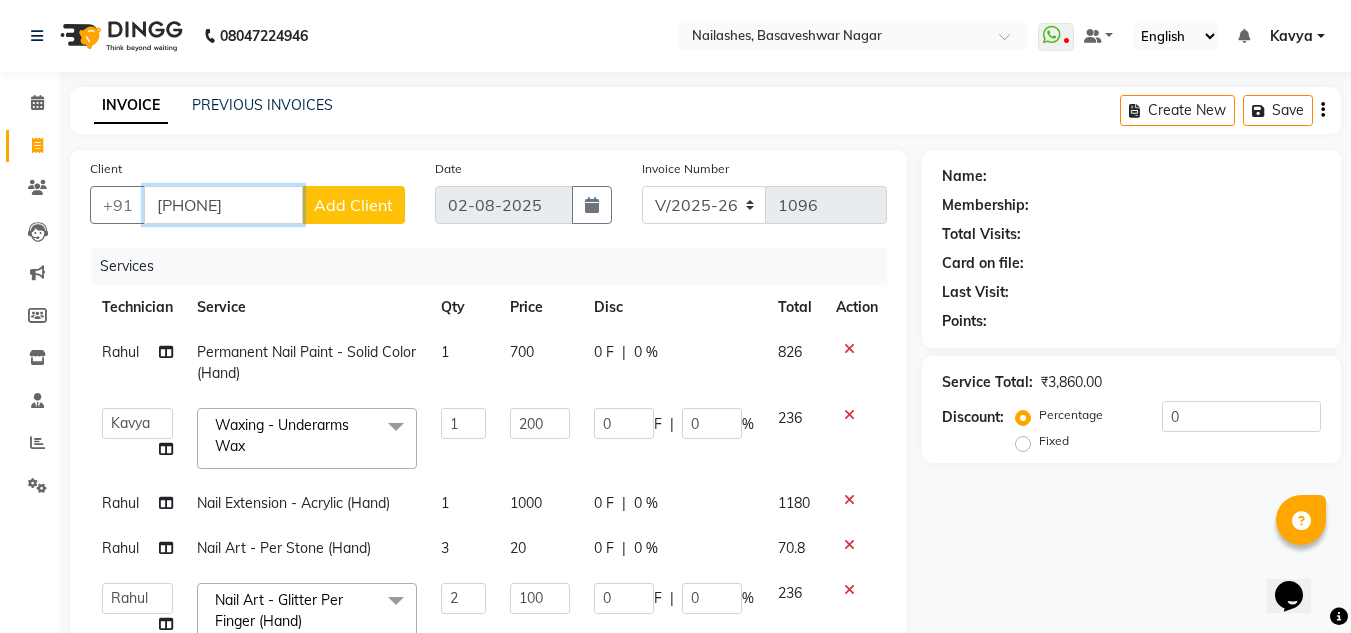 type on "[PHONE]" 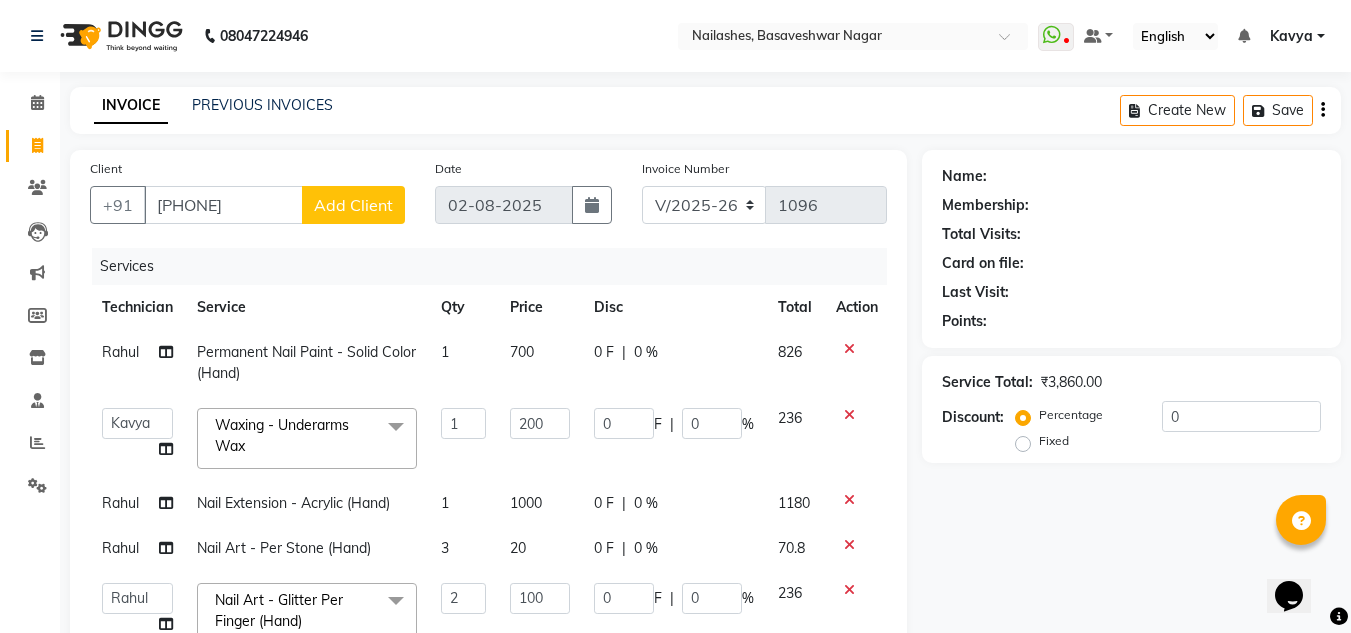 click on "Add Client" 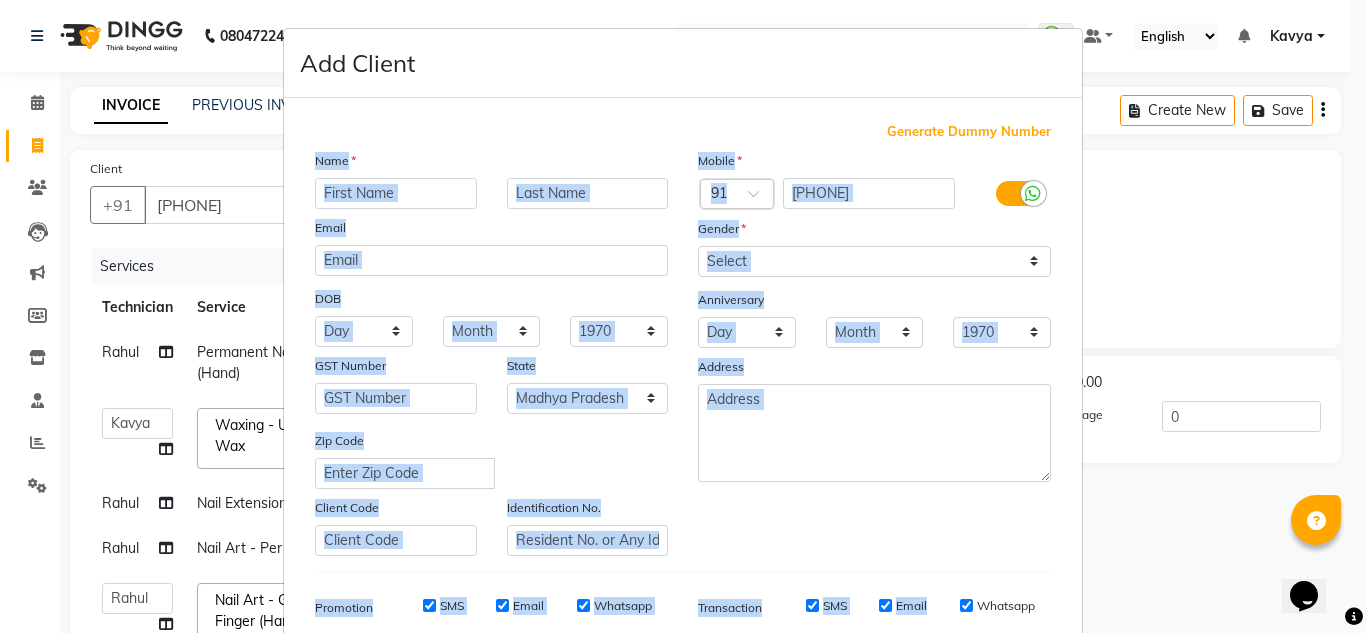 drag, startPoint x: 960, startPoint y: 584, endPoint x: 1056, endPoint y: 125, distance: 468.93176 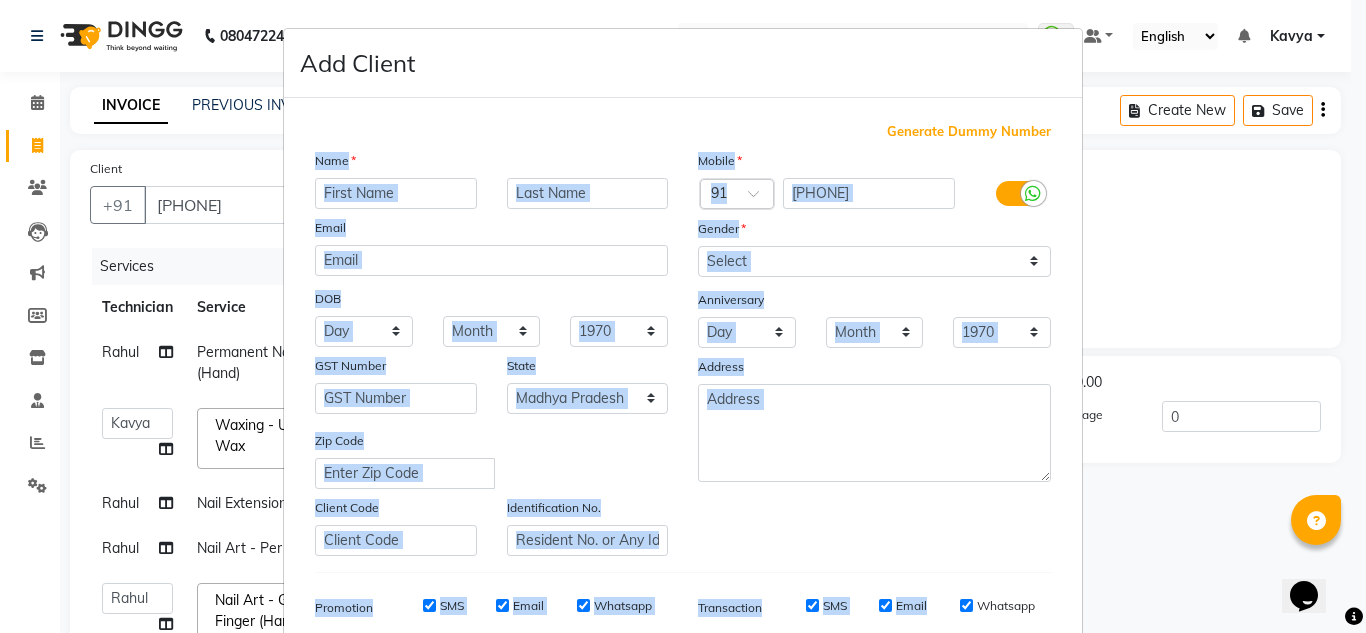 click at bounding box center (874, 433) 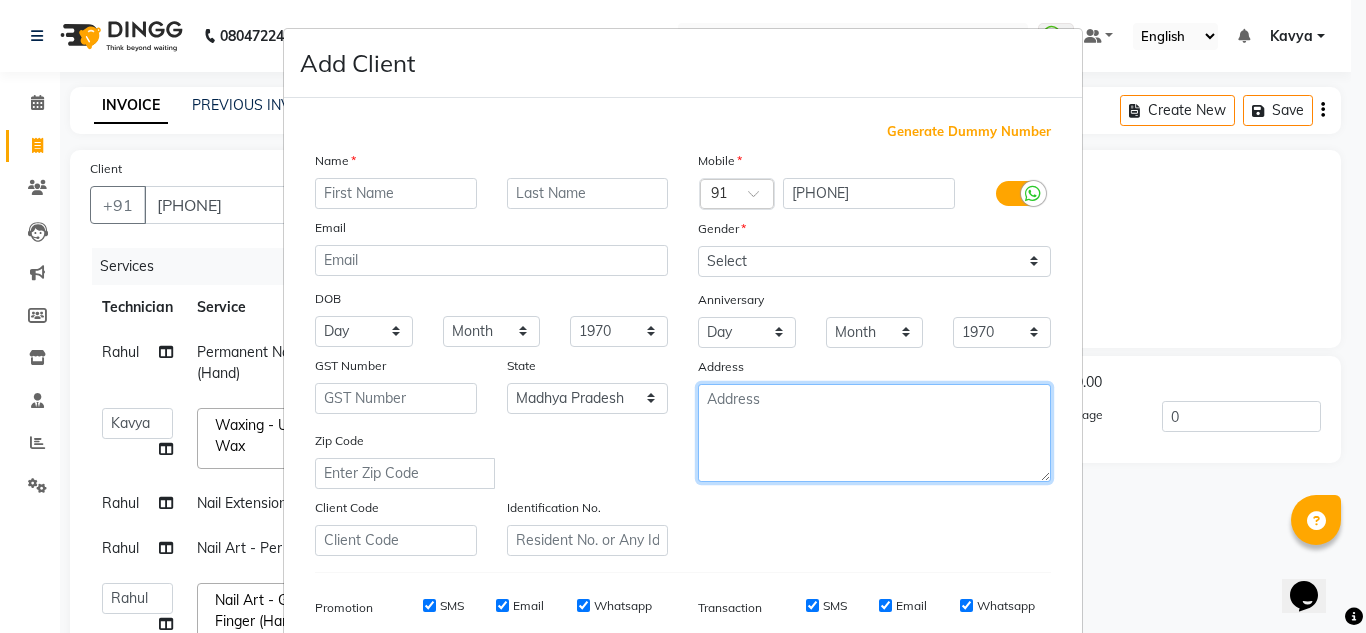 drag, startPoint x: 968, startPoint y: 437, endPoint x: 993, endPoint y: 572, distance: 137.2953 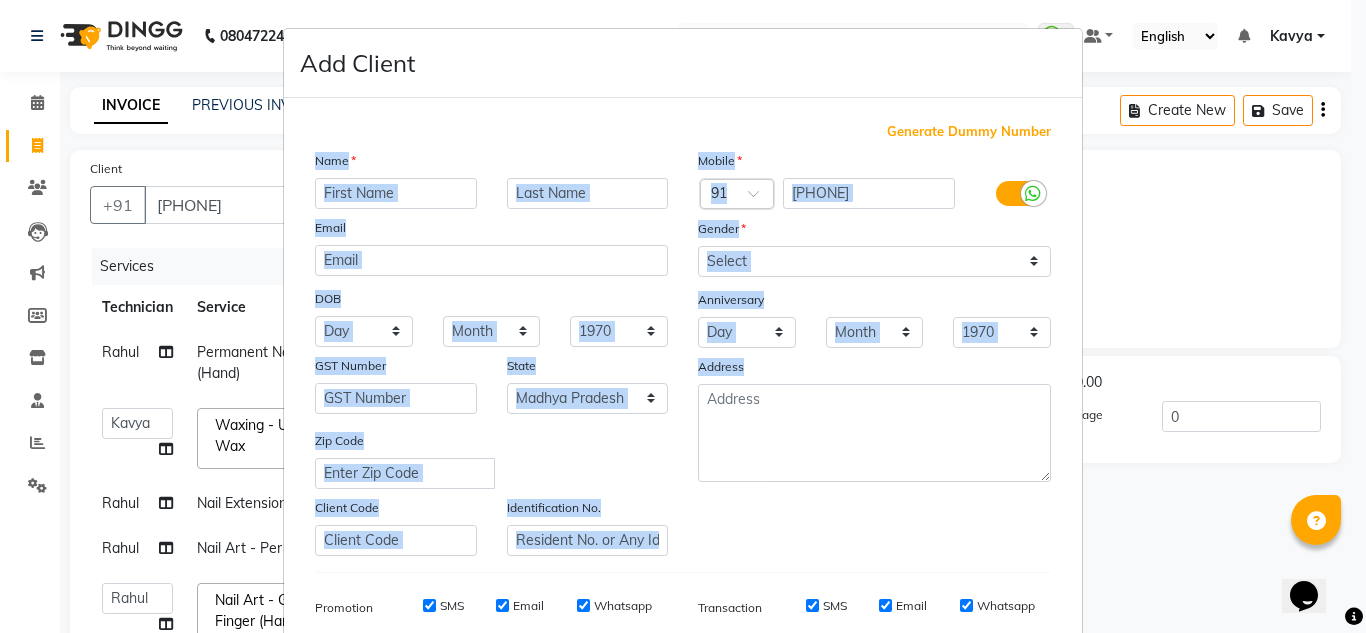 drag, startPoint x: 993, startPoint y: 572, endPoint x: 1001, endPoint y: 376, distance: 196.1632 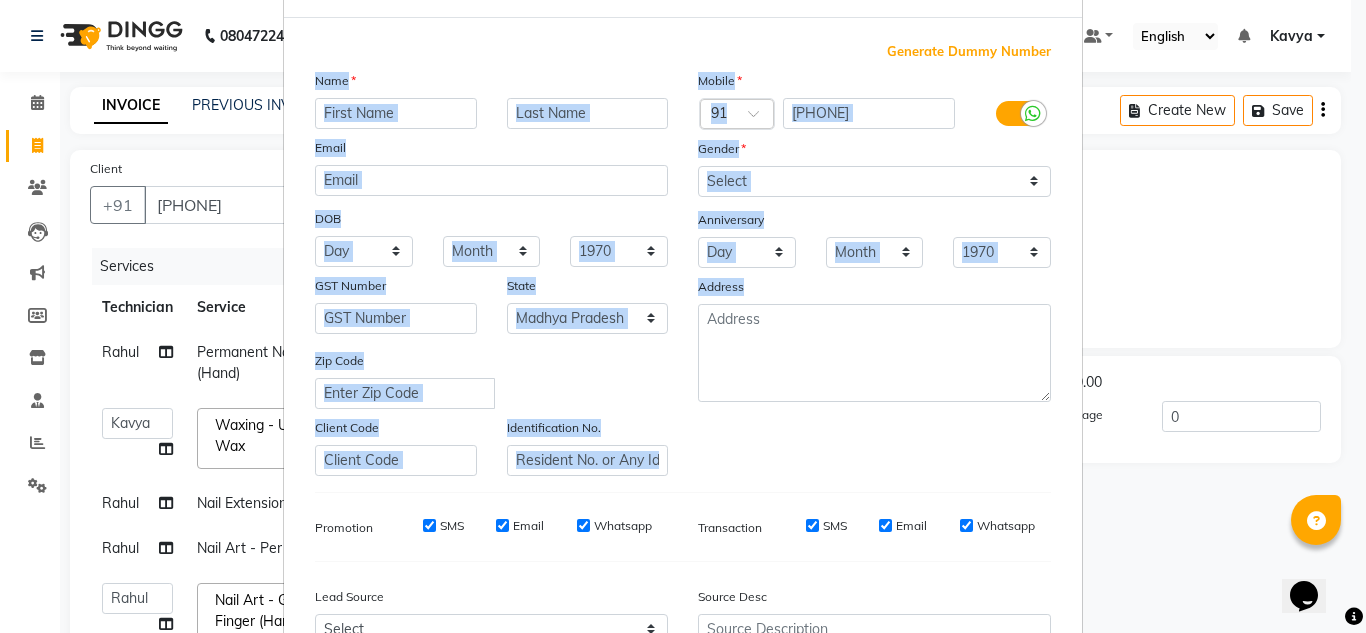 scroll, scrollTop: 290, scrollLeft: 0, axis: vertical 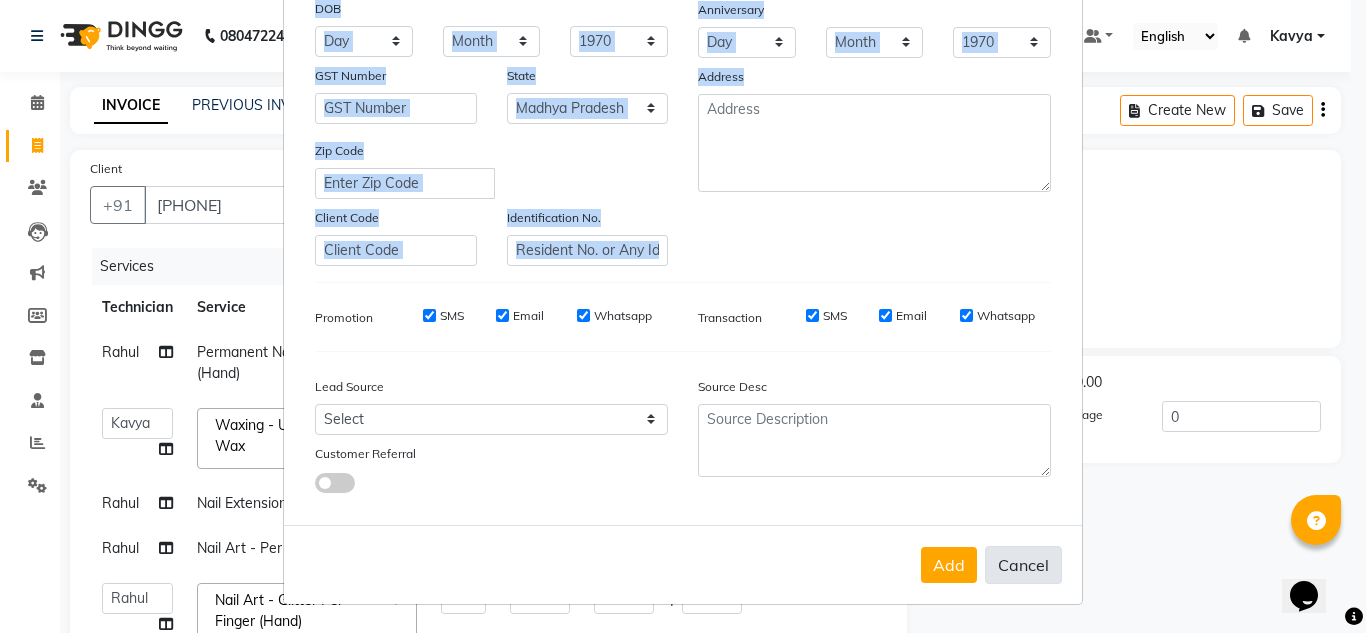 click on "Cancel" at bounding box center [1023, 565] 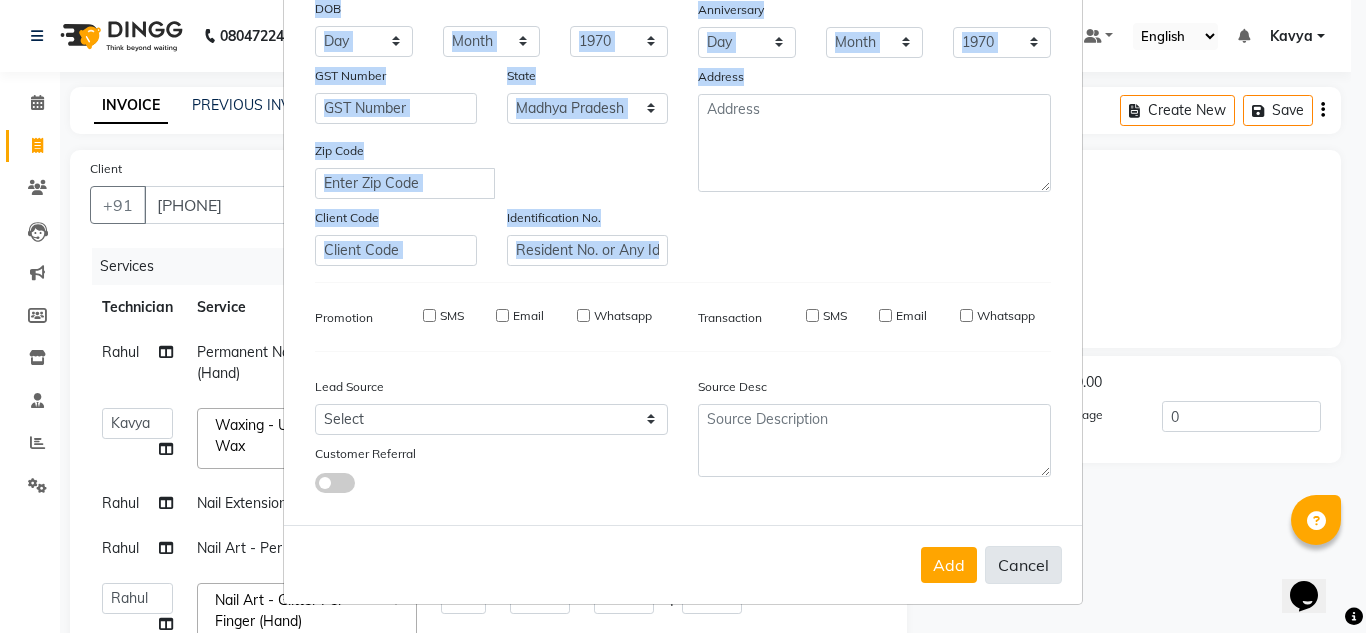 select 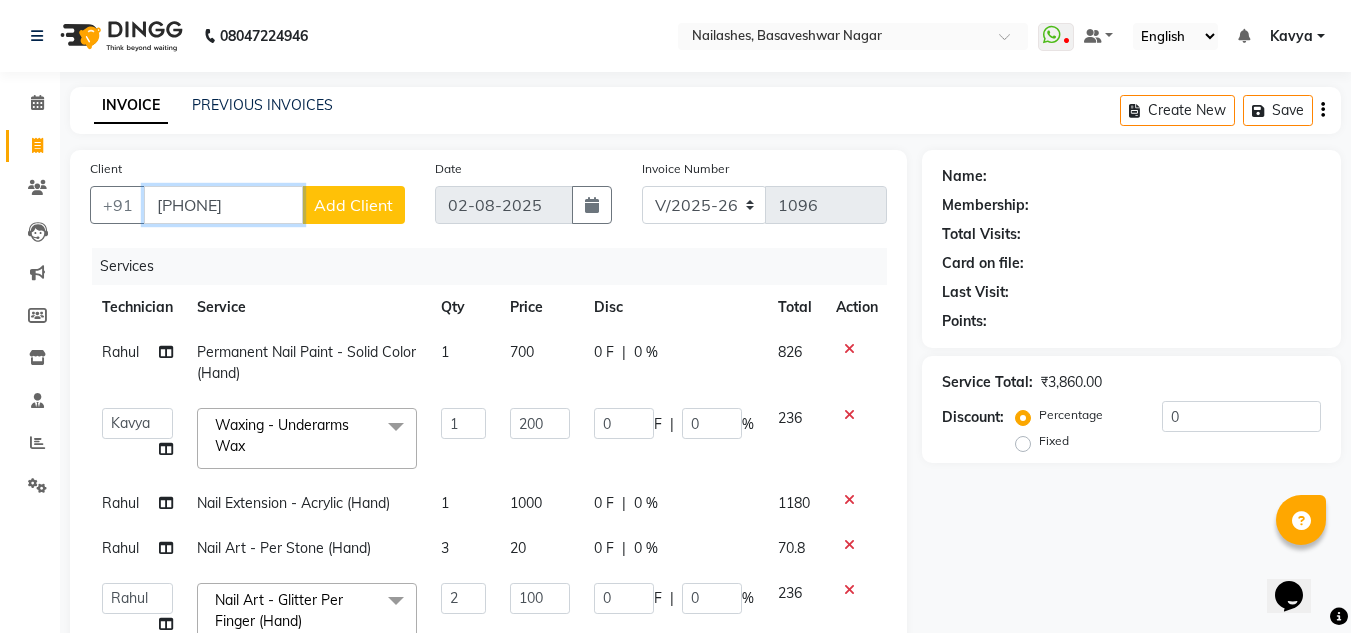 click on "[PHONE]" at bounding box center [223, 205] 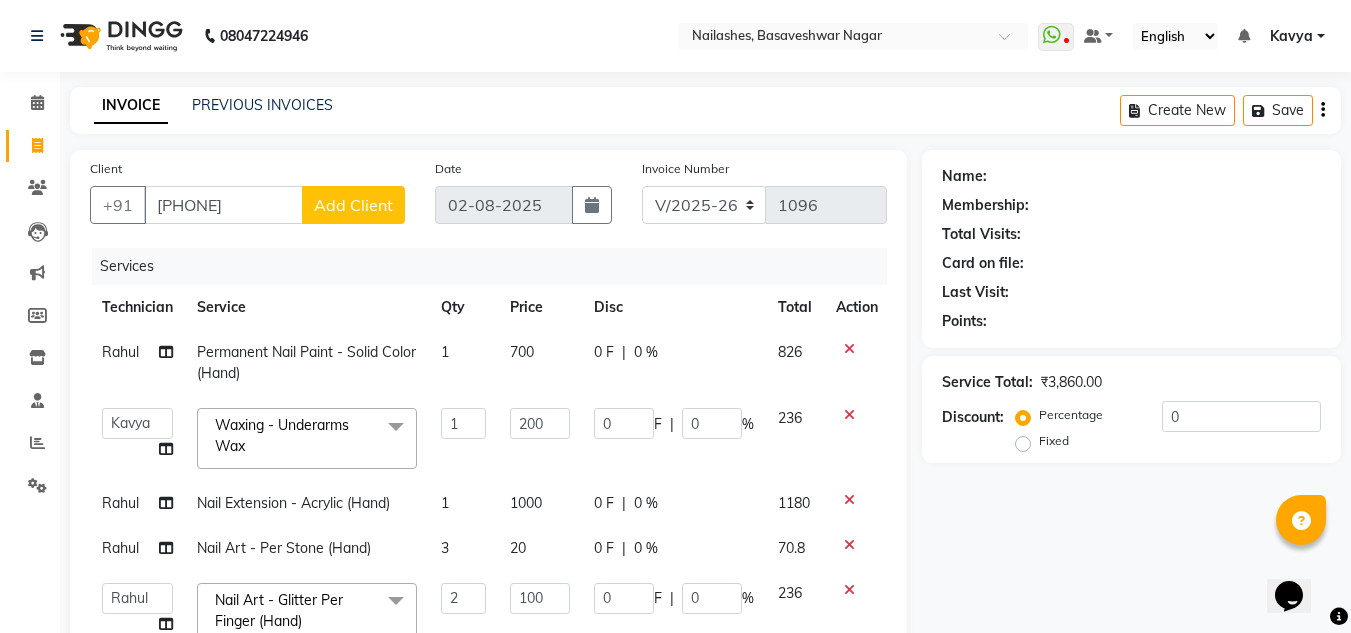 click on "Add Client" 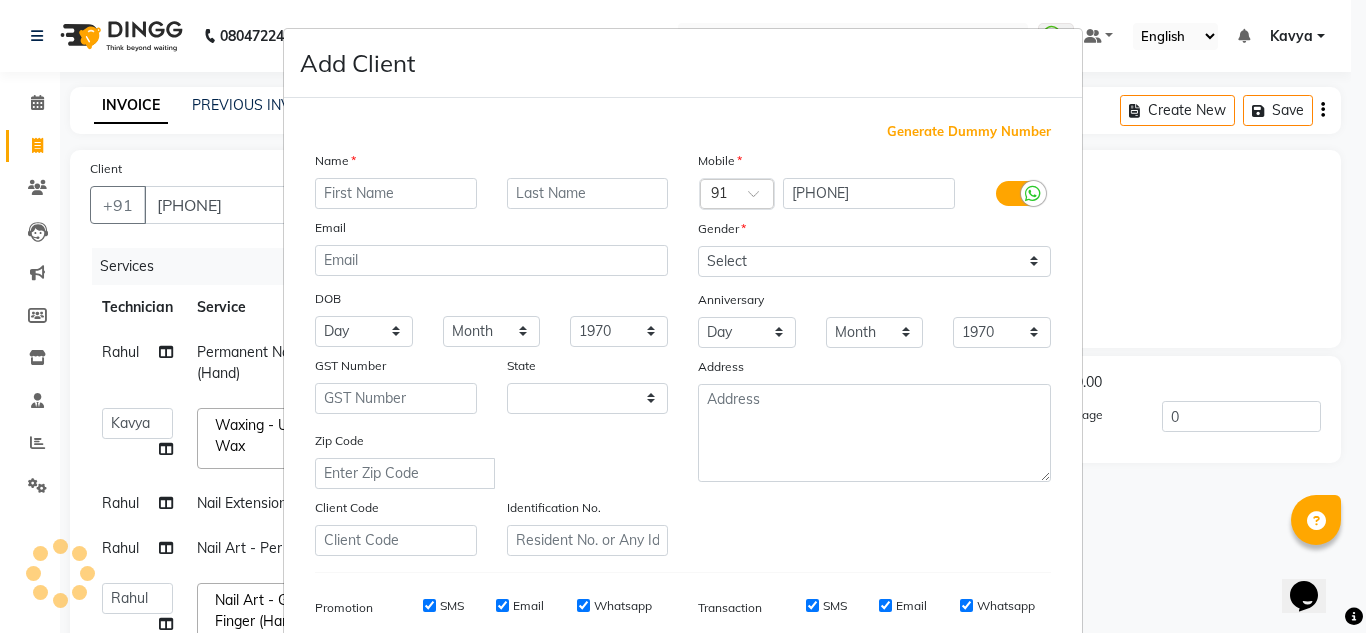 select on "21" 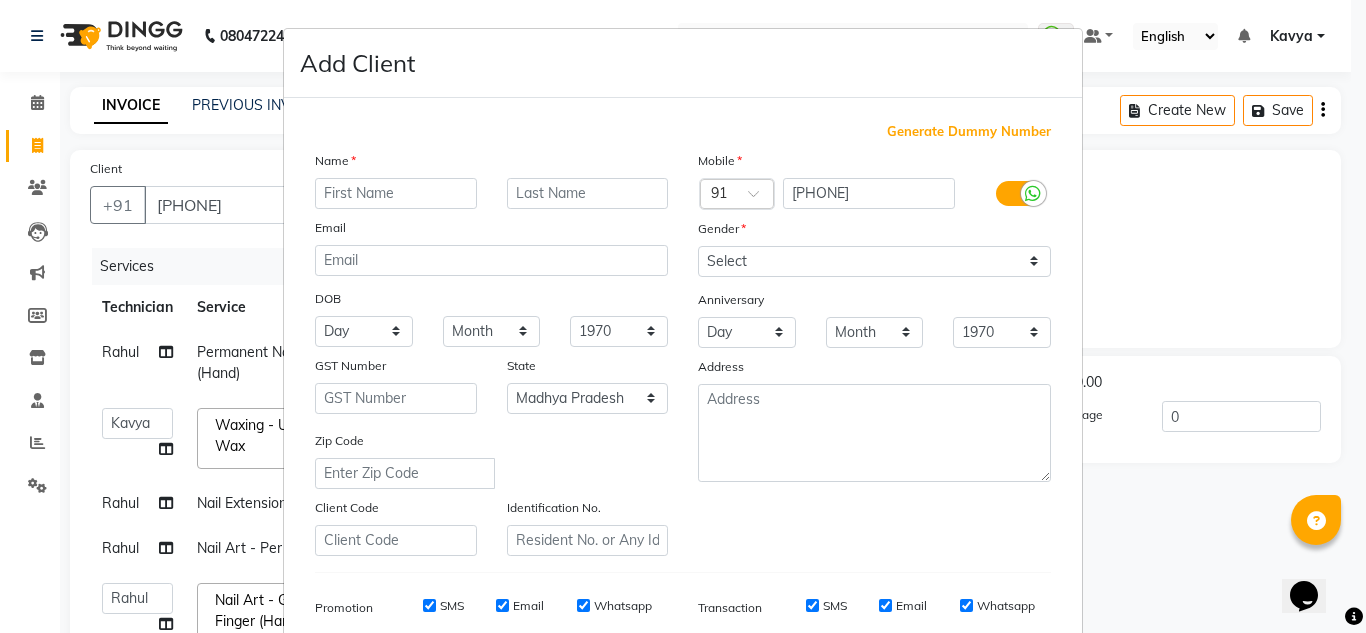 click at bounding box center (396, 193) 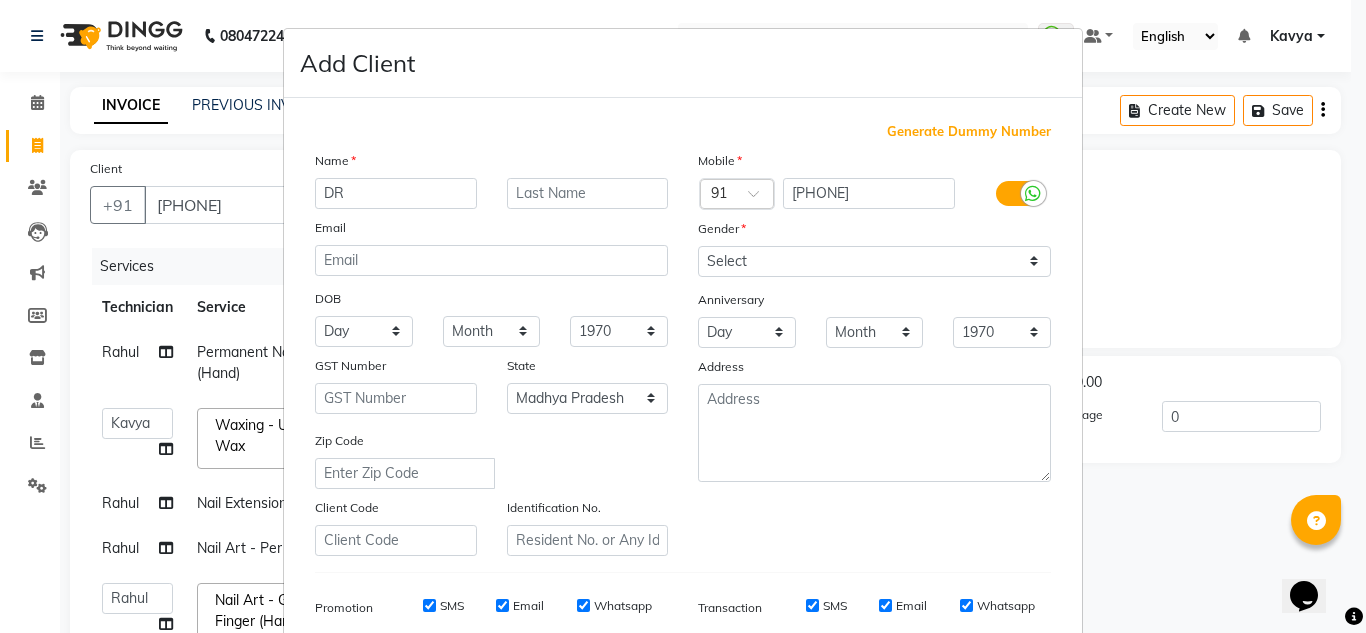 type on "DR" 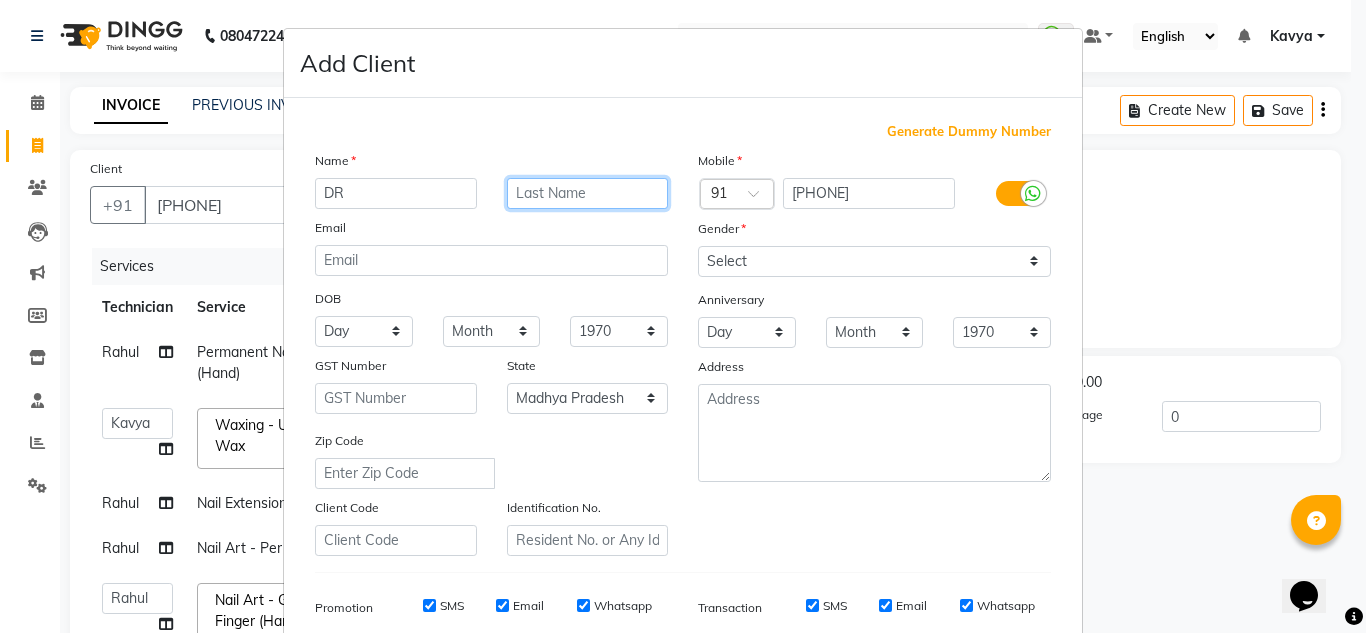 click at bounding box center [588, 193] 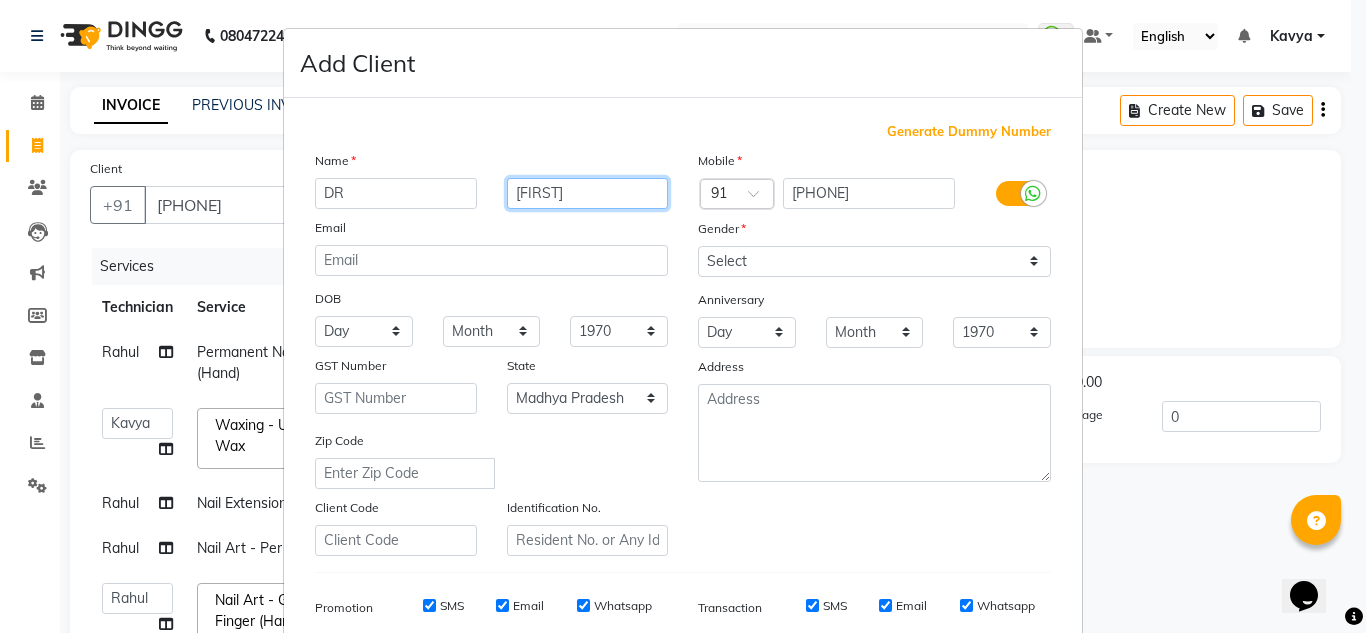 type on "[FIRST]" 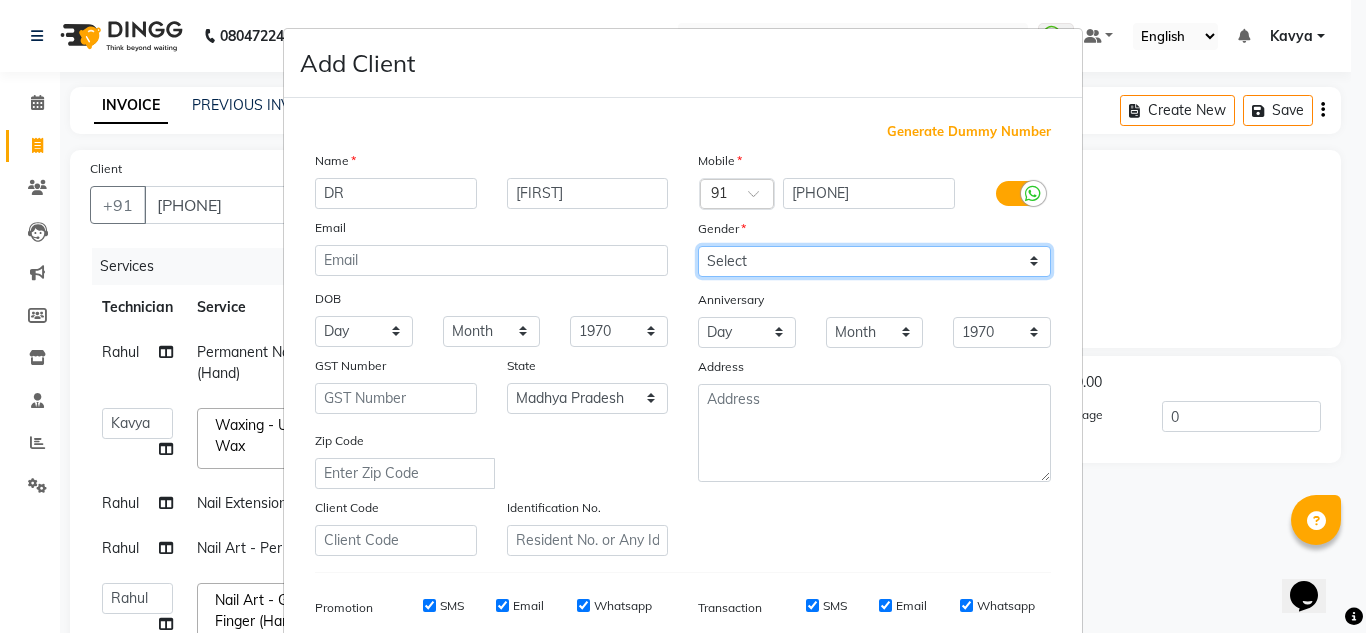 click on "Select Male Female Other Prefer Not To Say" at bounding box center [874, 261] 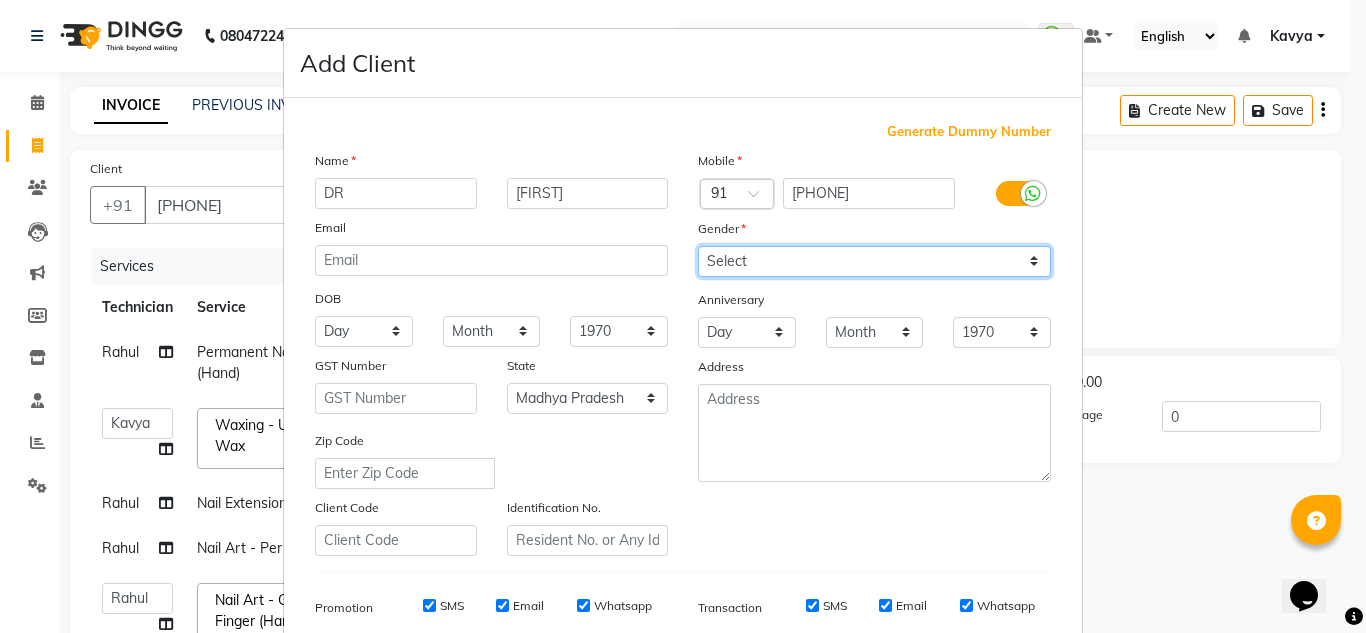 select on "female" 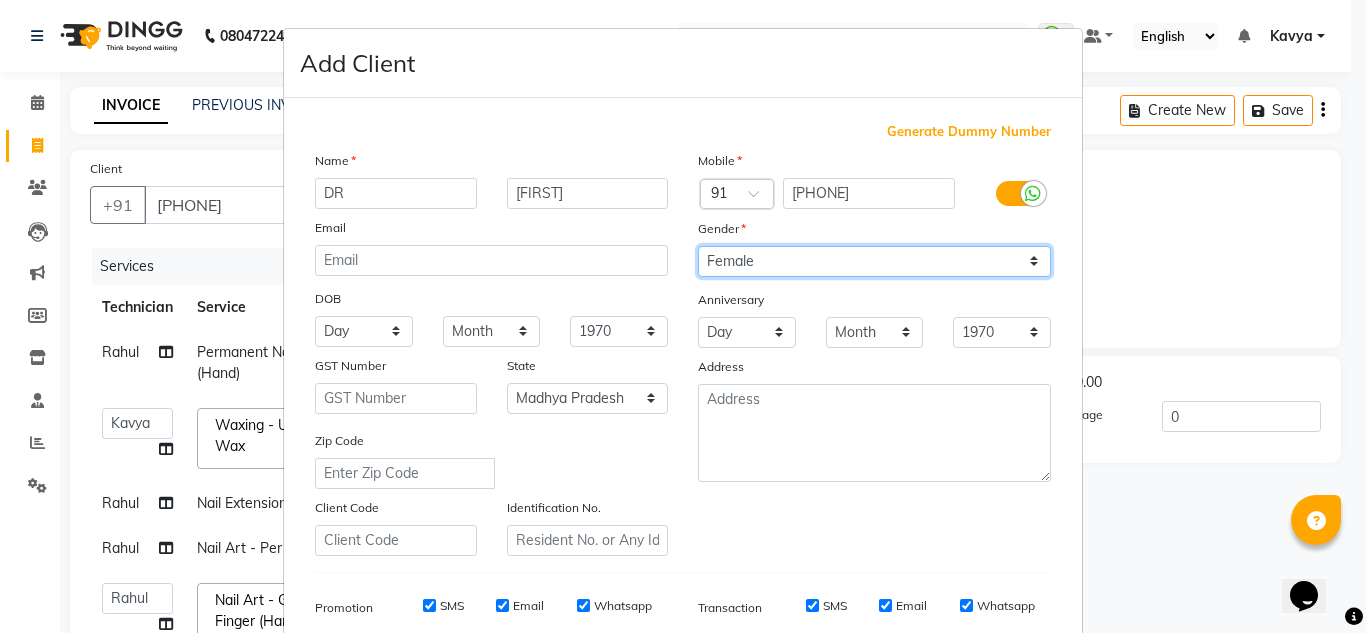click on "Select Male Female Other Prefer Not To Say" at bounding box center (874, 261) 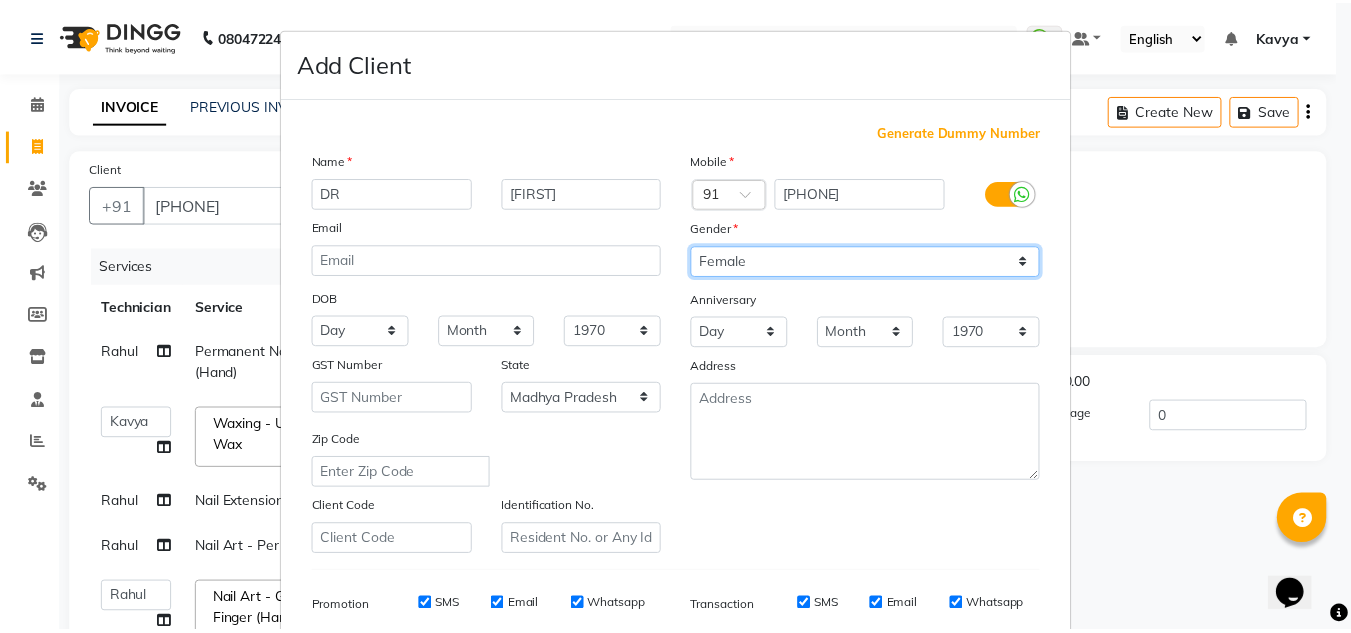 scroll, scrollTop: 290, scrollLeft: 0, axis: vertical 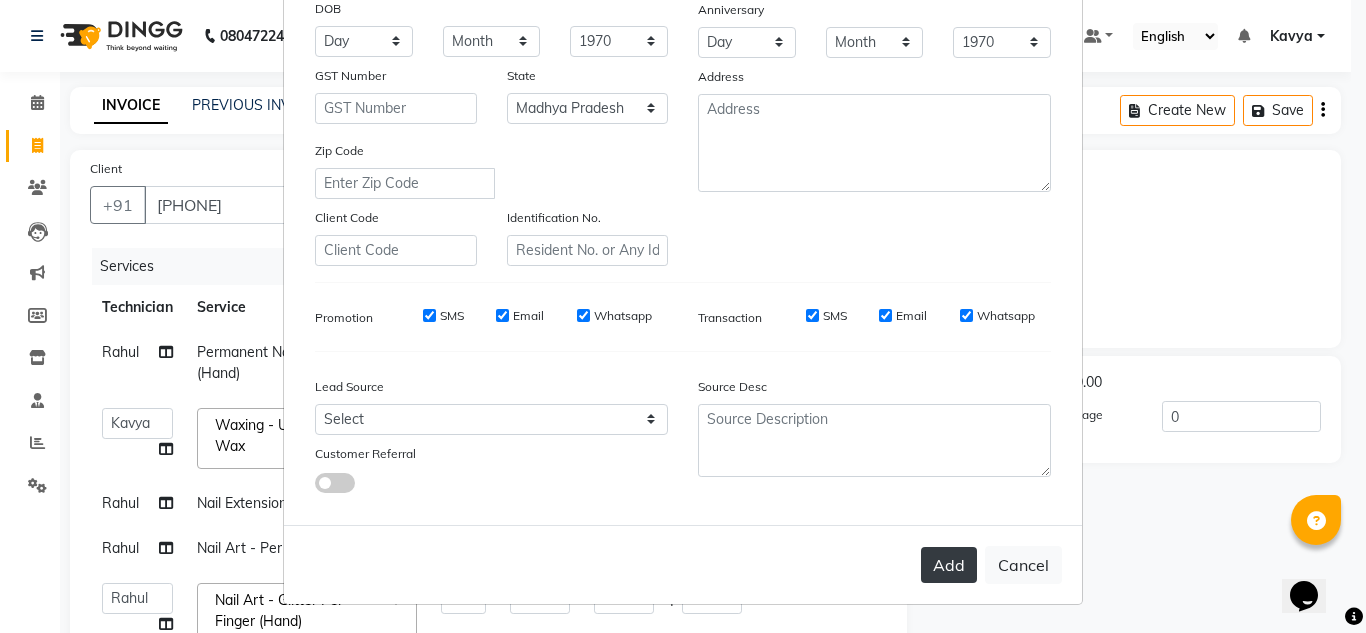 click on "Add" at bounding box center (949, 565) 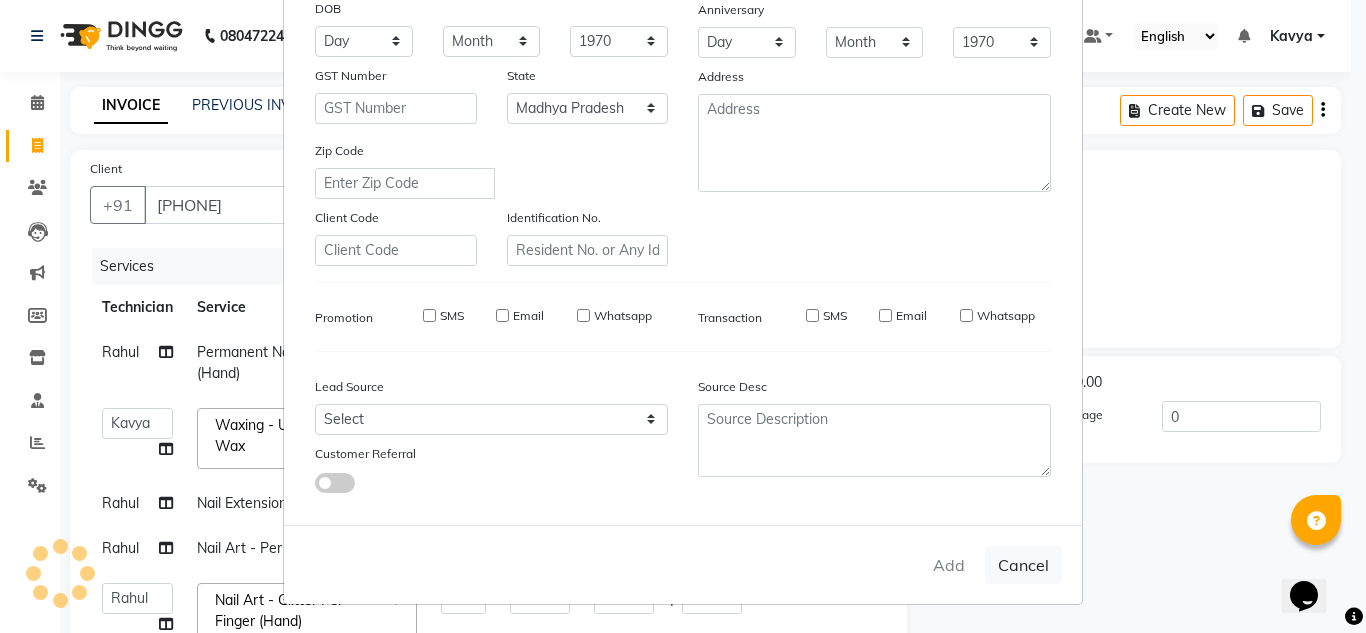 type on "99******73" 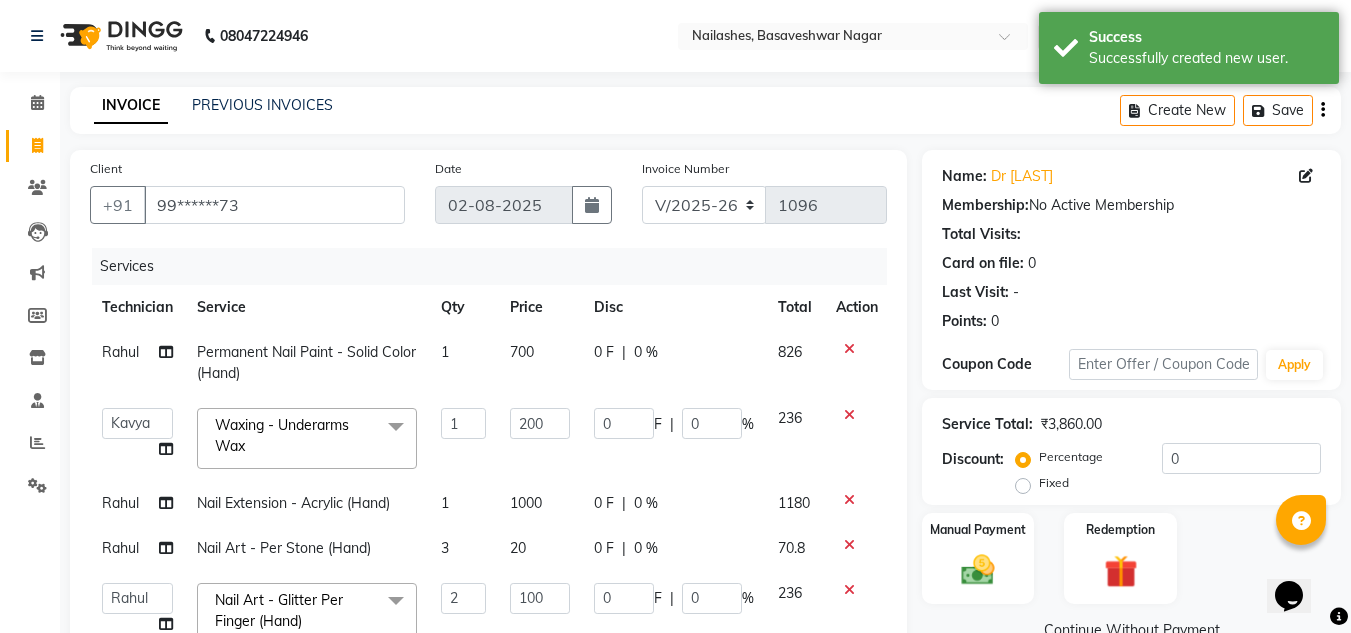 scroll, scrollTop: 50, scrollLeft: 0, axis: vertical 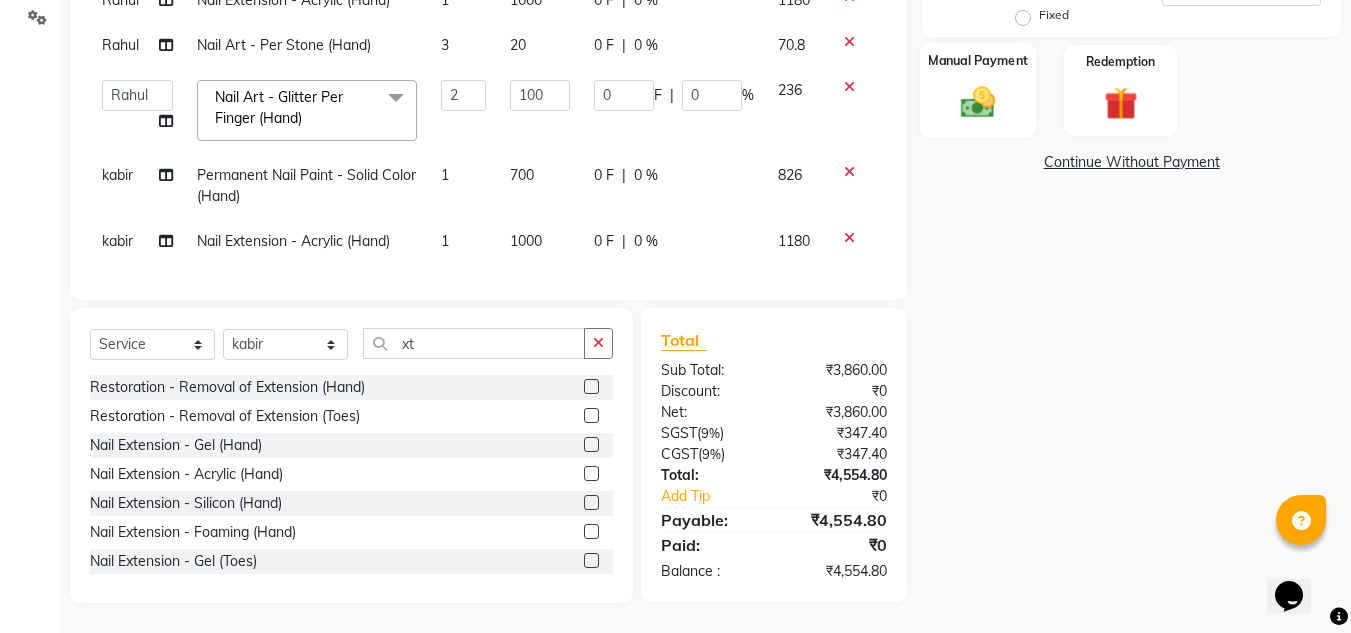 click on "Manual Payment" 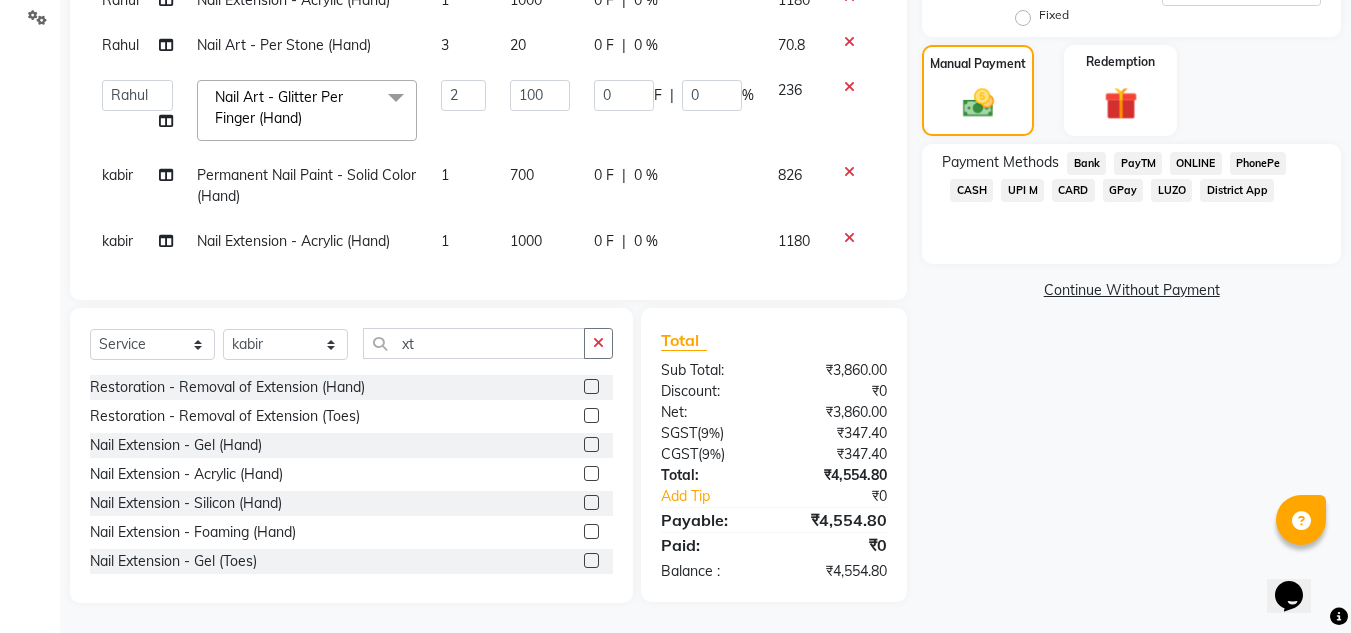 click on "ONLINE" 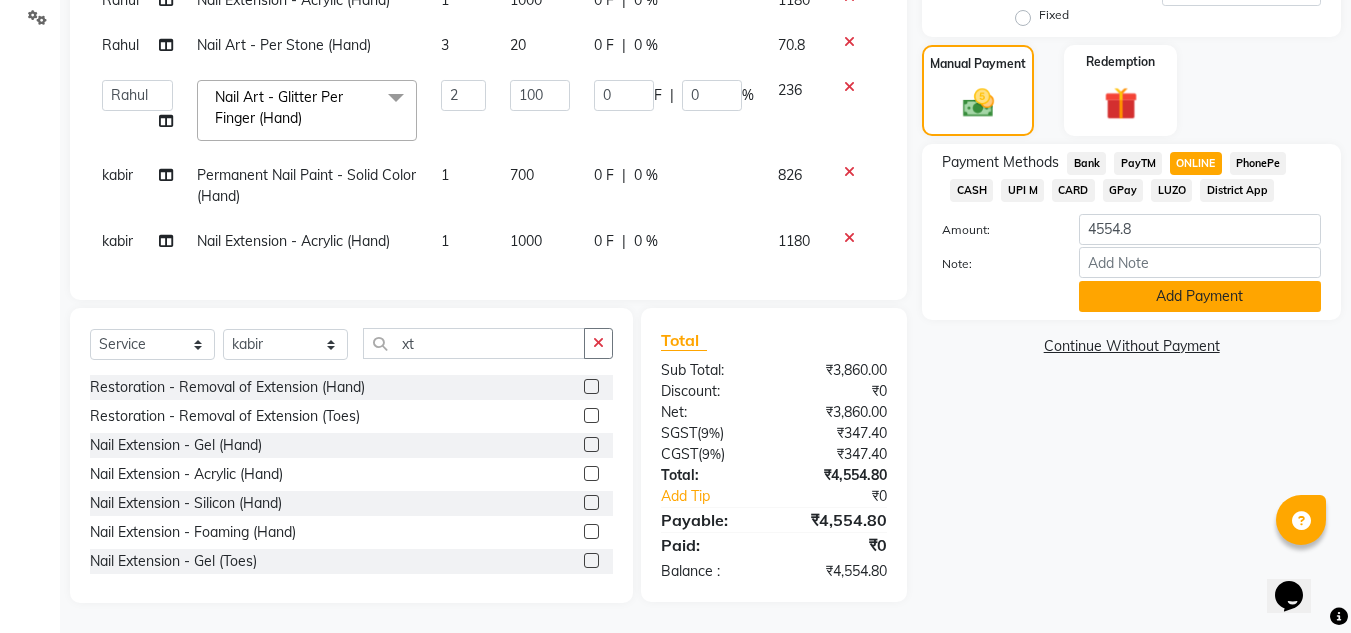 click on "Add Payment" 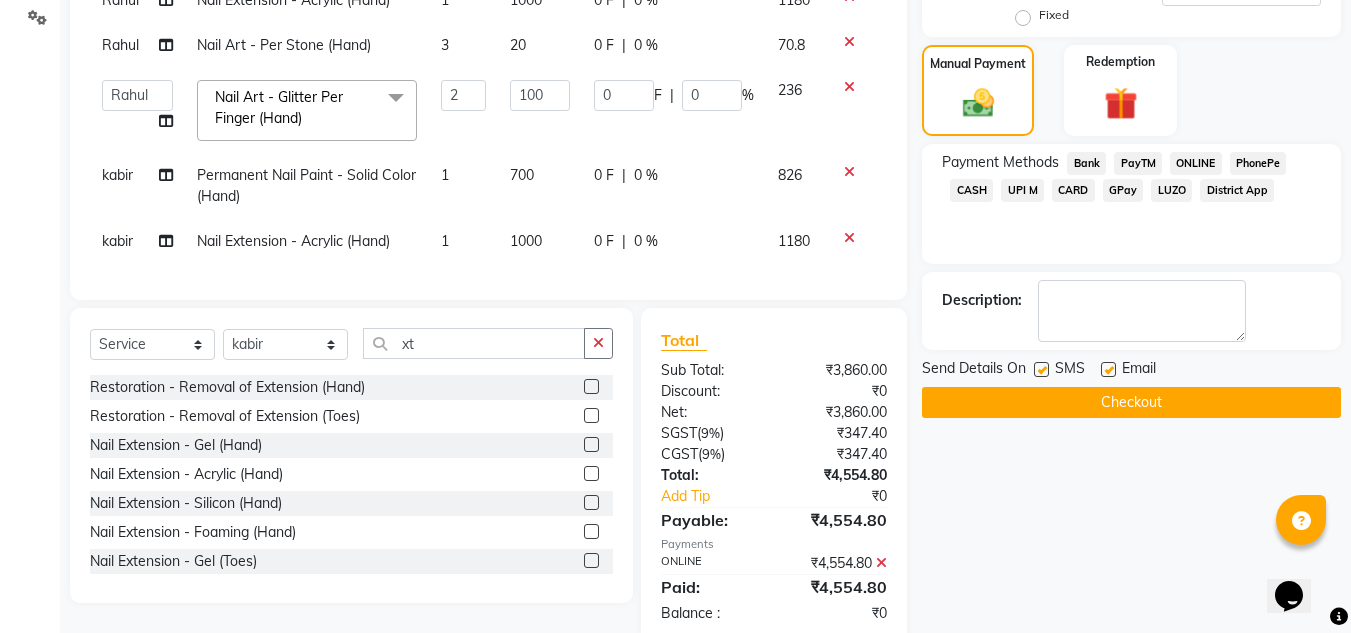 click on "Checkout" 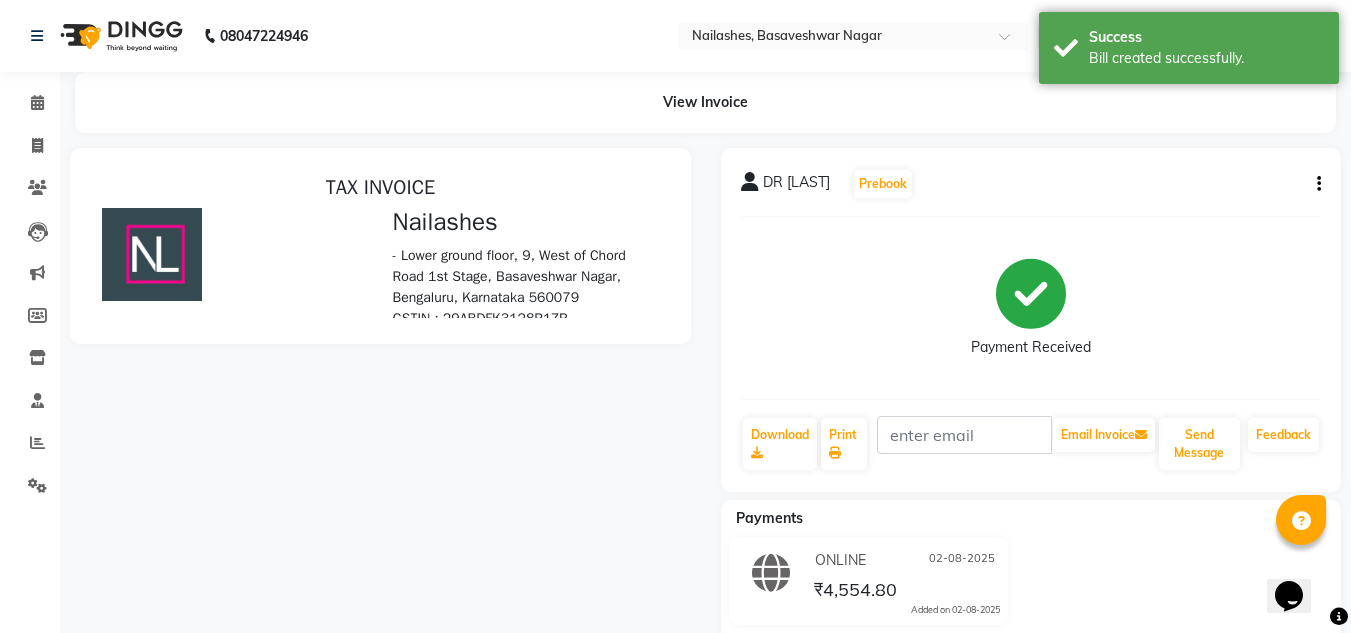 scroll, scrollTop: 0, scrollLeft: 0, axis: both 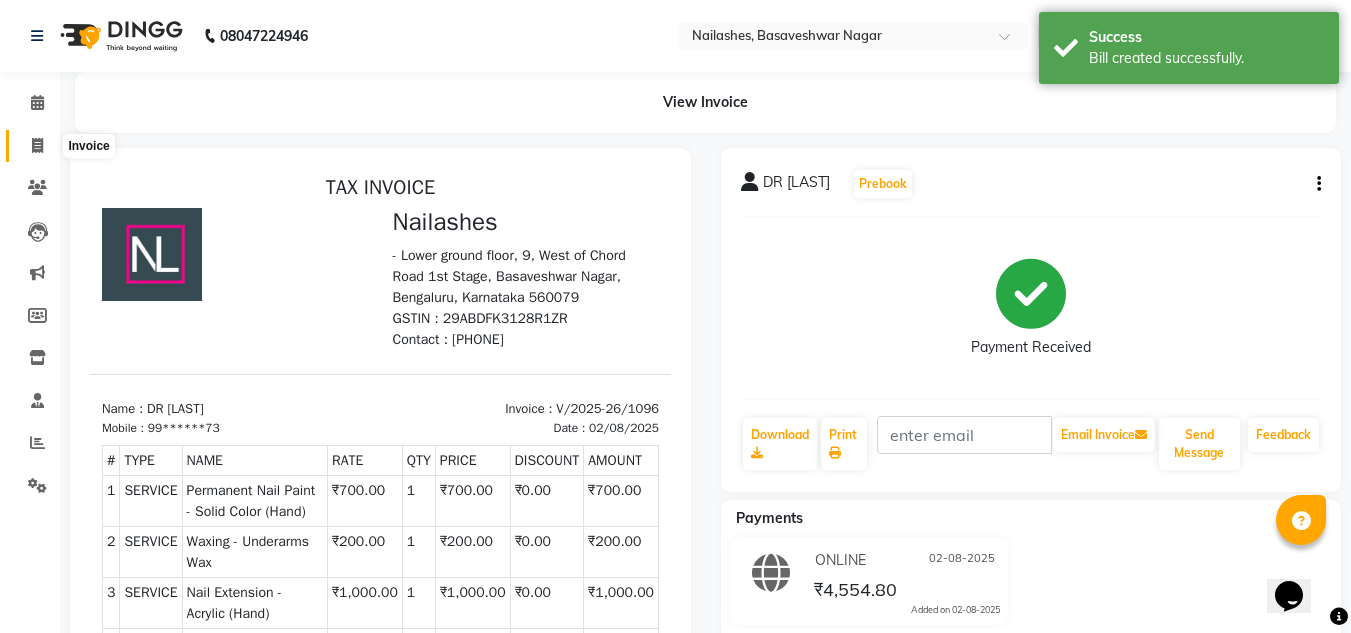 click 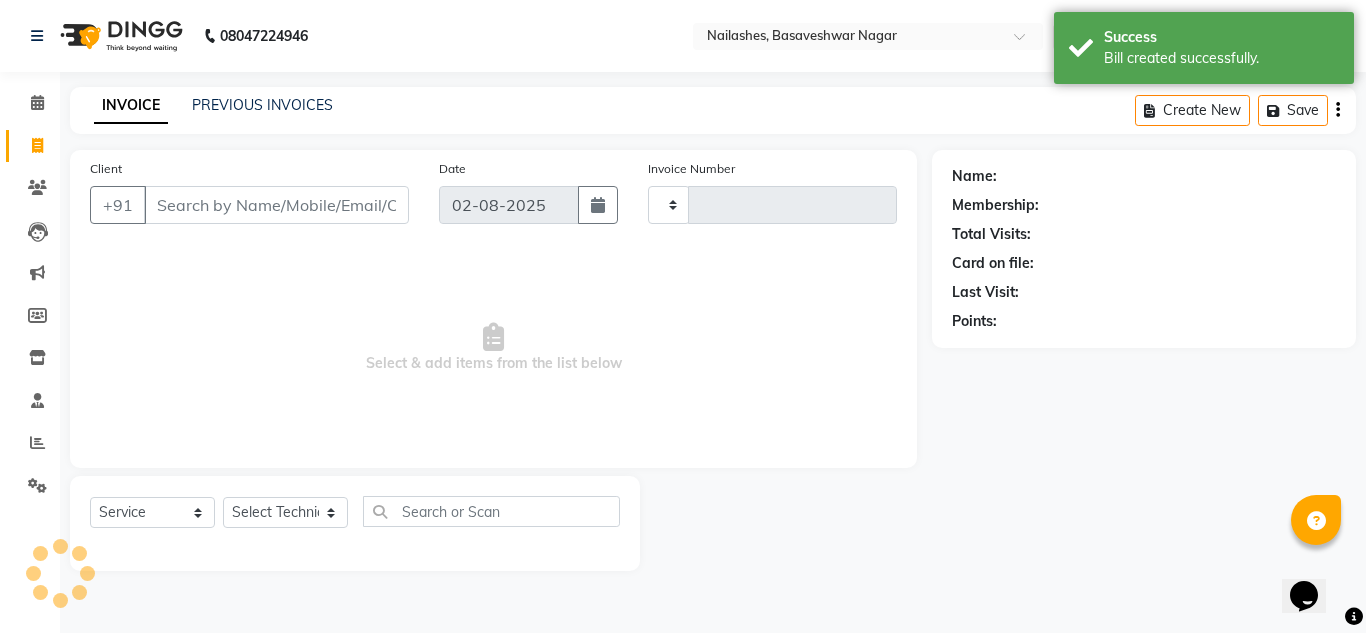 type on "1097" 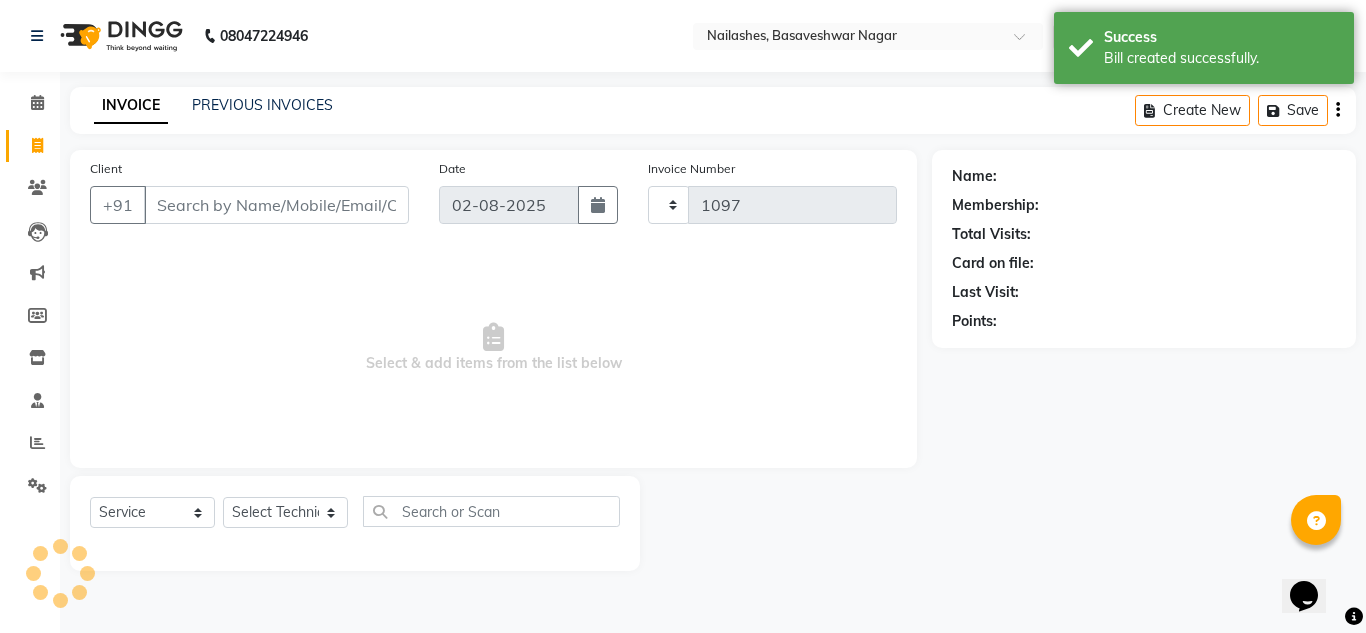 select on "7686" 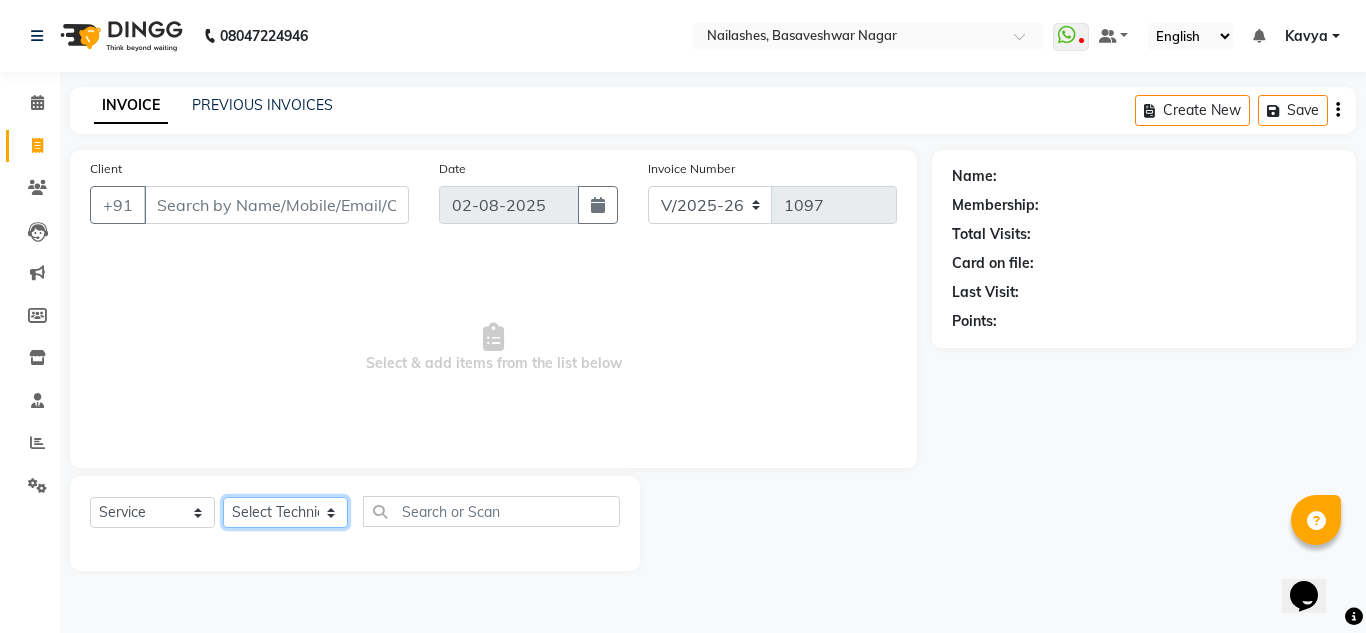 click on "Select Technician [FIRST] [FIRST]   [FIRST]   [FIRST]   [FIRST]   [FIRST]   [FIRST]    [FIRST]   Manager   [FIRST]   [FIRST]" 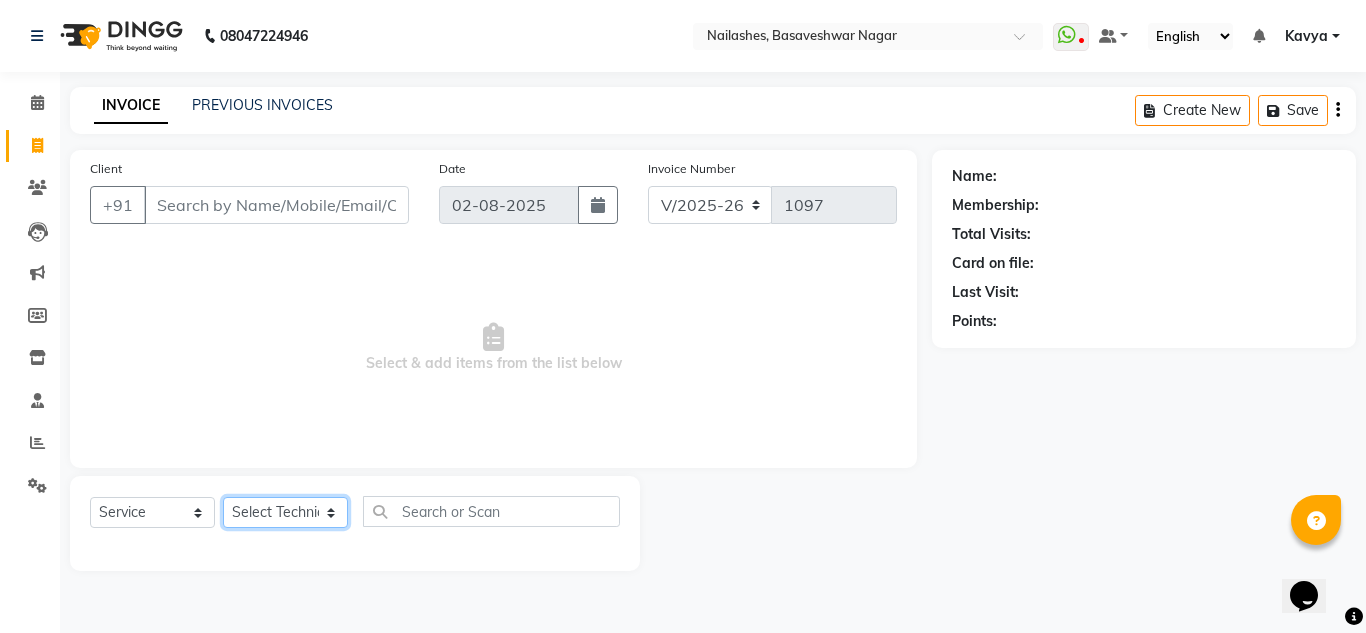 select on "81674" 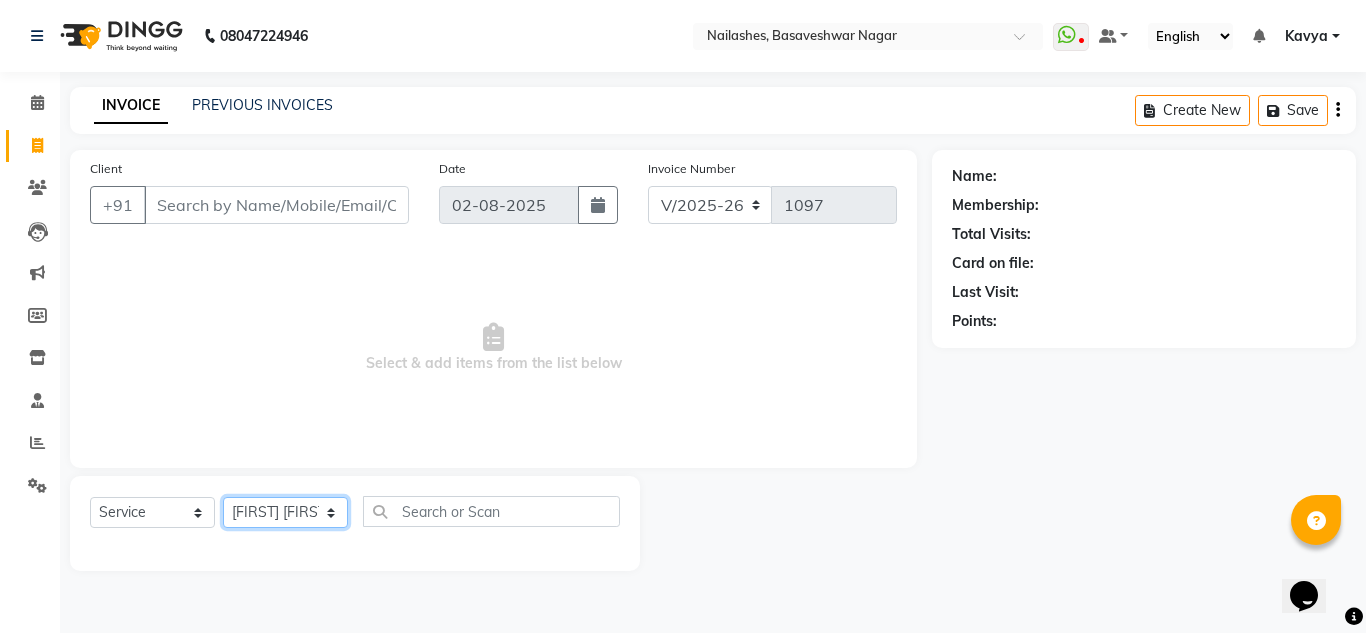 click on "Select Technician [FIRST] [FIRST]   [FIRST]   [FIRST]   [FIRST]   [FIRST]   [FIRST]    [FIRST]   Manager   [FIRST]   [FIRST]" 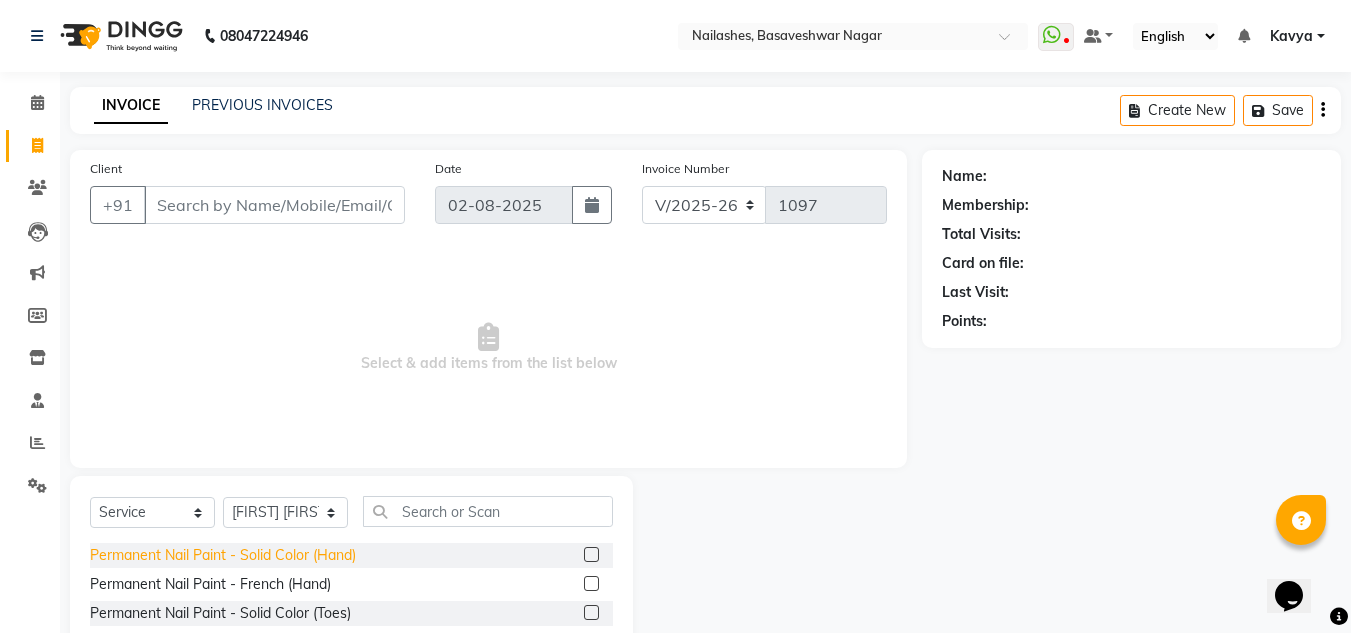 click on "Permanent Nail Paint - Solid Color (Hand)" 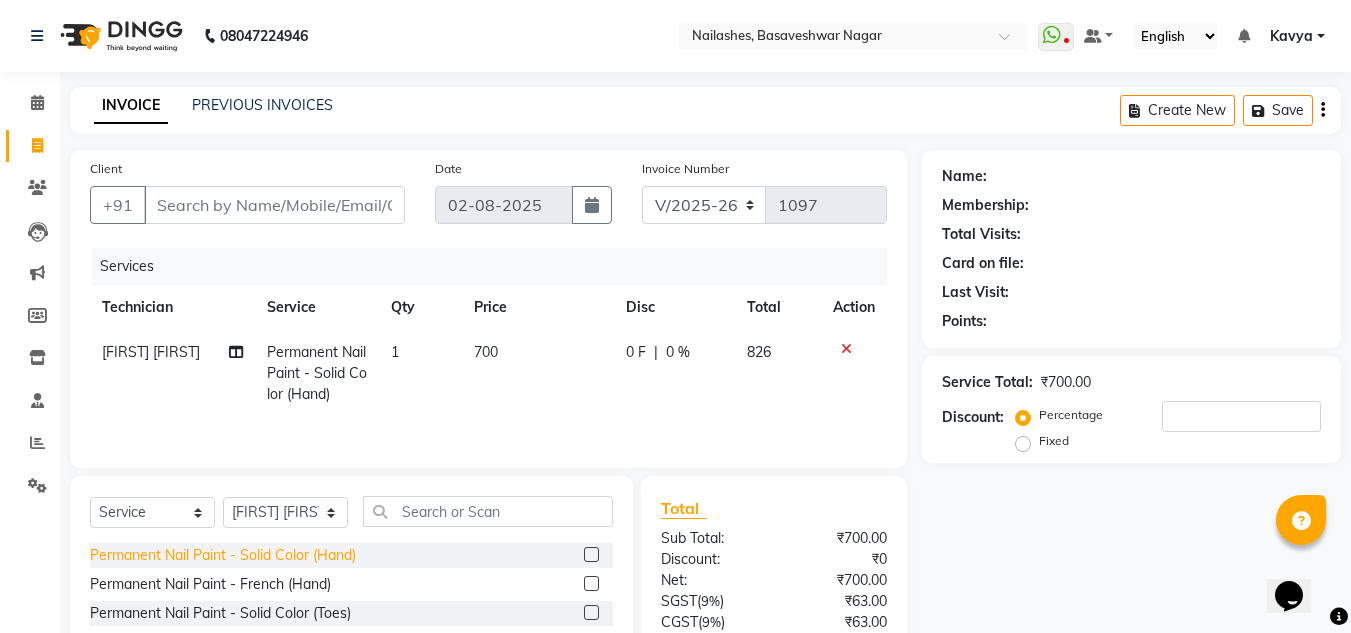 click on "Permanent Nail Paint - Solid Color (Hand)" 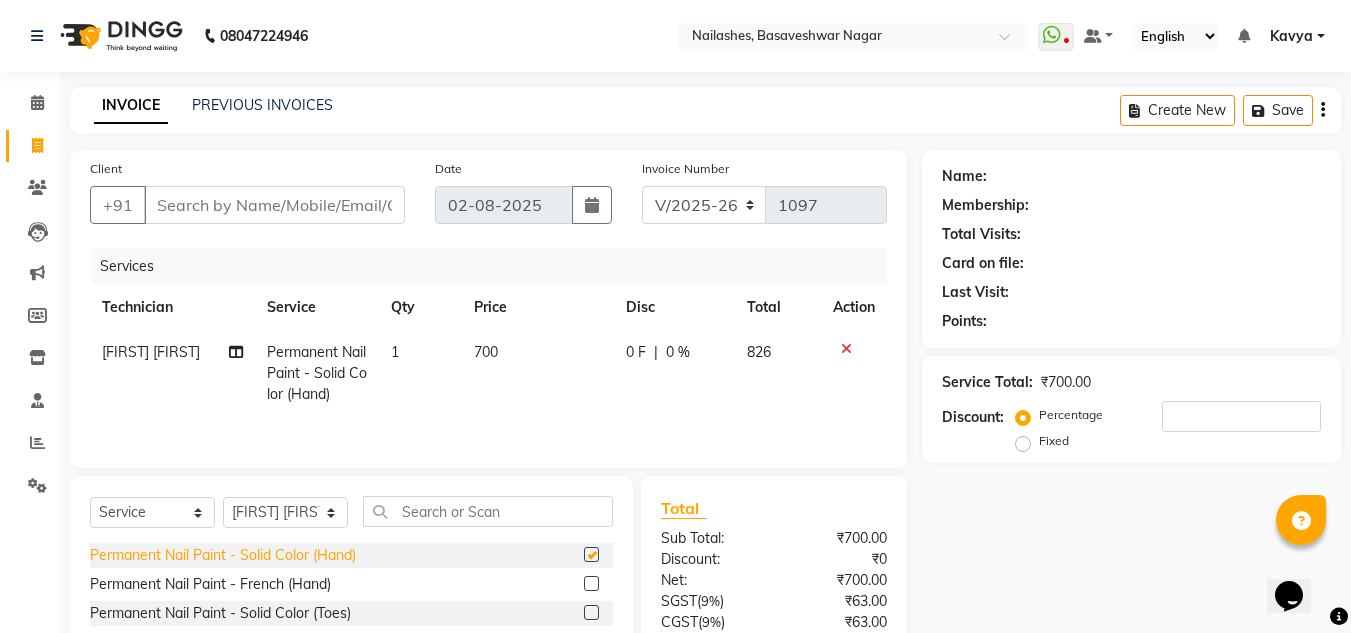 checkbox on "false" 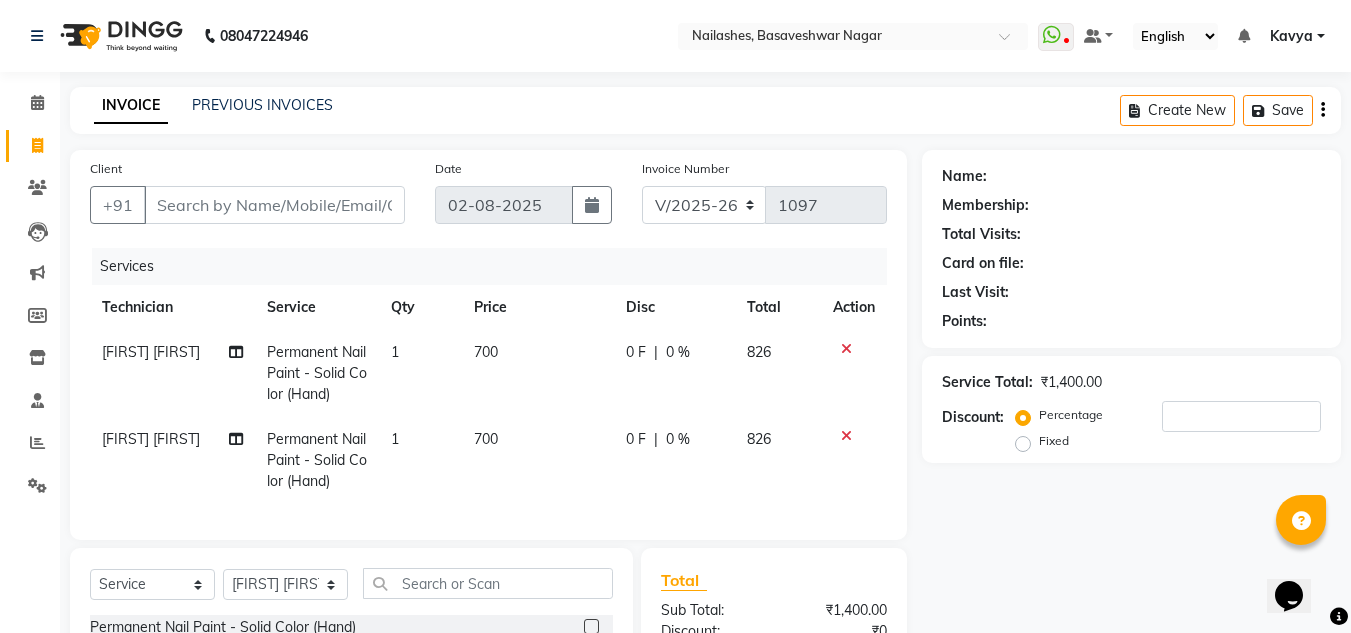 click on "700" 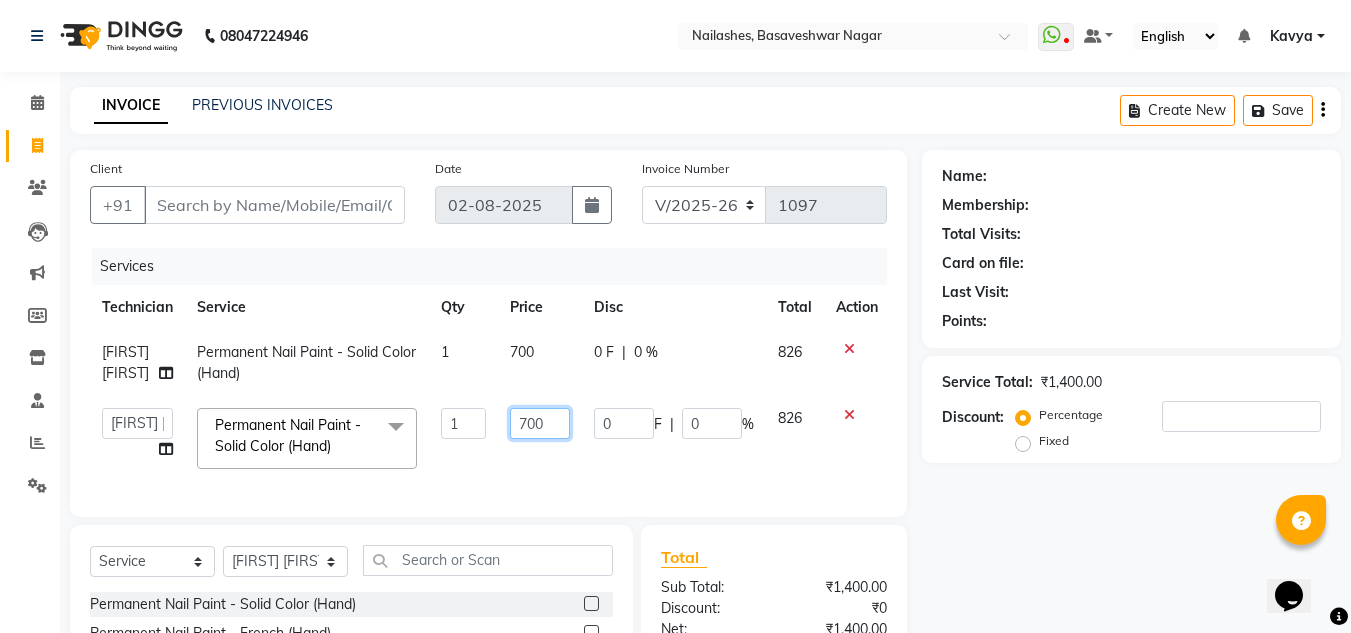 click on "700" 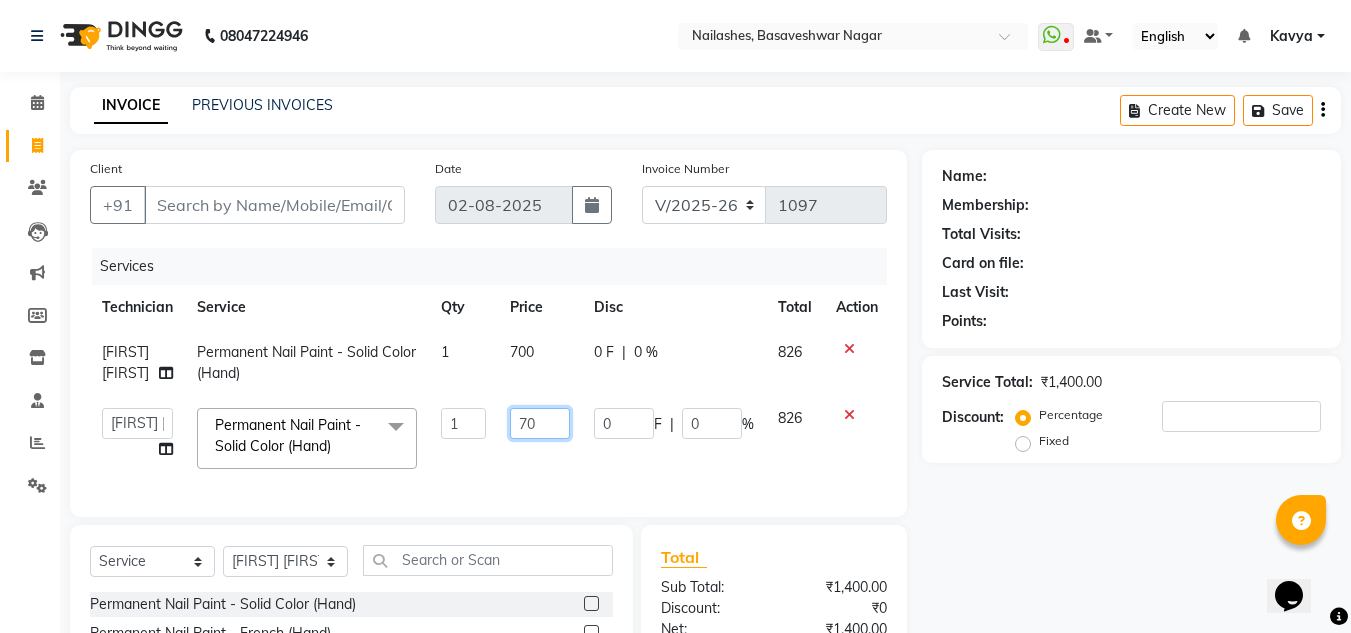 type on "7" 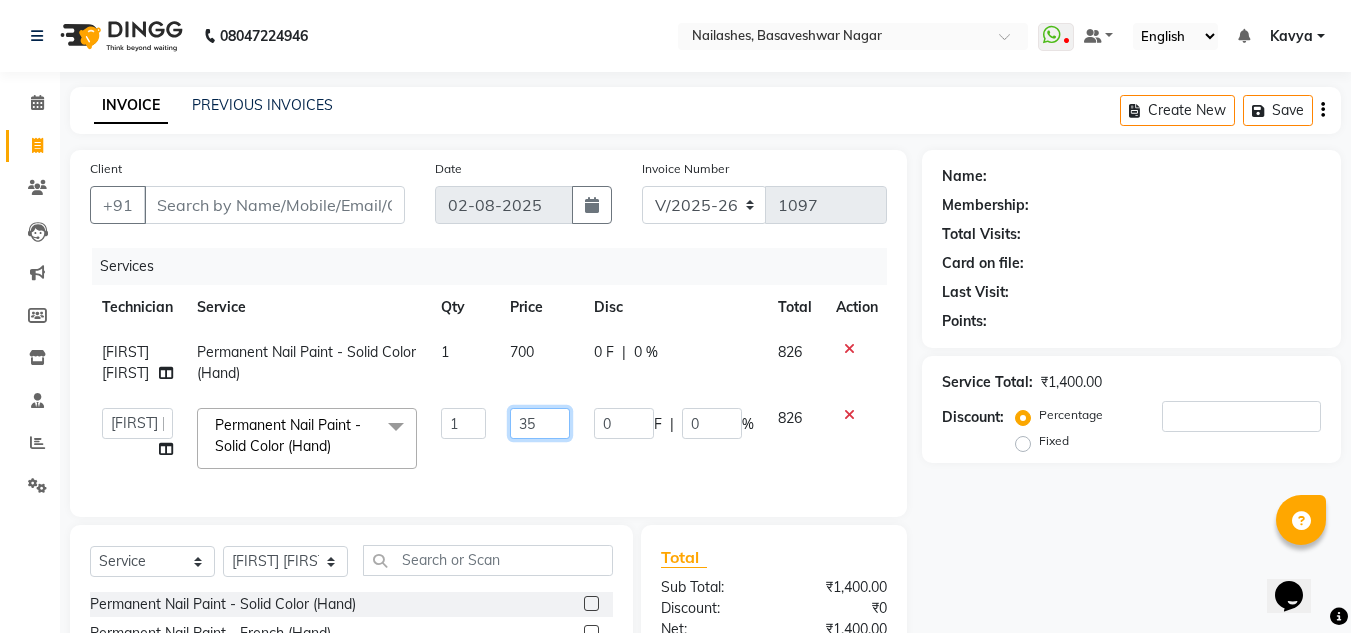 type on "350" 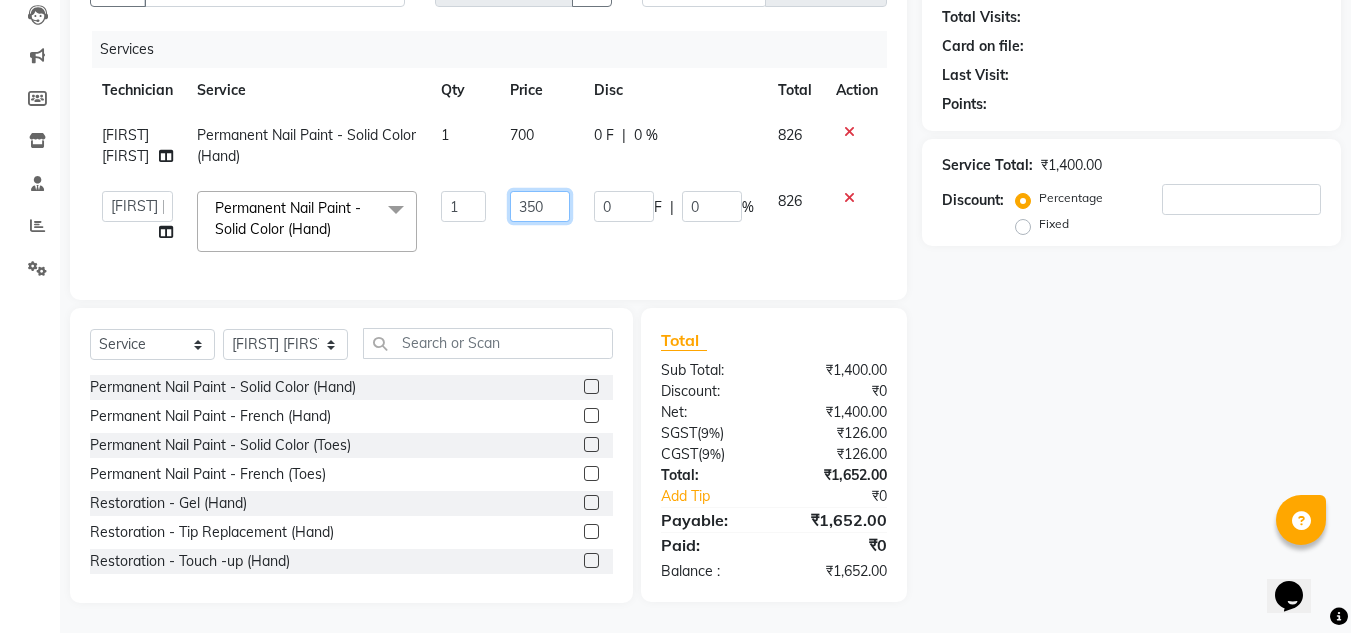 scroll, scrollTop: 232, scrollLeft: 0, axis: vertical 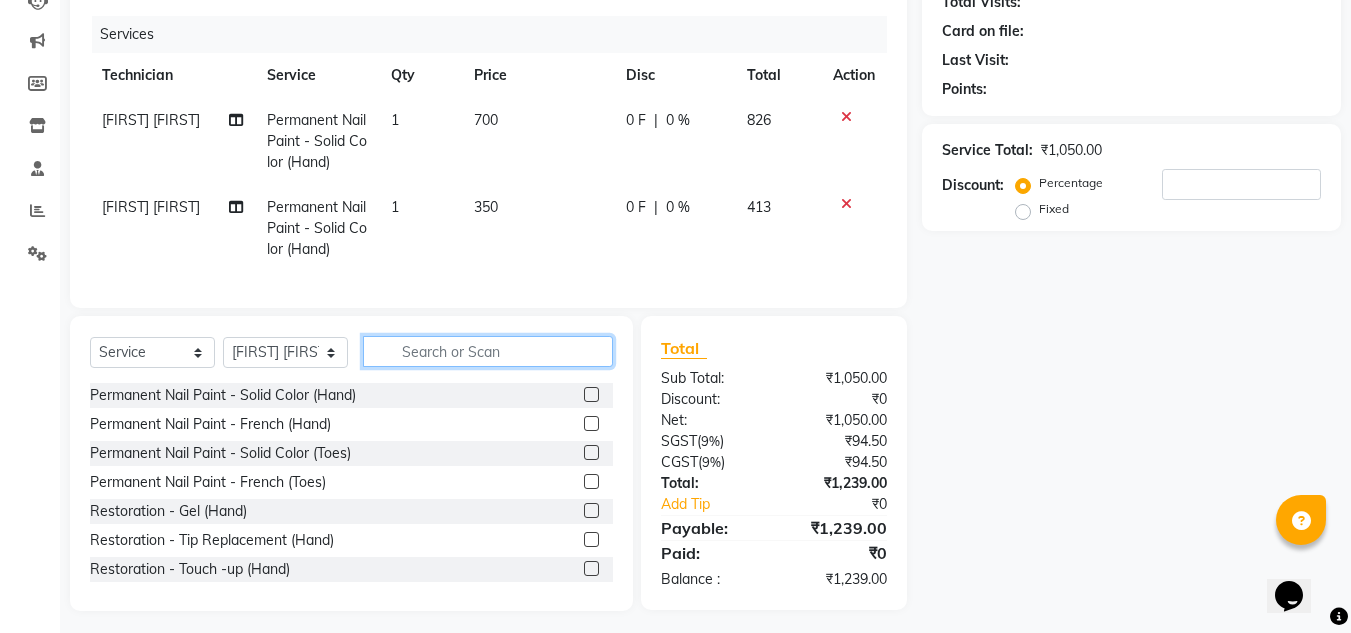 click on "Select  Service  Product  Membership  Package Voucher Prepaid Gift Card  Select Technician [FIRST] [FIRST]   [FIRST]   [FIRST]   [FIRST]   [FIRST]   [FIRST]    [FIRST]   Manager   [FIRST]   [FIRST] Permanent Nail Paint - Solid Color (Hand)  Permanent Nail Paint - French (Hand)  Permanent Nail Paint - Solid Color (Toes)  Permanent Nail Paint - French (Toes)  Restoration - Gel (Hand)  Restoration - Tip Replacement (Hand)  Restoration - Touch -up (Hand)  Restoration - Removal of Extension (Hand)  Restoration - Removal of Nail Paint (Hand)  Restoration - Gel Color Changes (Hand)  Restoration - Gel (Toes)  Restoration - Tip Replacement (Toes)  Restoration - Gel Color Changes (Toes)  Restoration - Touch -up (Toes)  Restoration - Removal of Nail Paint (Toes)  Restoration - Removal of Extension (Toes)  Gel polish removal  Pedicure - Classic  Pedicure - Deluxe  Pedicure - Premium  Pedicure - Platinum  Café H&F Pedicure  AVL Express Pedicure  Bombini Pedicure  AVL Luxury Pedicure  Pedipure Luxury Pedicure  Foot Massage Pedicure  Hair Wash" 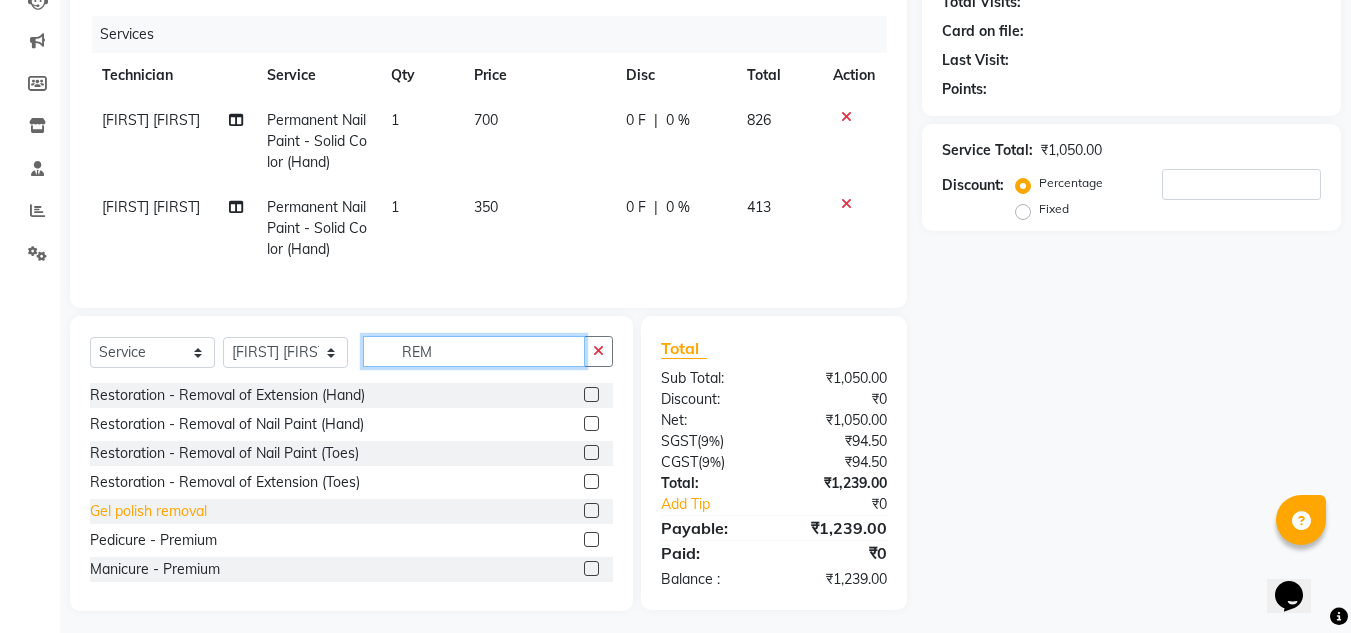 type on "REM" 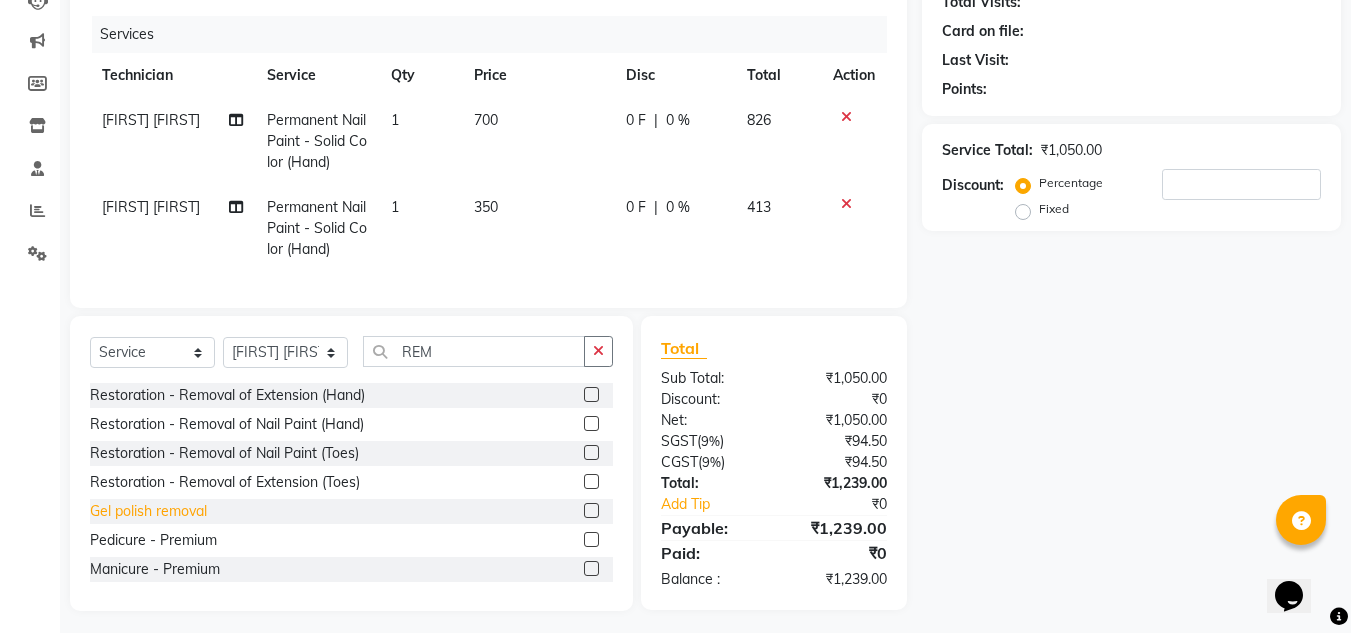 click on "Gel polish removal" 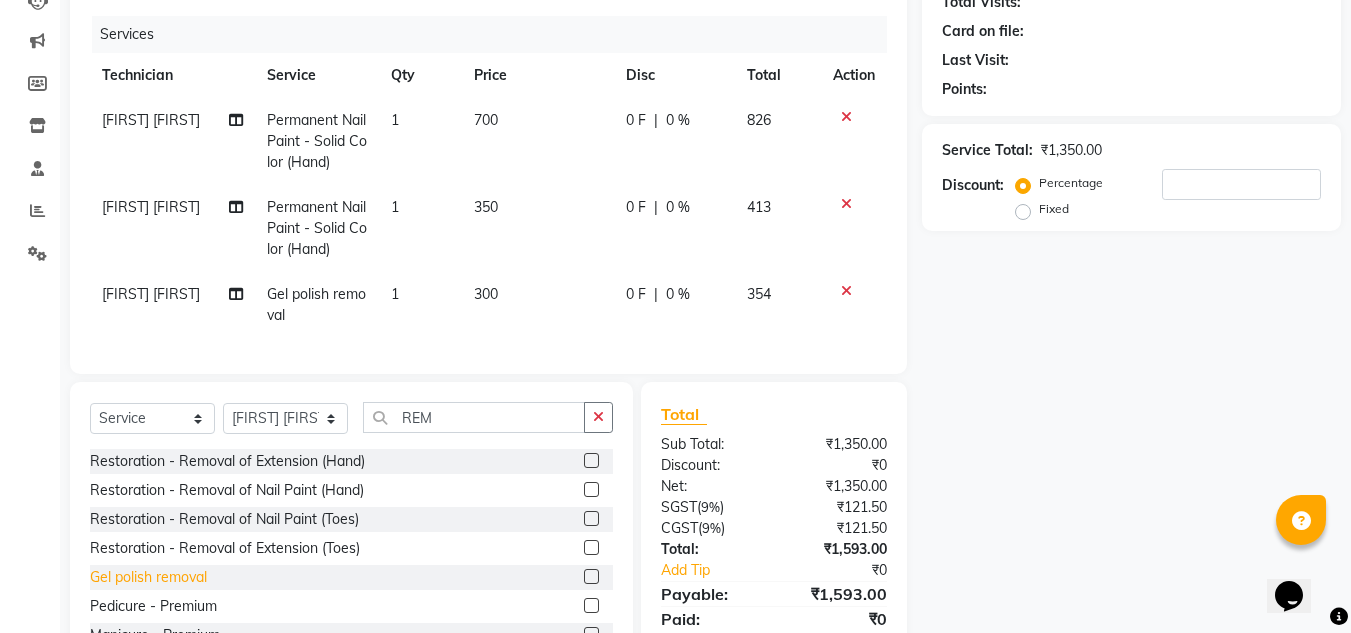 click on "Gel polish removal" 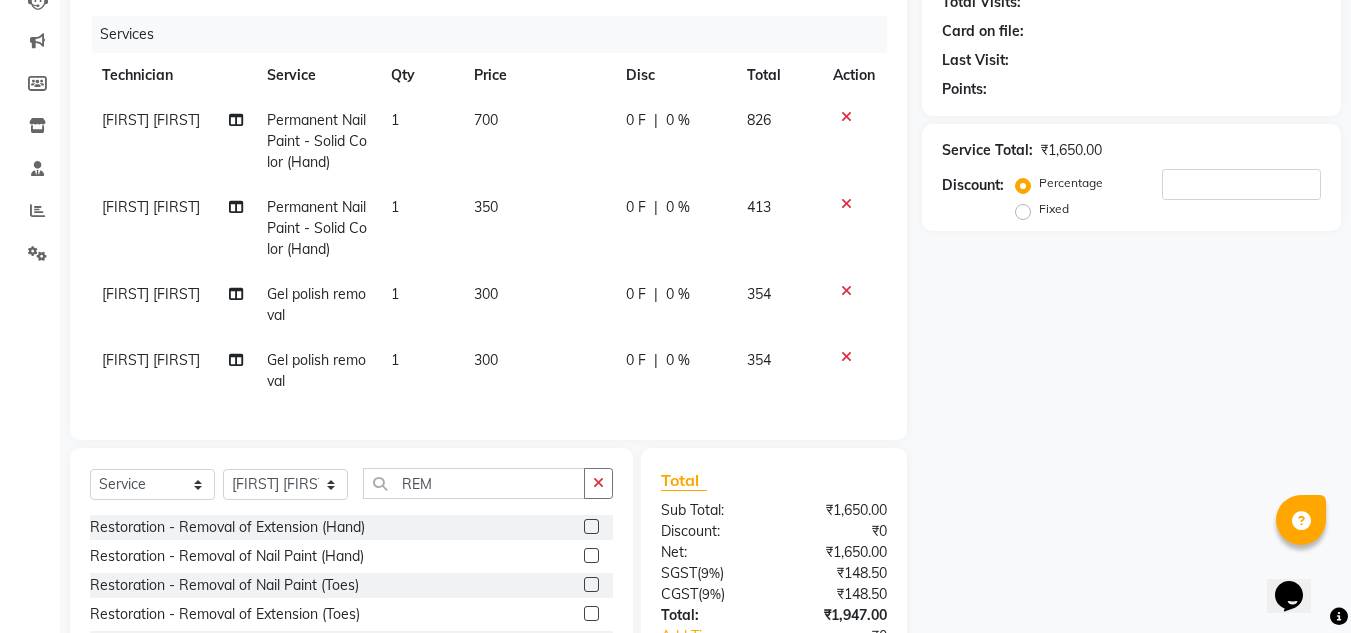 checkbox on "false" 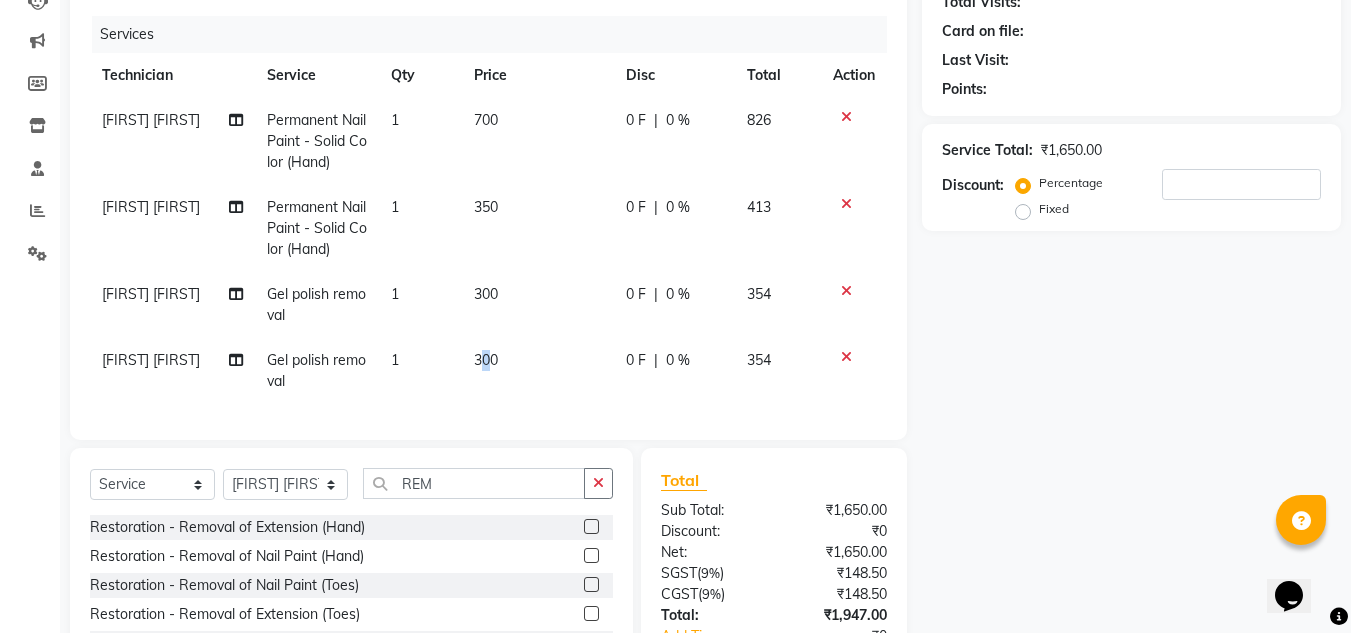 click on "300" 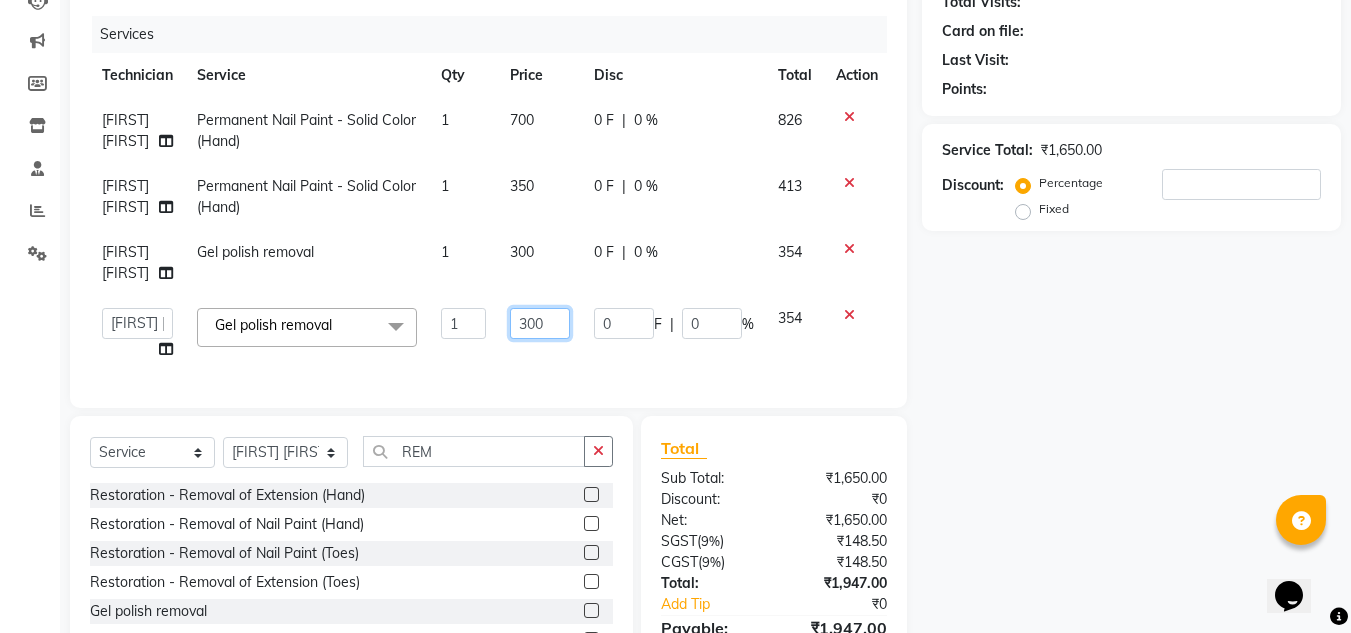 click on "300" 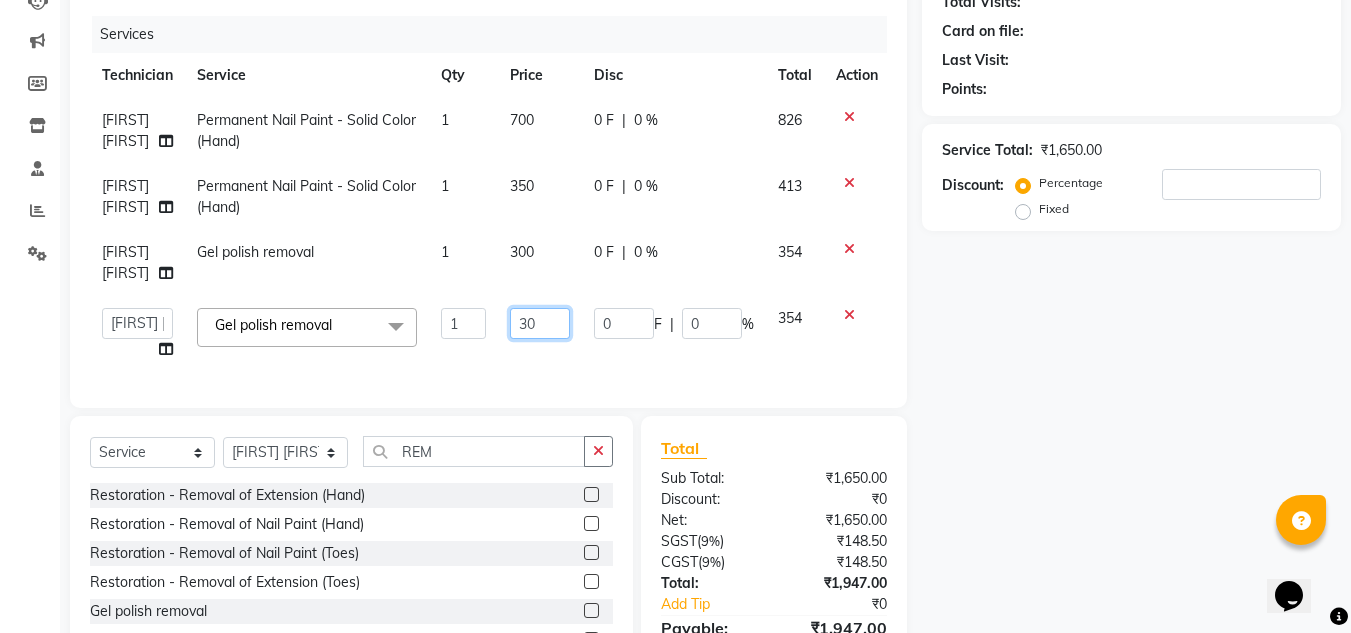 type on "3" 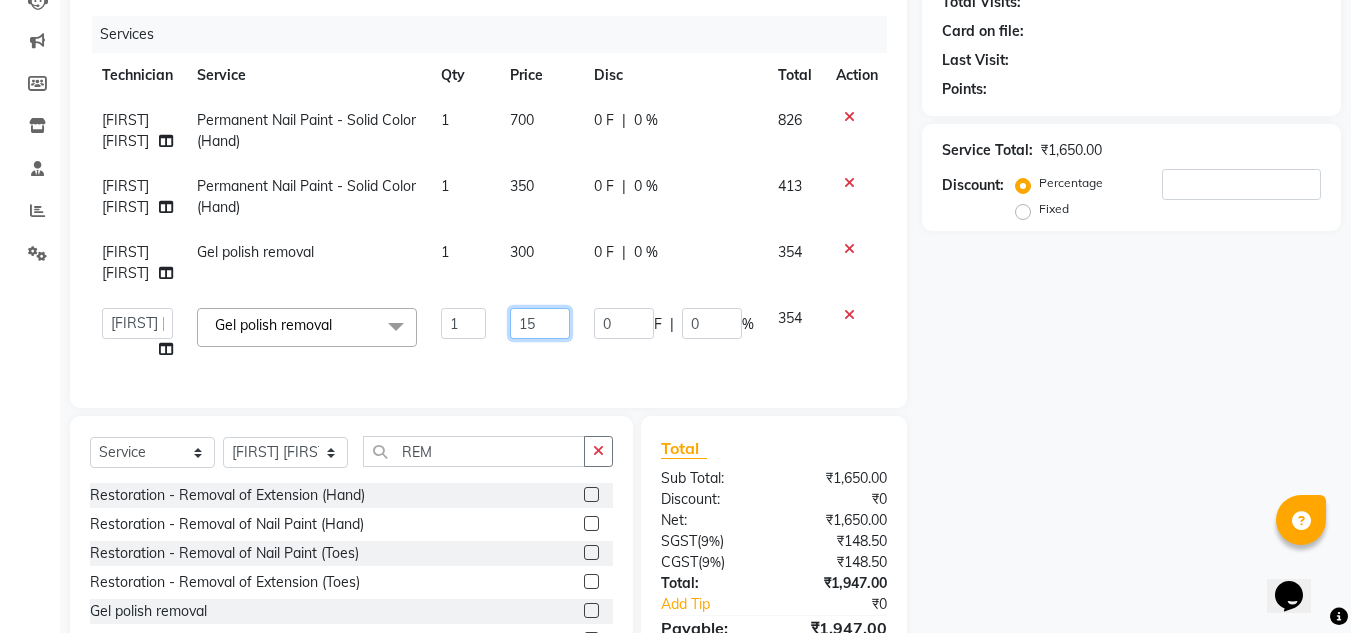 type on "150" 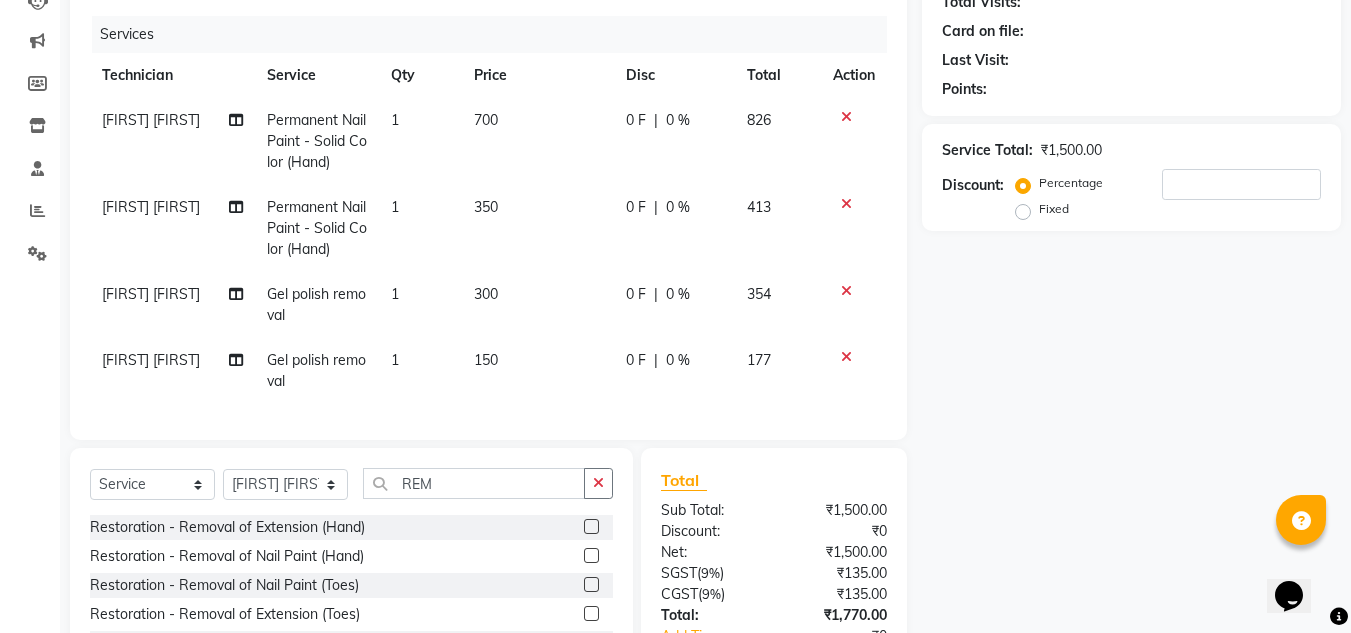 click on "[FIRST] [FIRST] Gel polish removal 1 150 0 F | 0 % 177" 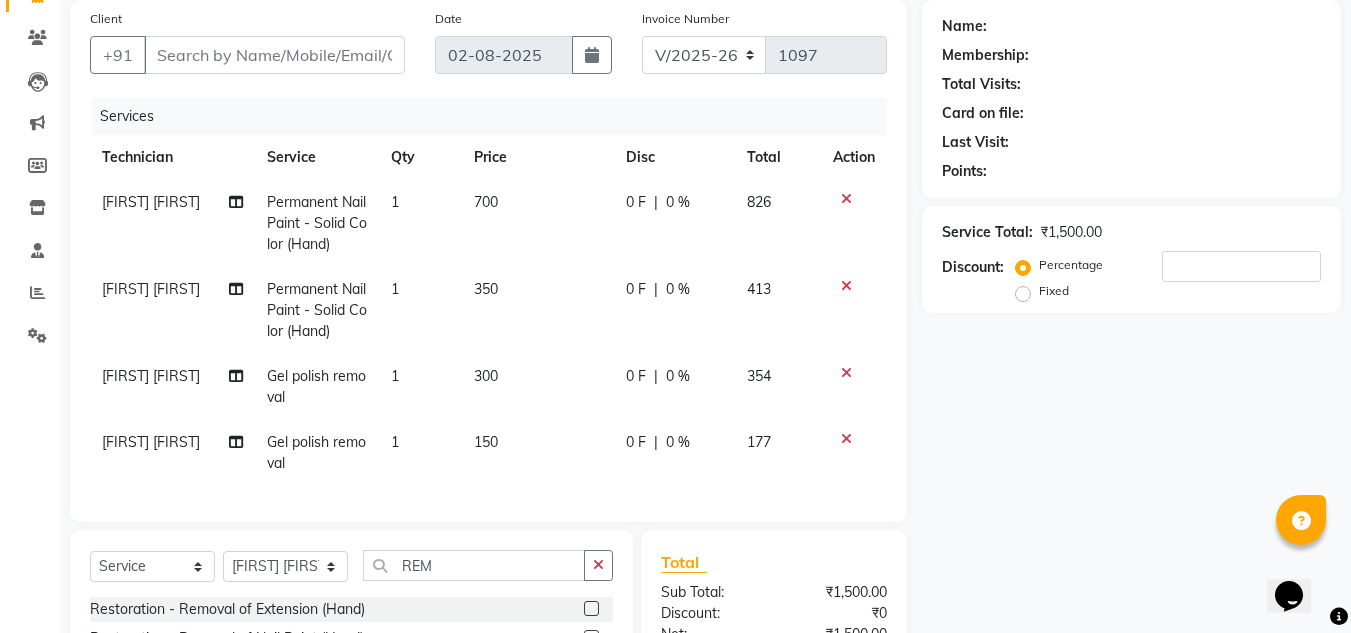 scroll, scrollTop: 148, scrollLeft: 0, axis: vertical 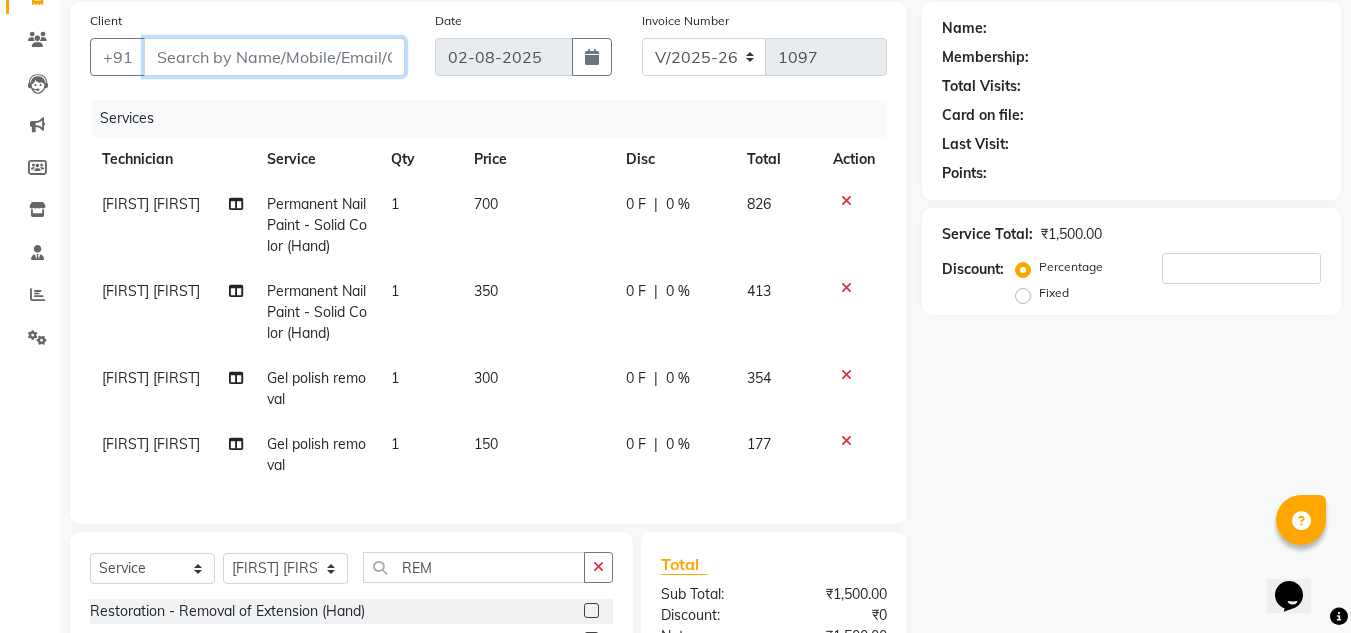 click on "Client" at bounding box center [274, 57] 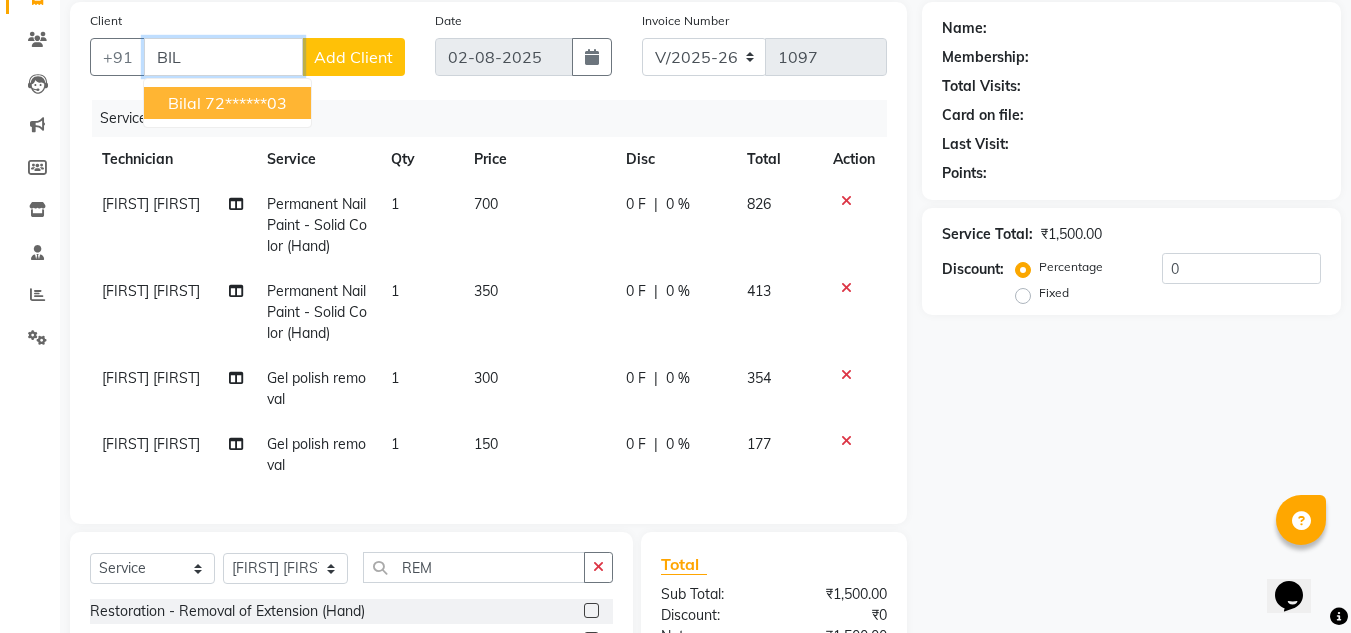 click on "72******03" at bounding box center [246, 103] 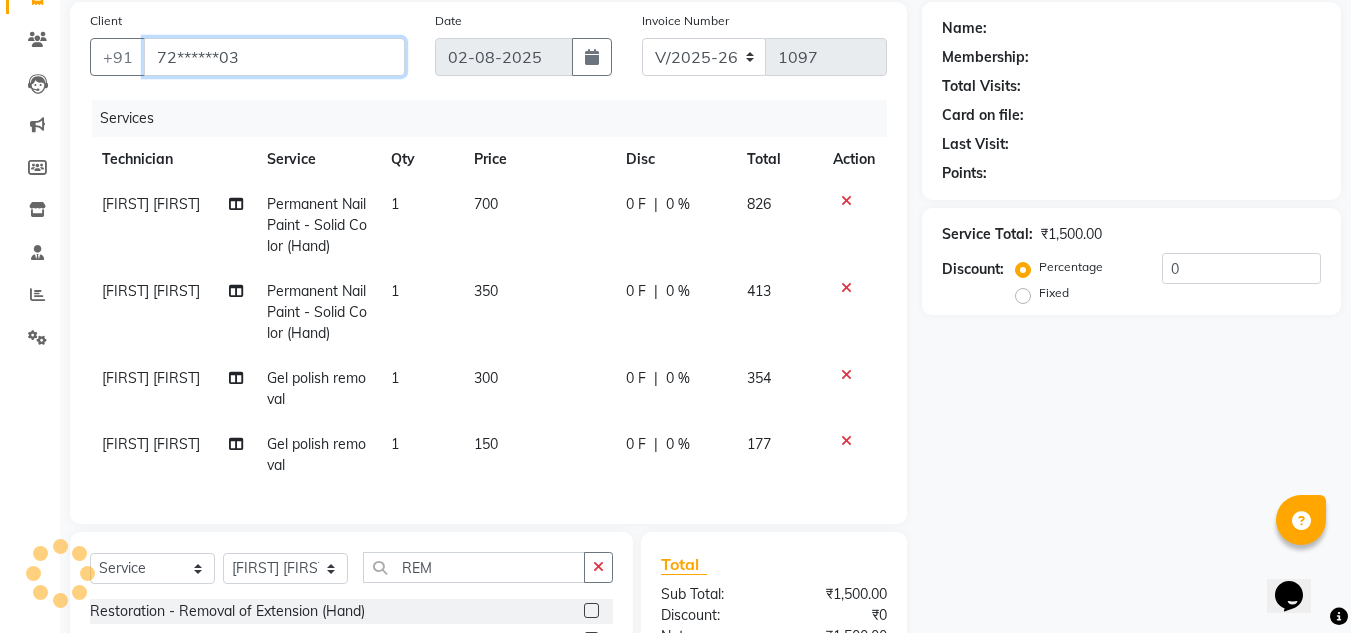 type on "72******03" 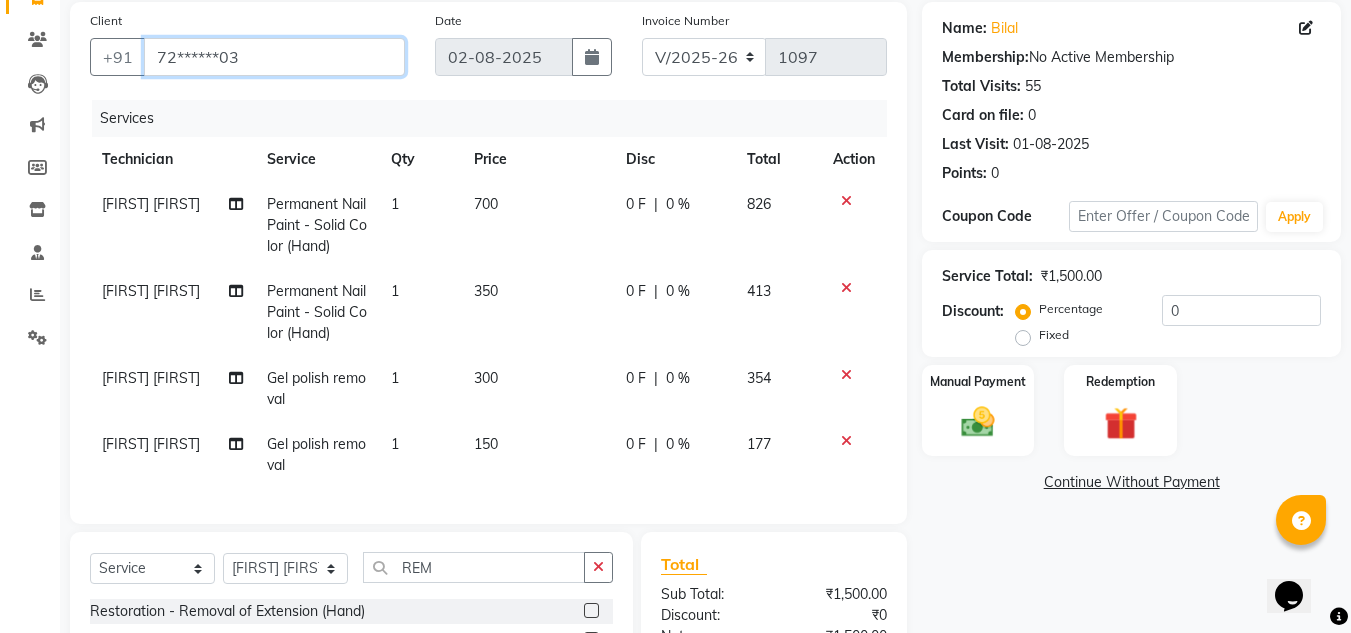 click on "72******03" at bounding box center [274, 57] 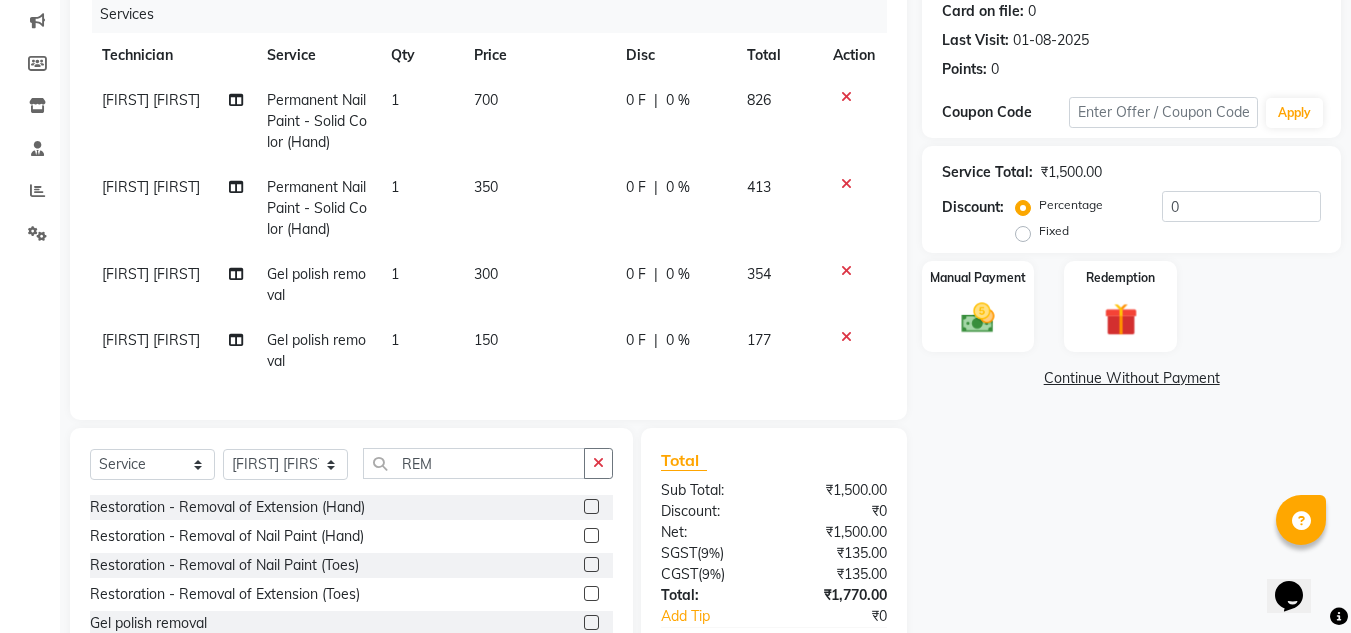 scroll, scrollTop: 251, scrollLeft: 0, axis: vertical 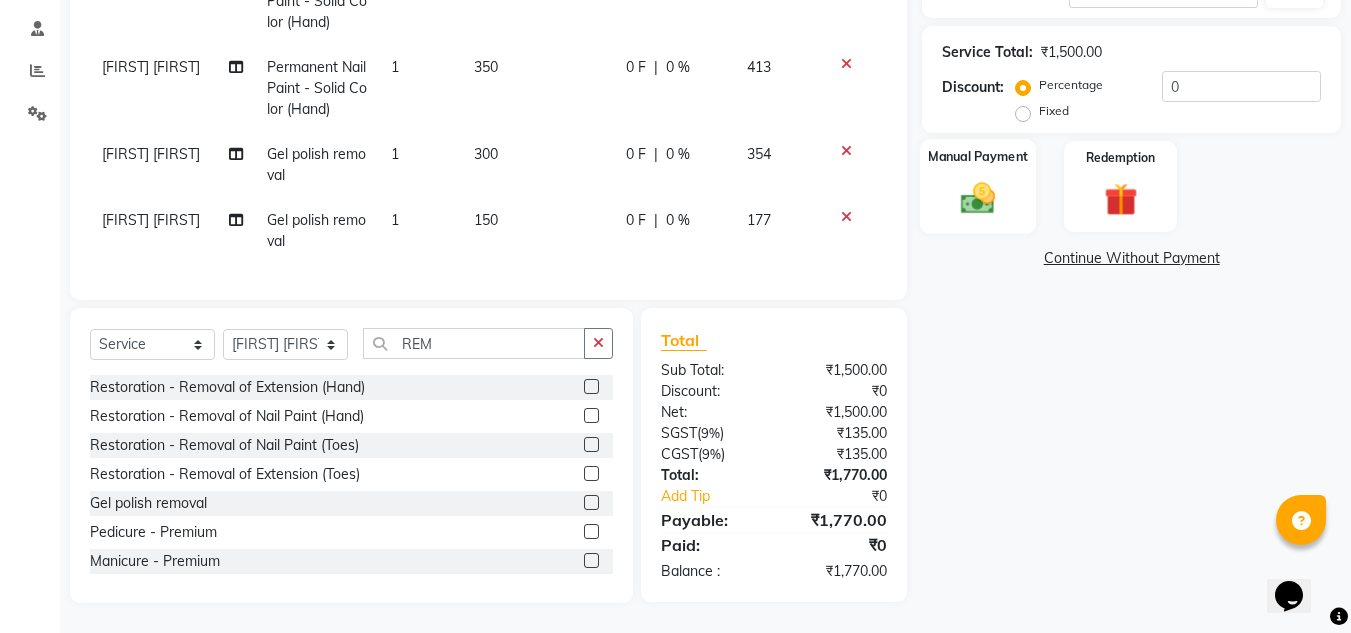 click 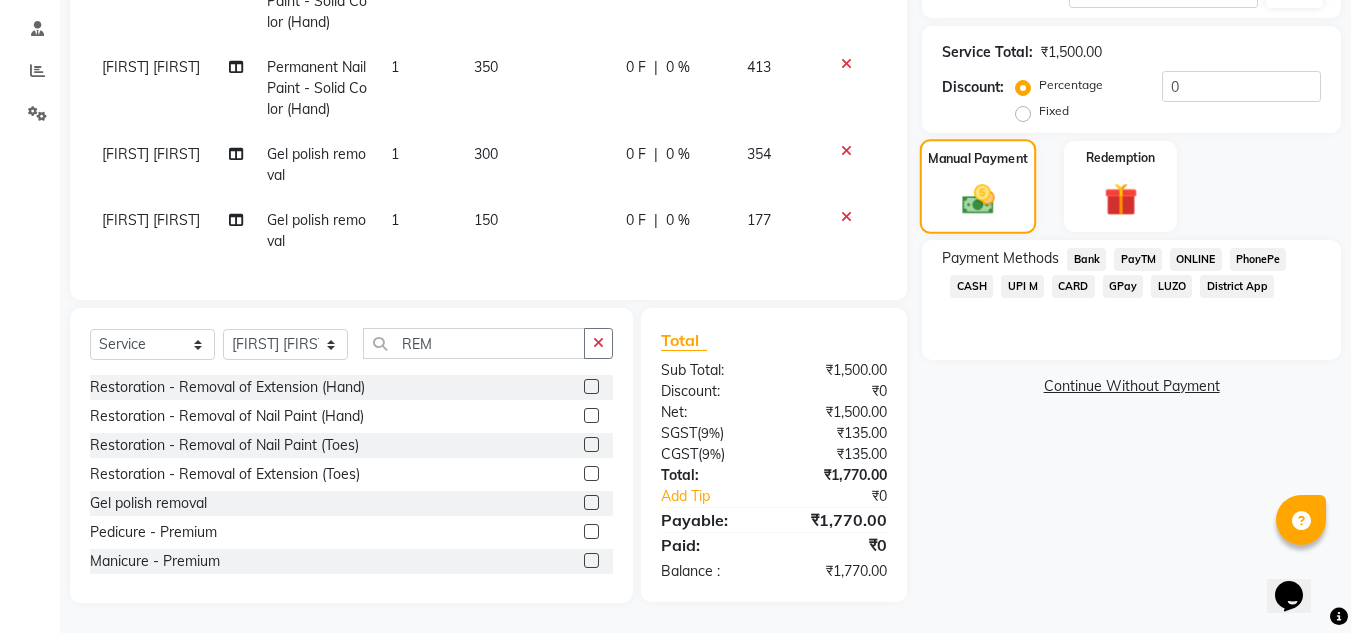 click 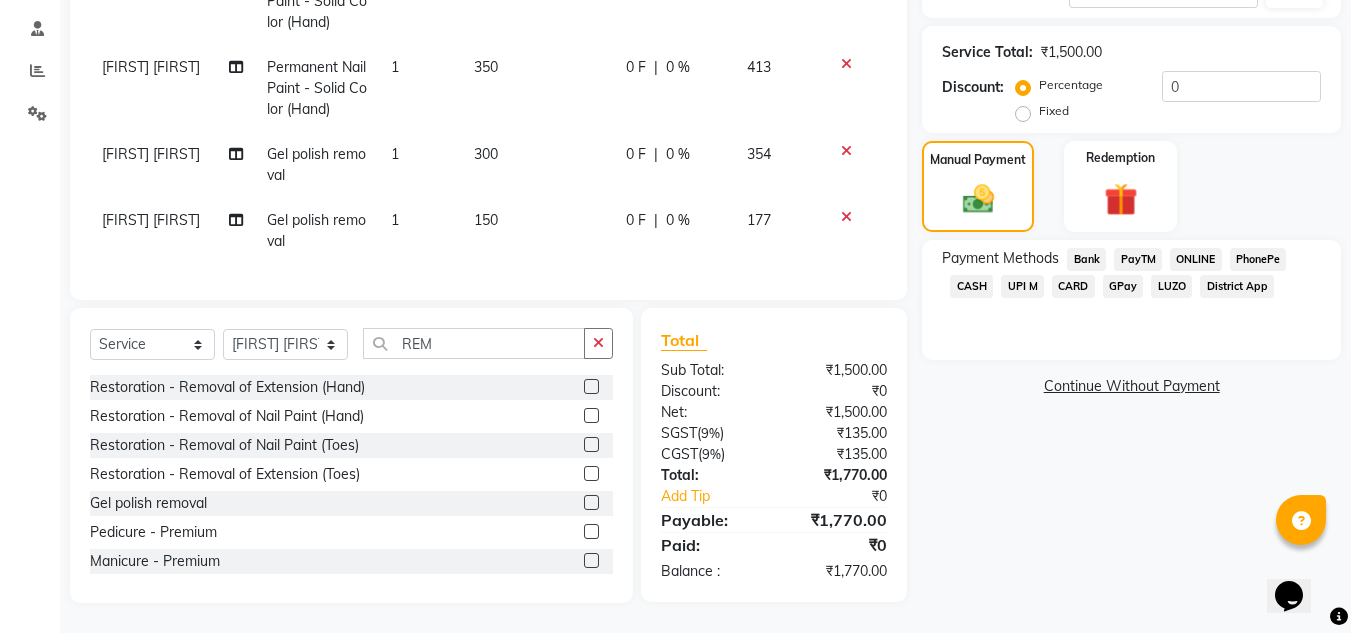 click on "Manual Payment Redemption" 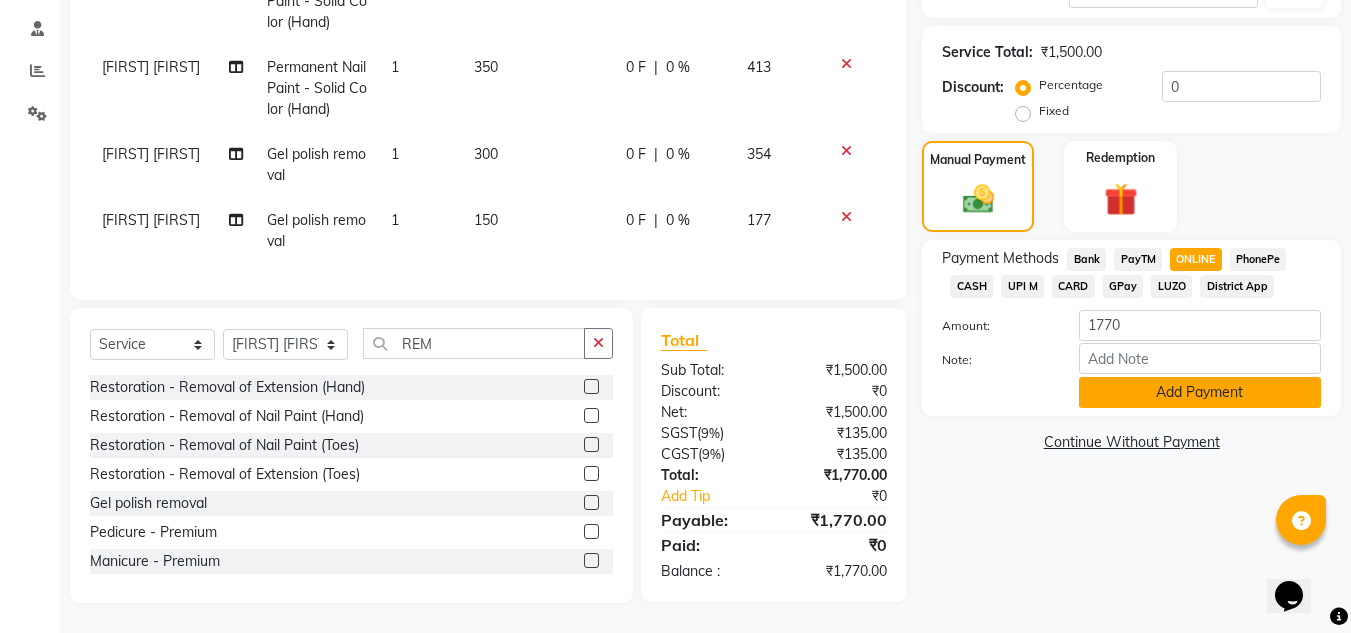 click on "Add Payment" 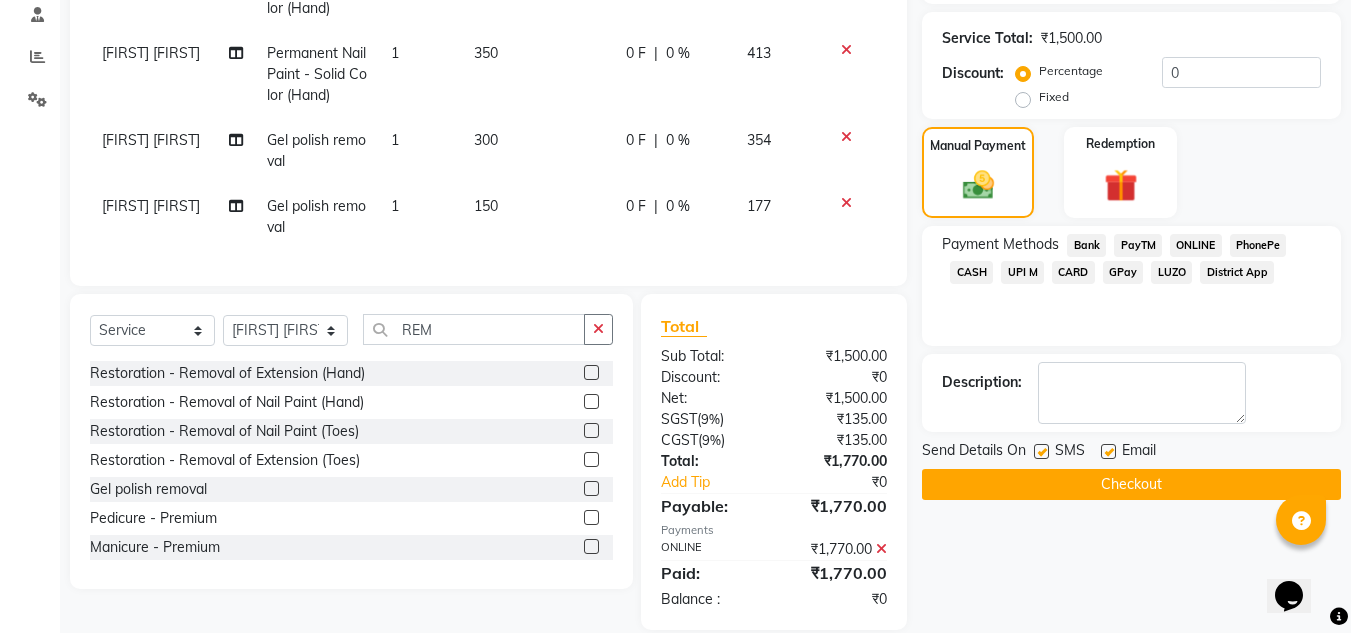 click on "Checkout" 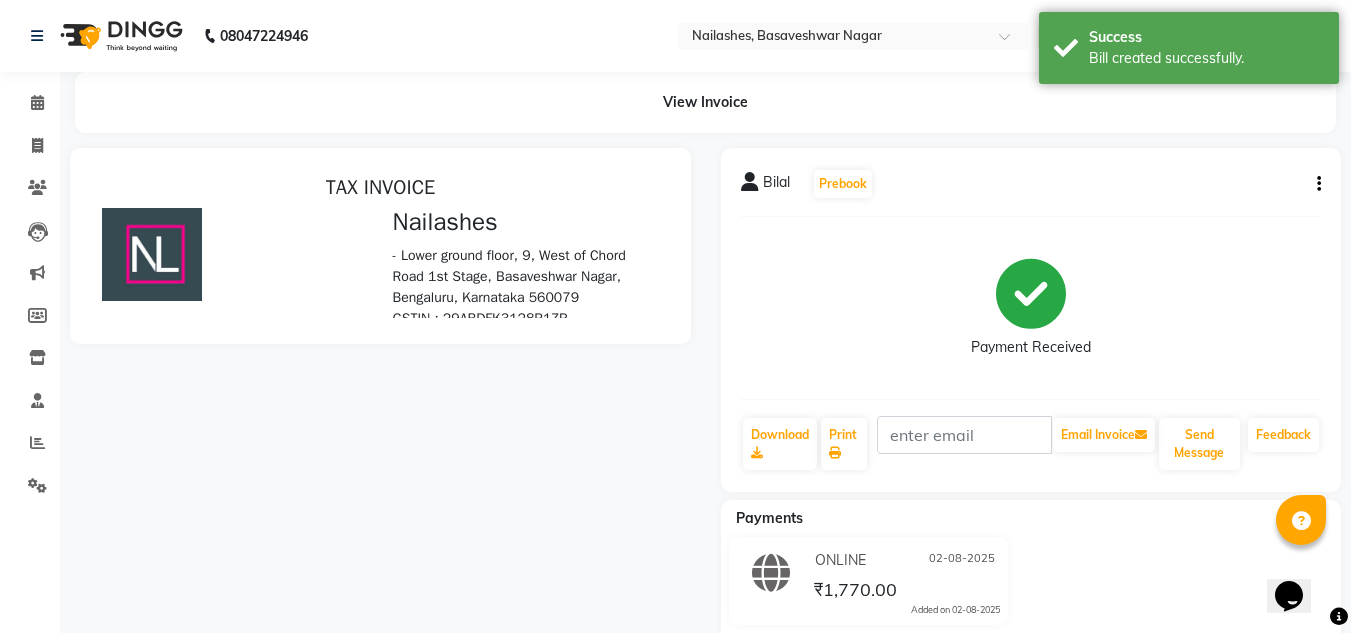 scroll, scrollTop: 0, scrollLeft: 0, axis: both 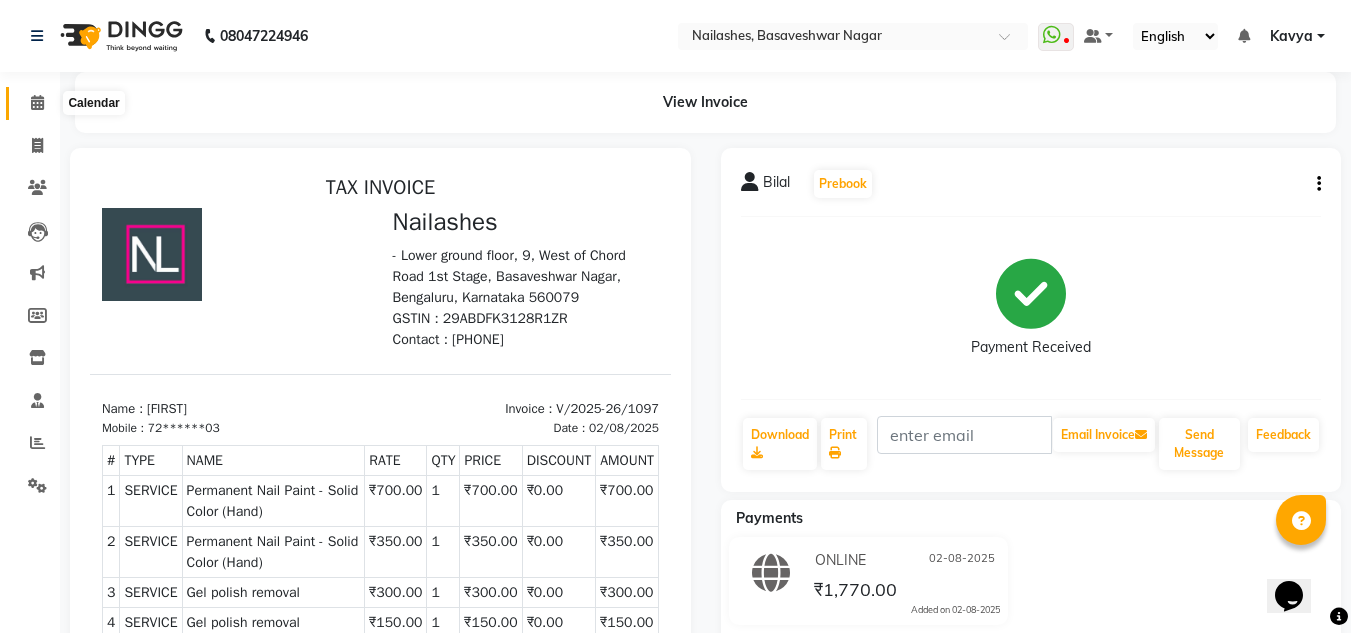 click 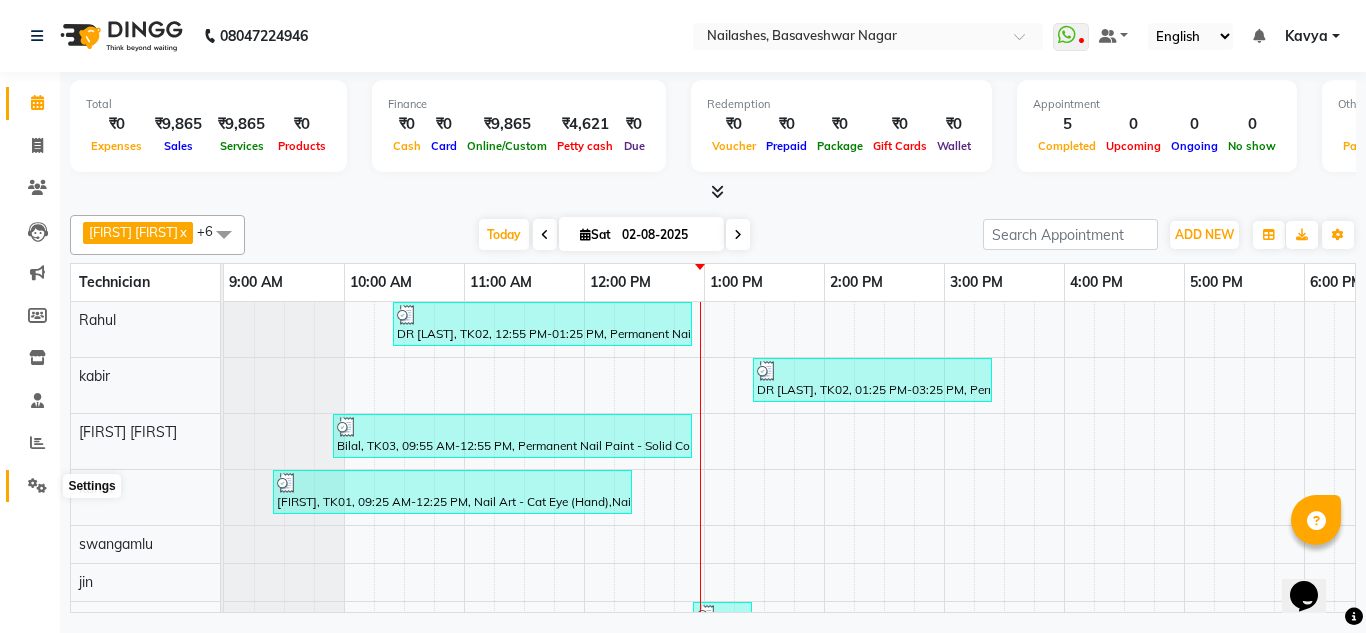 click 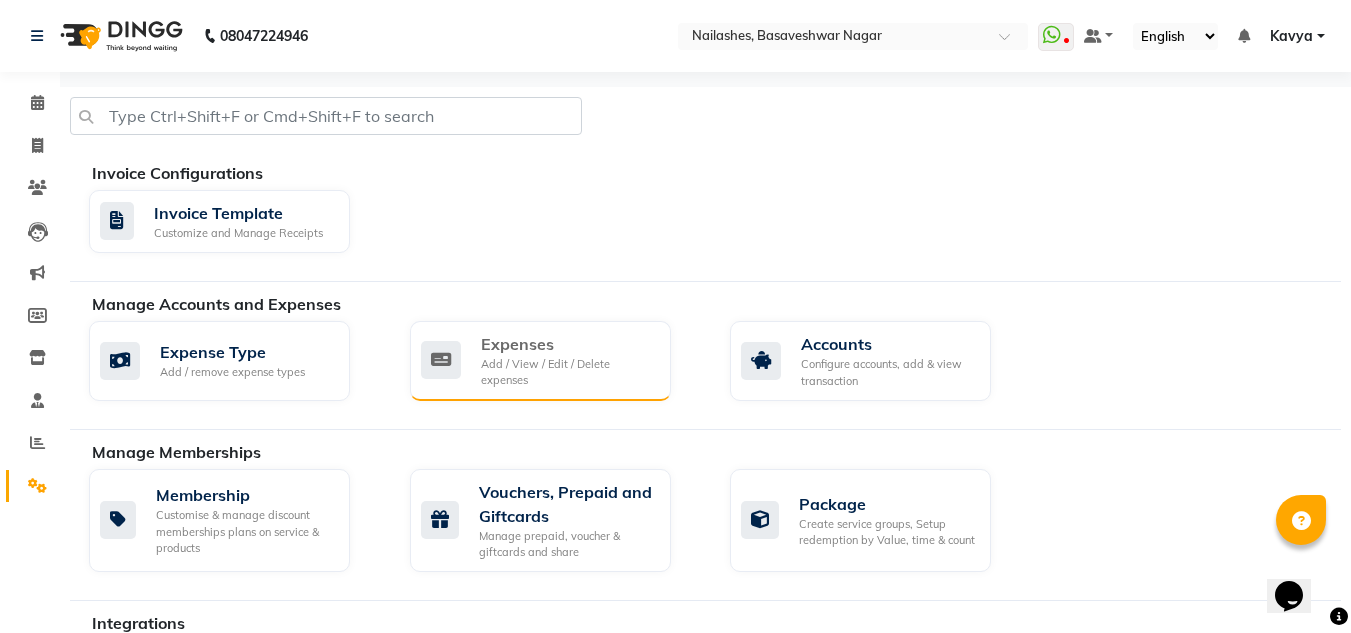 click on "Expenses" 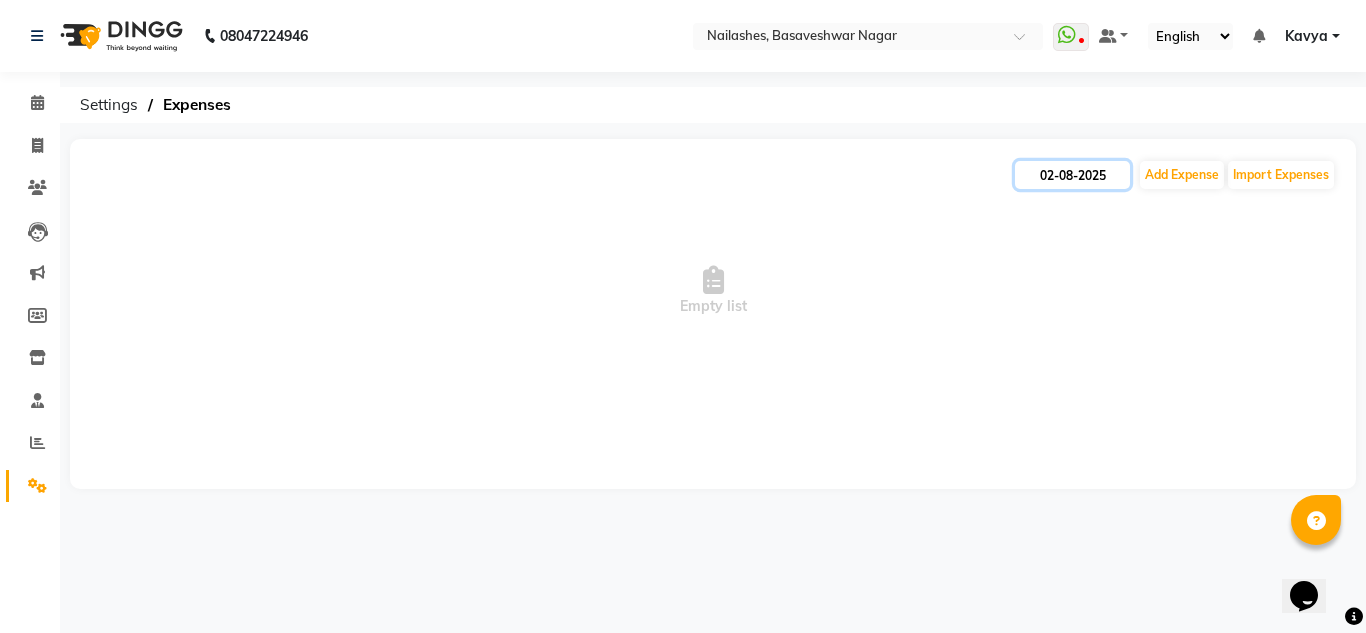 click on "02-08-2025" 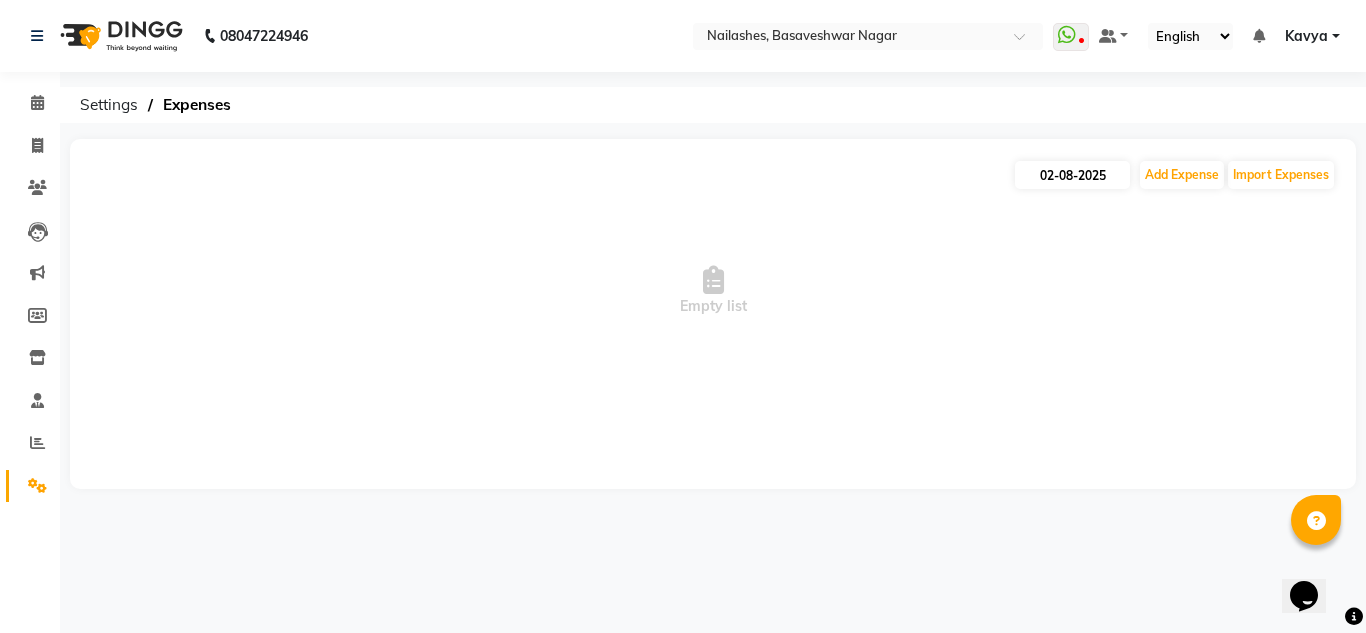 select on "8" 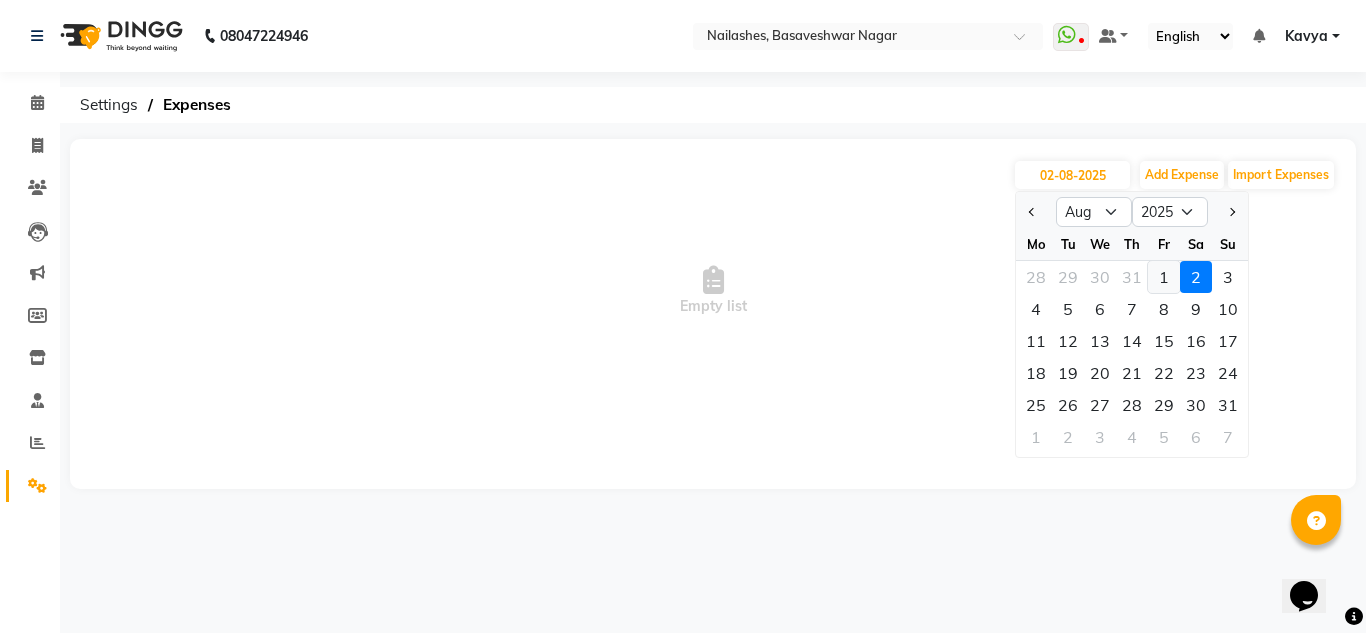 click on "1" 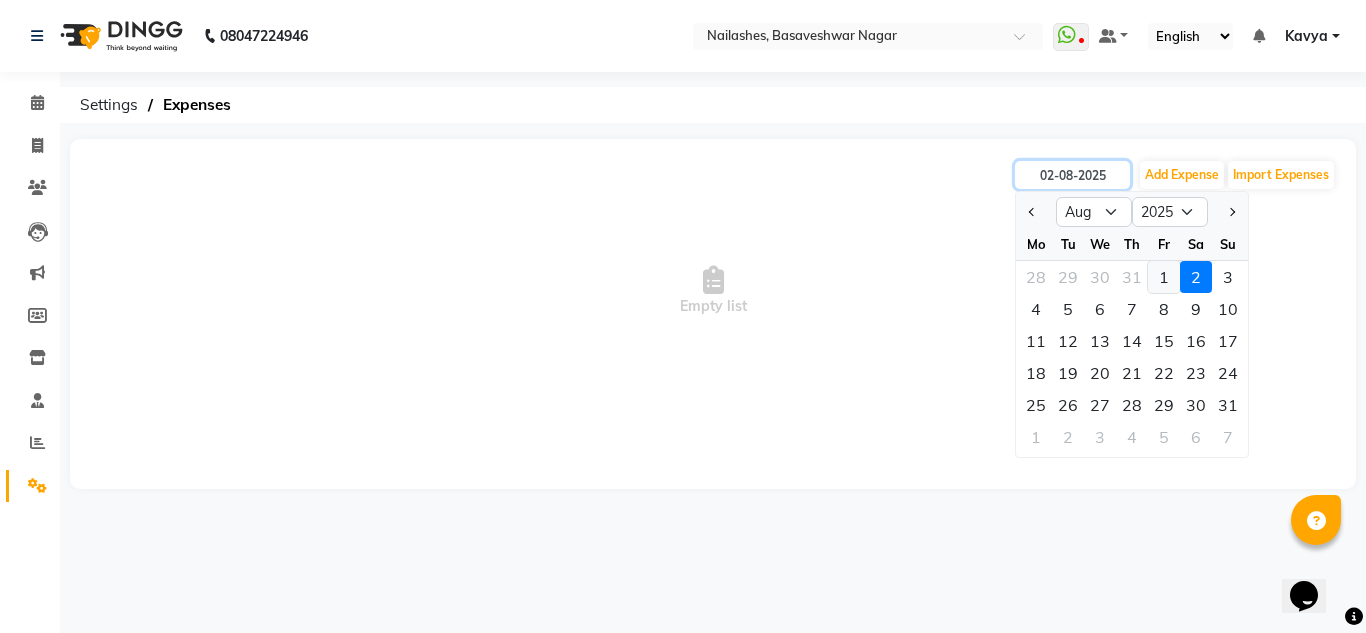 type on "01-08-2025" 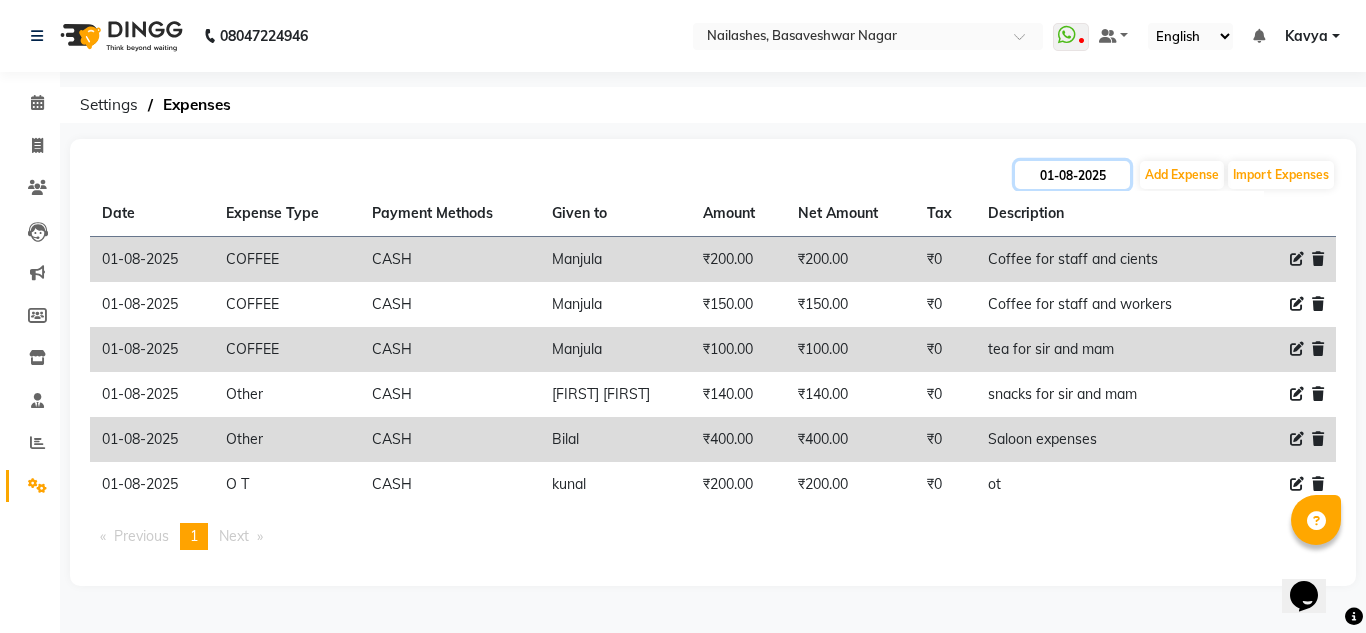 click on "01-08-2025" 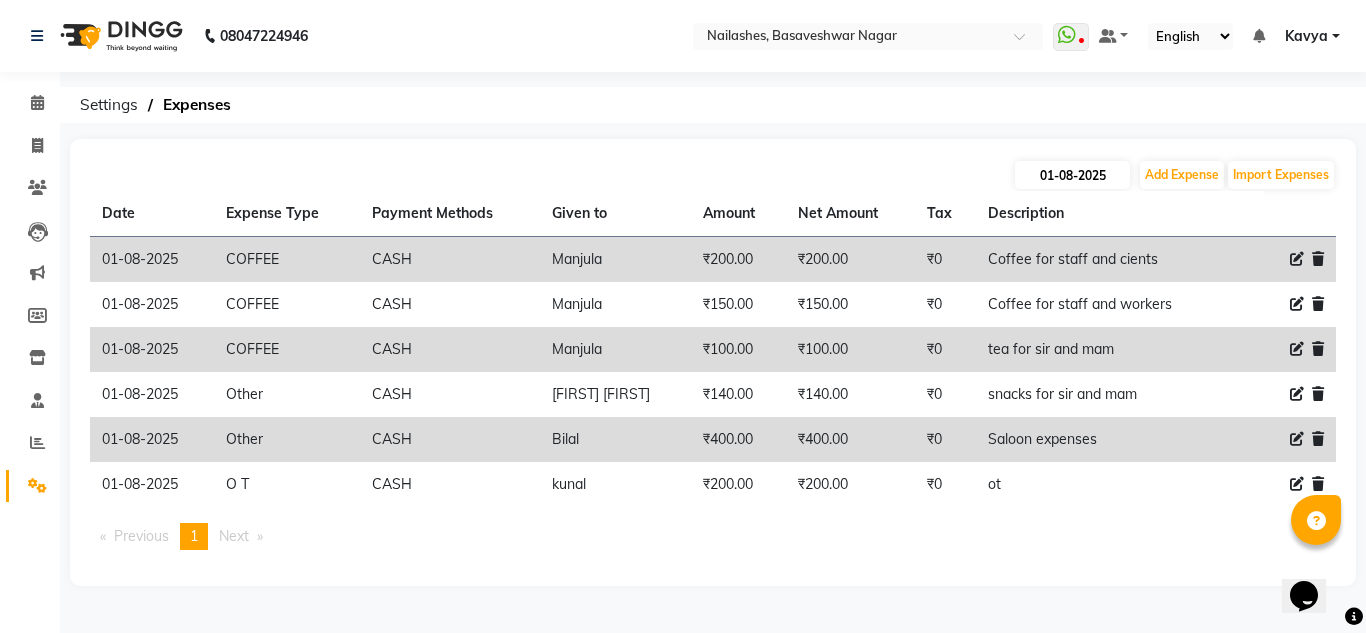 select on "8" 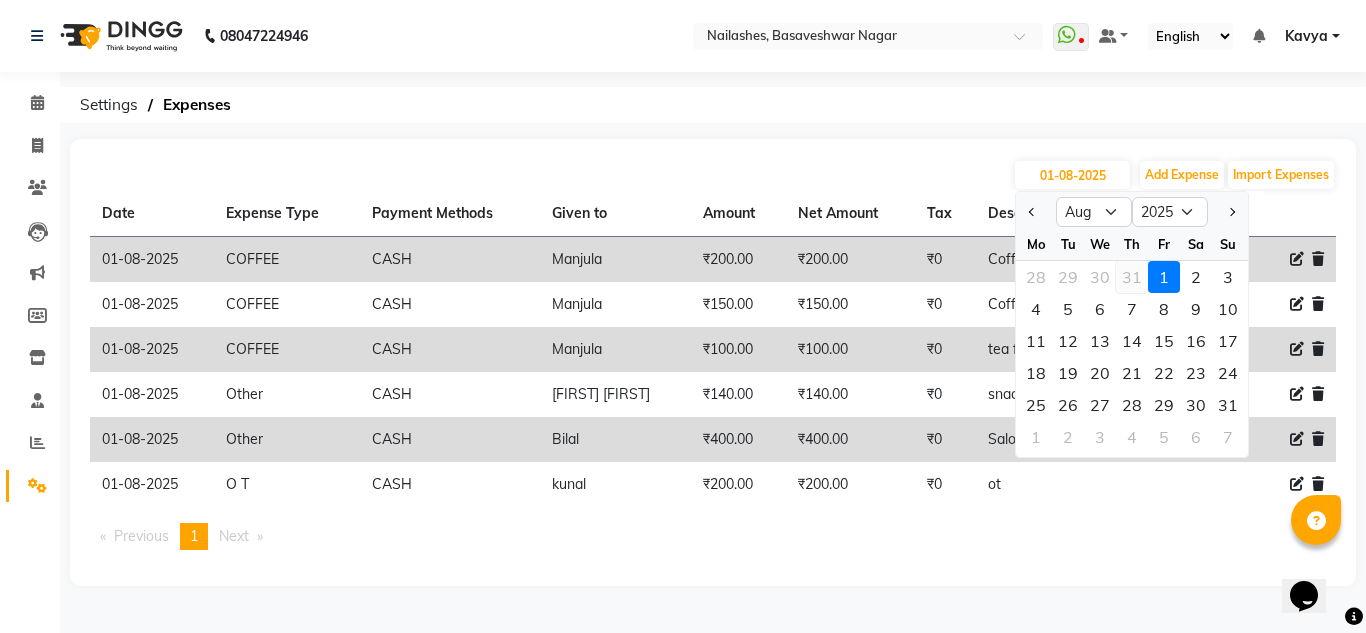 click on "31" 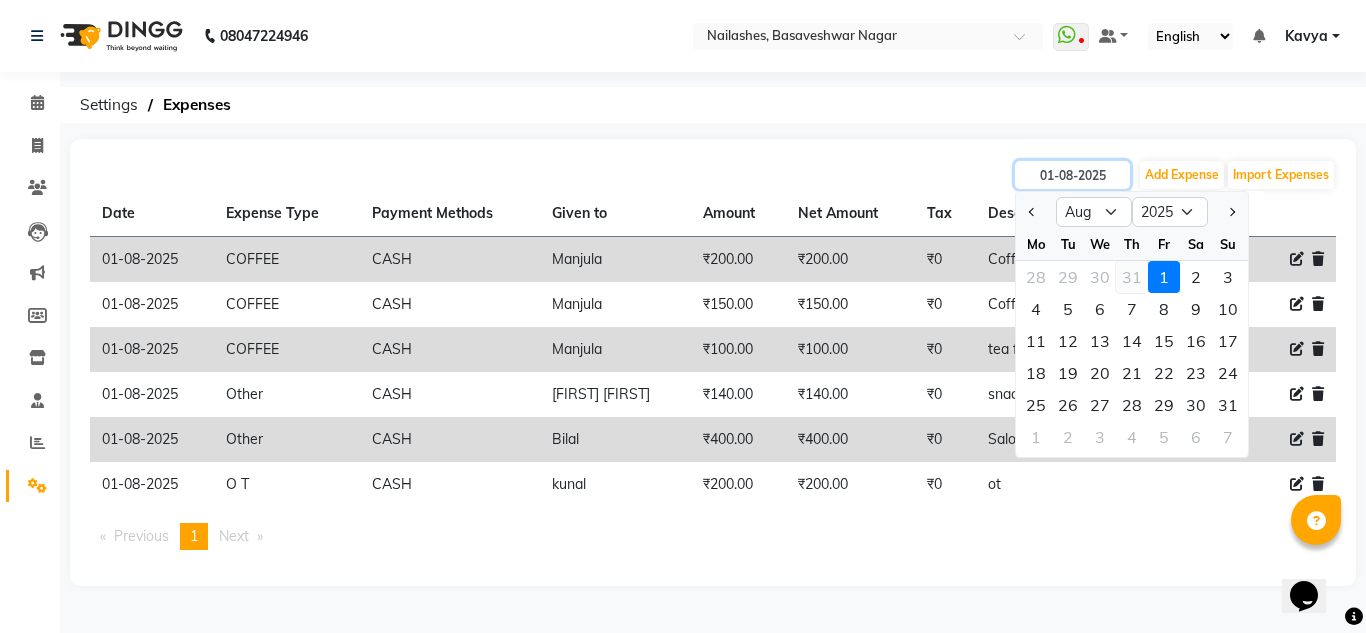type on "31-07-2025" 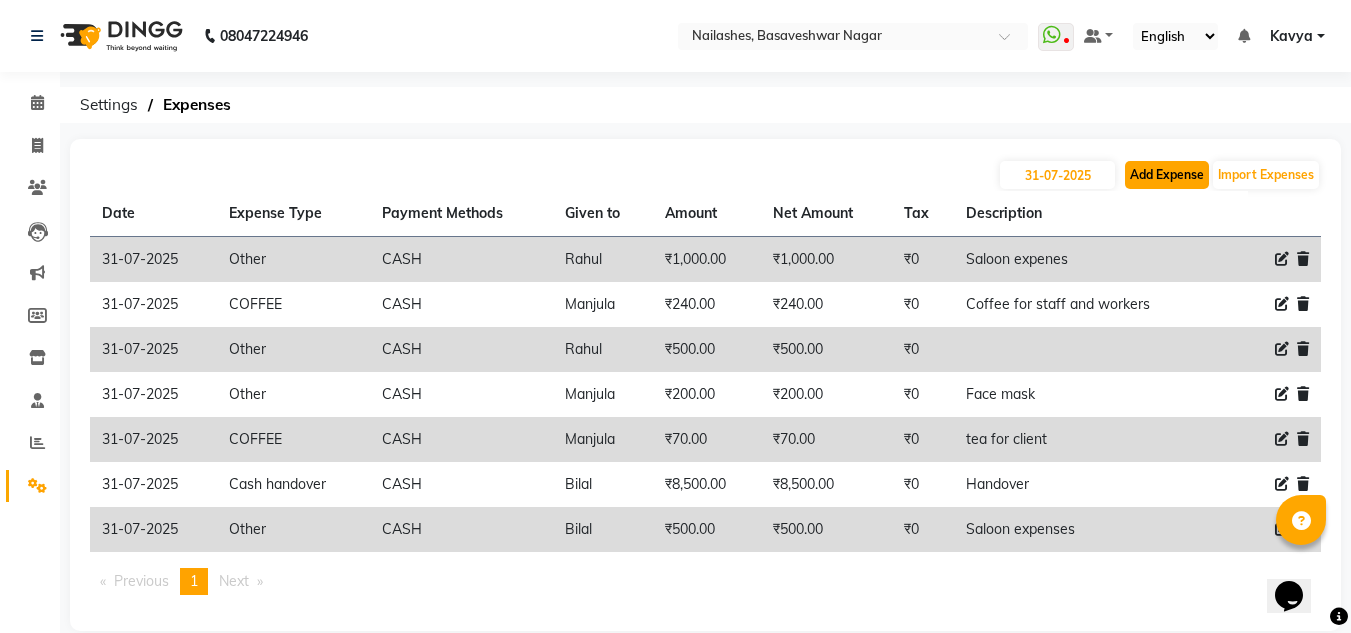 click on "Add Expense" 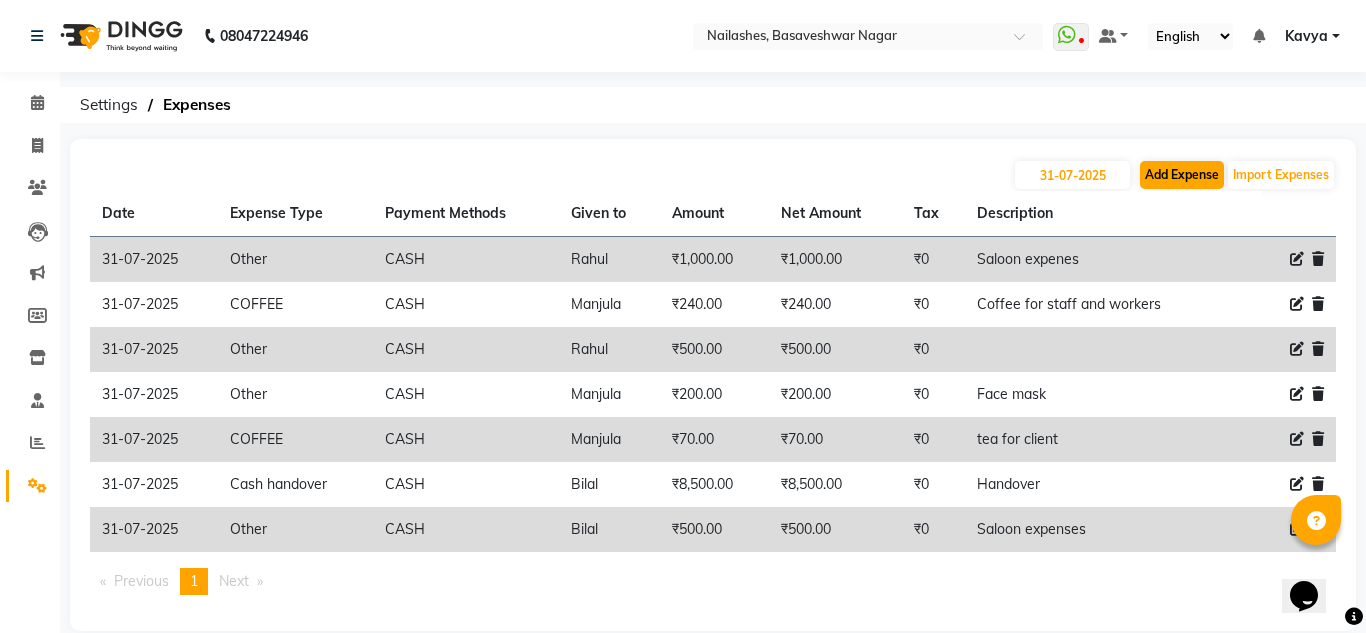 select on "1" 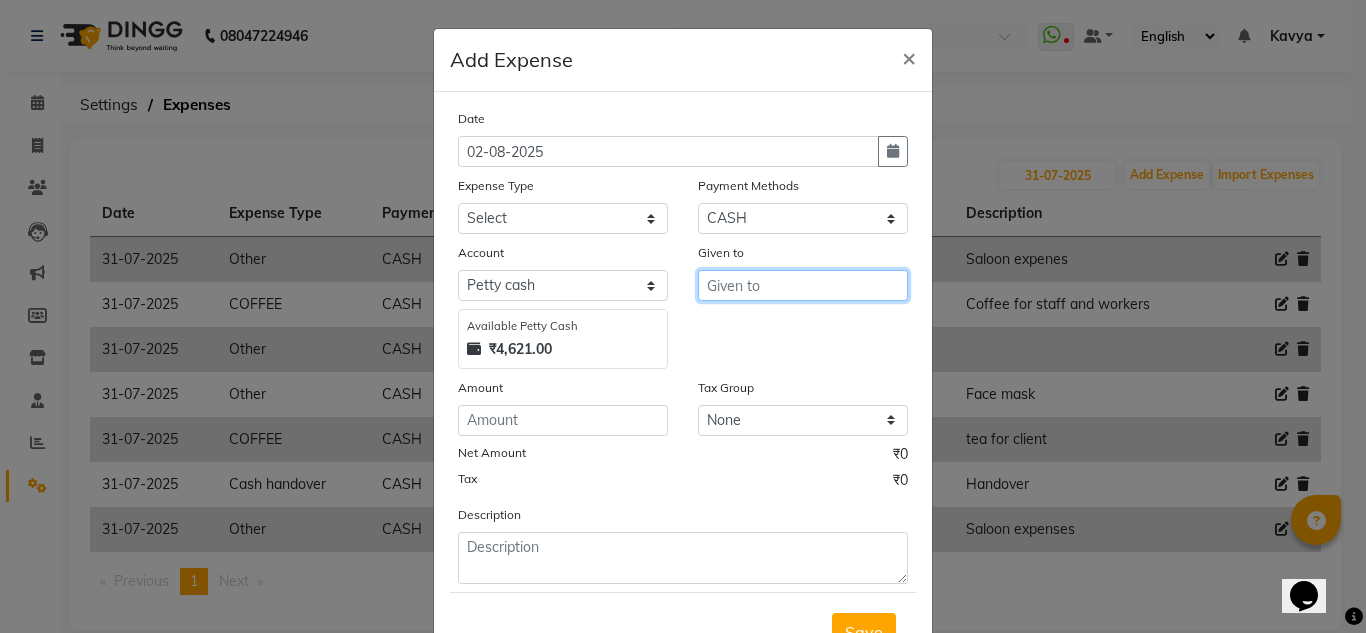 click at bounding box center [803, 285] 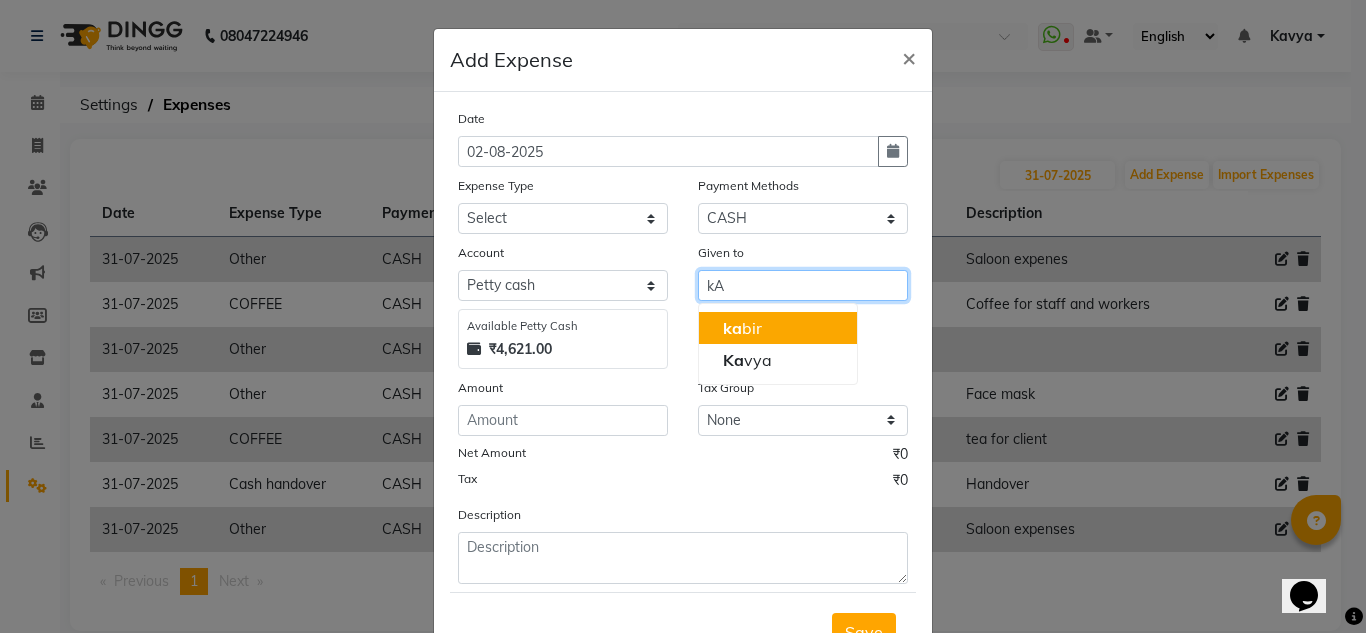 type on "k" 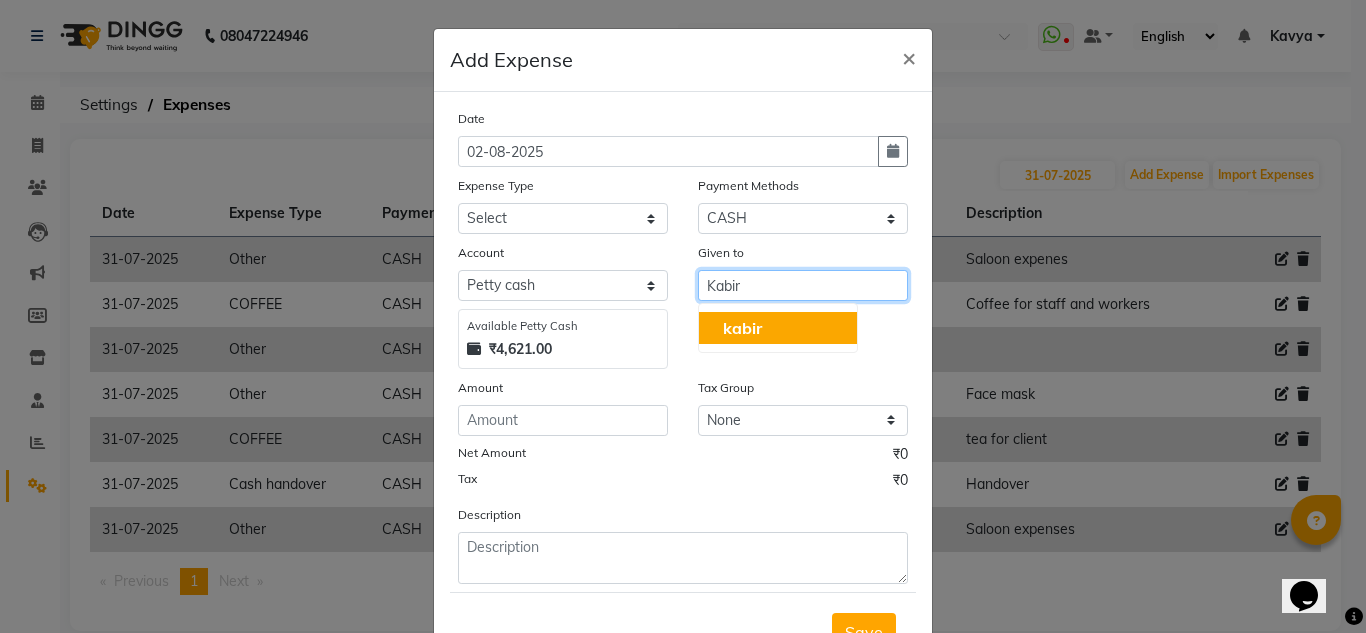 click on "kabir" at bounding box center [778, 328] 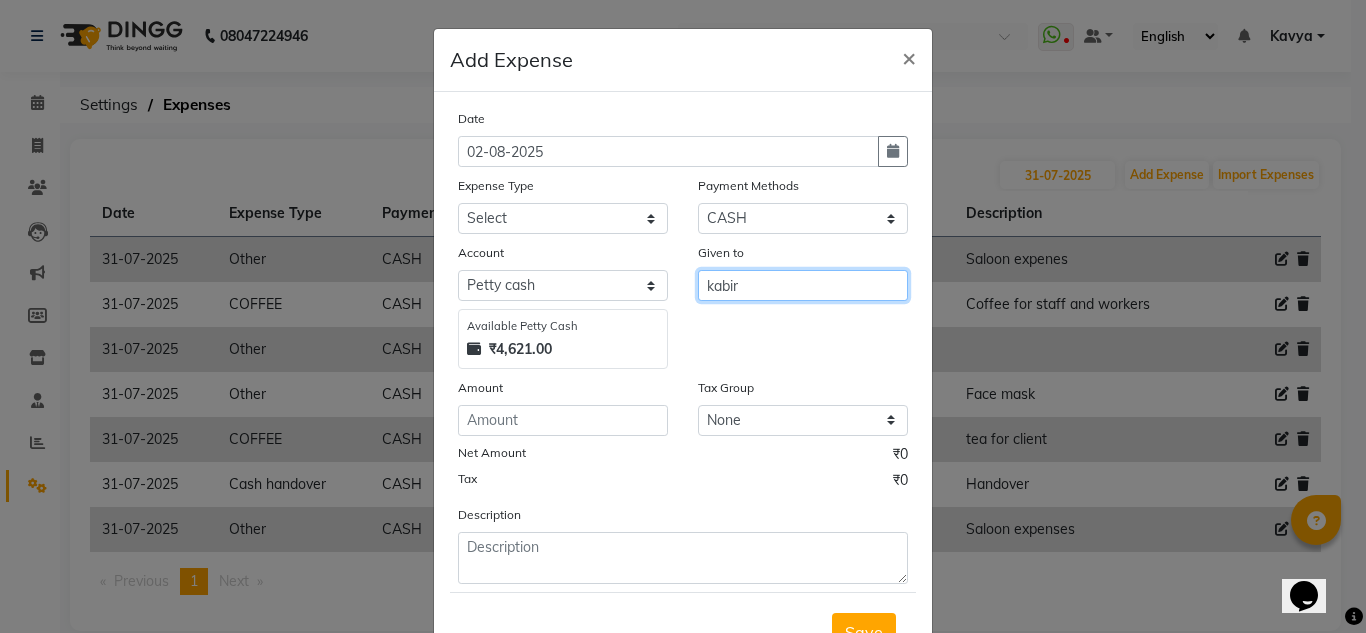 type on "kabir" 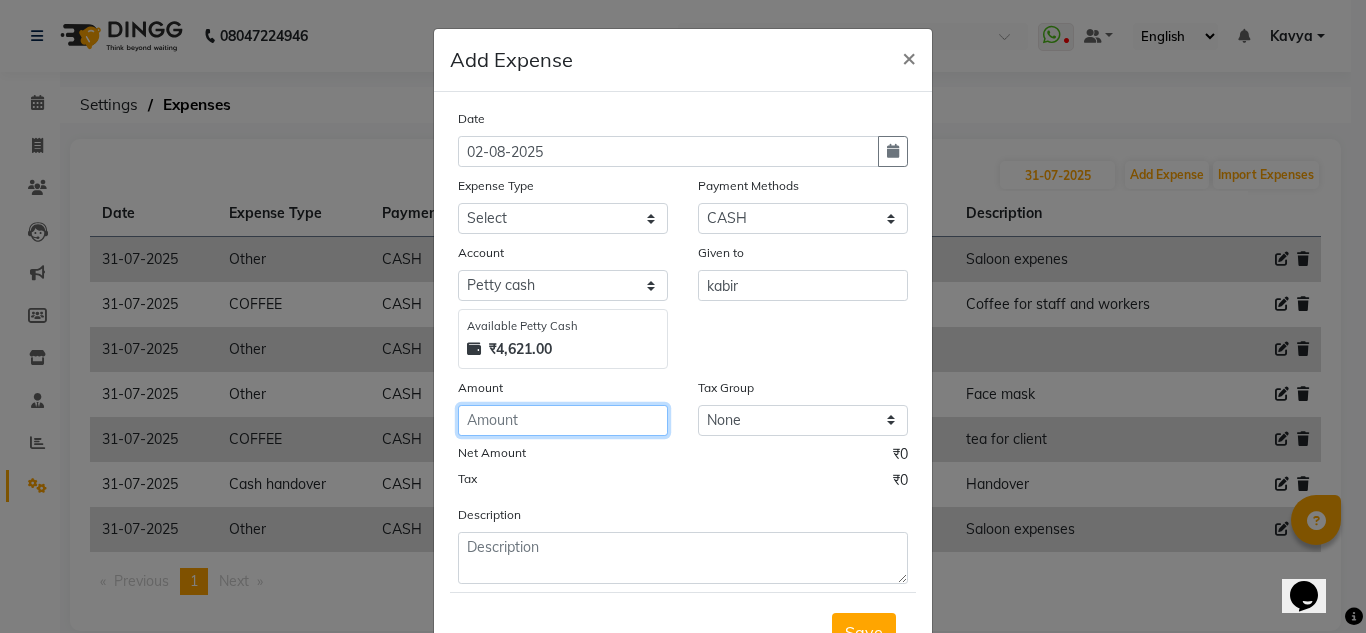 click 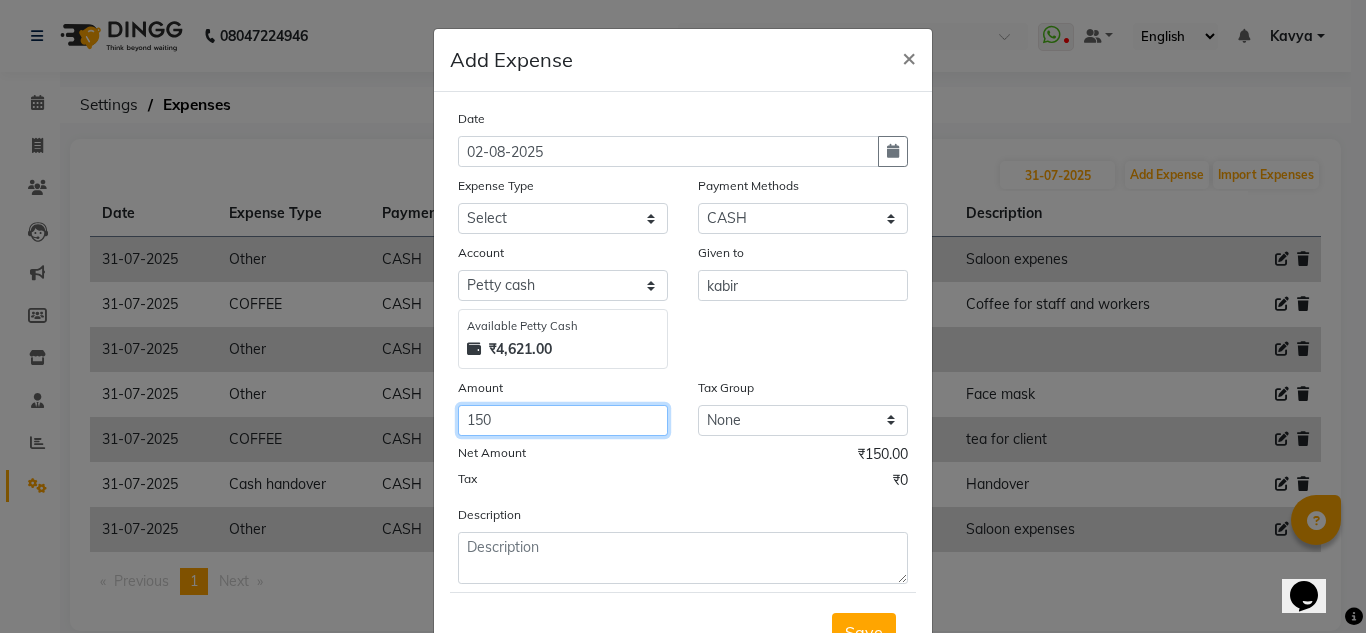 type on "150" 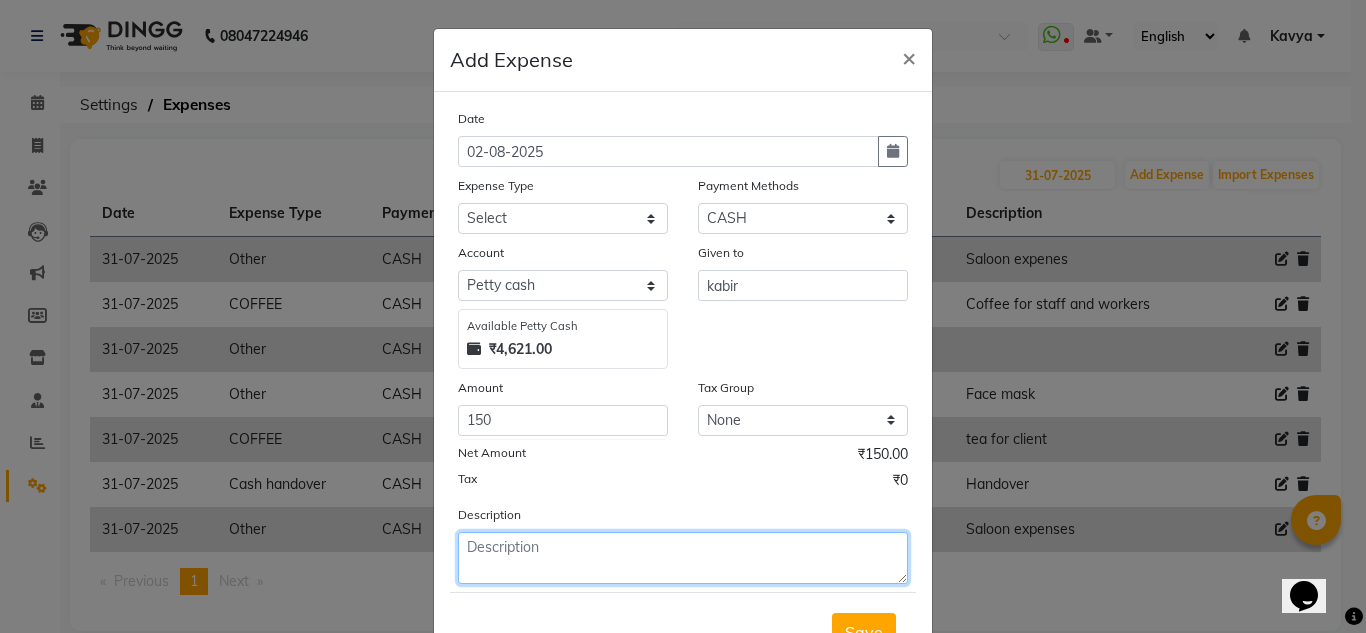 click 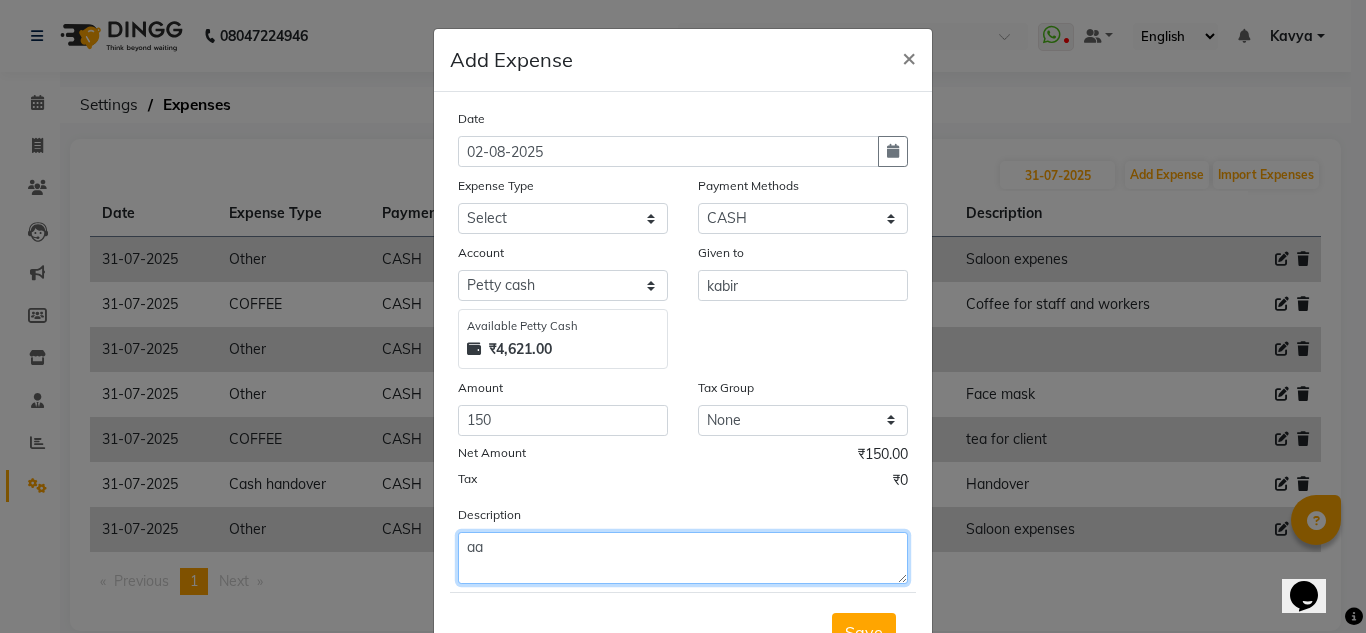 type on "a" 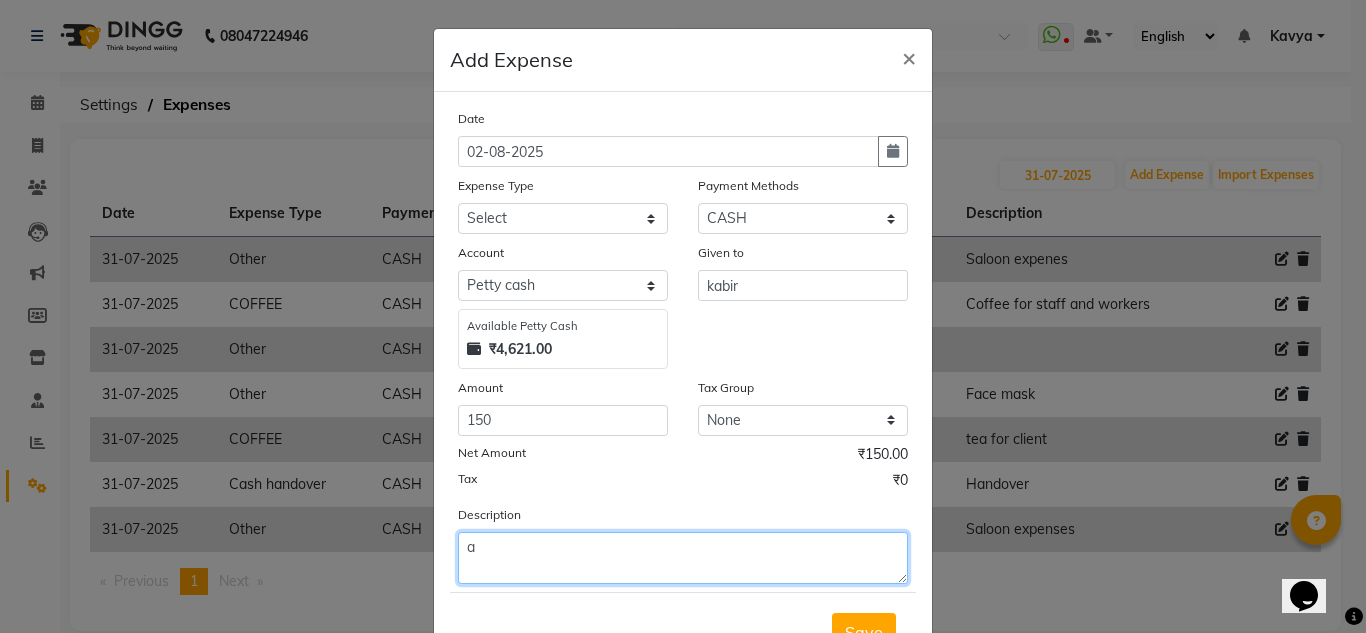 type 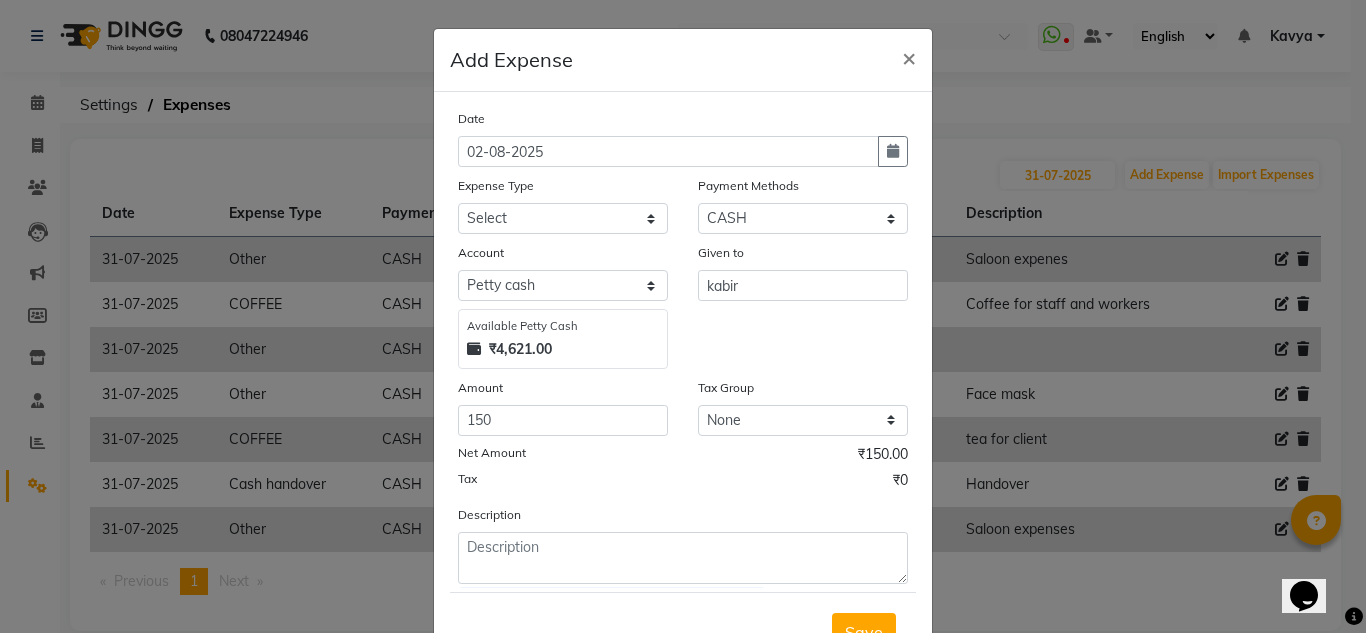 click on "Date" 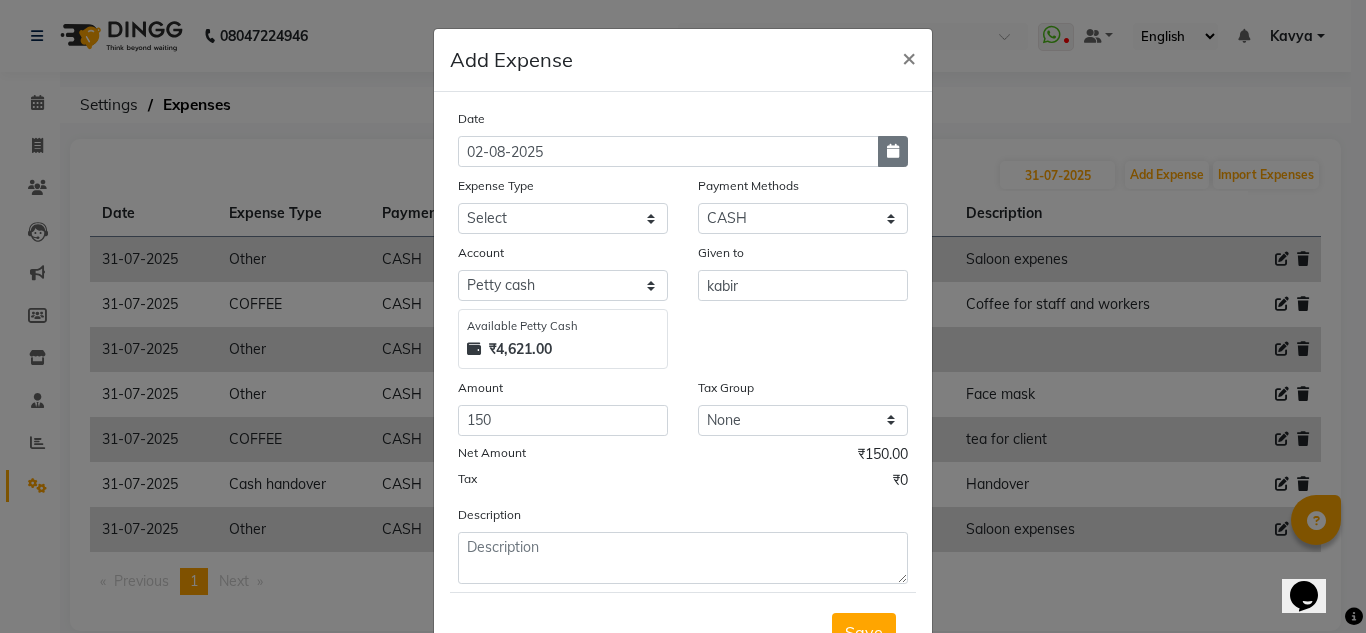 click 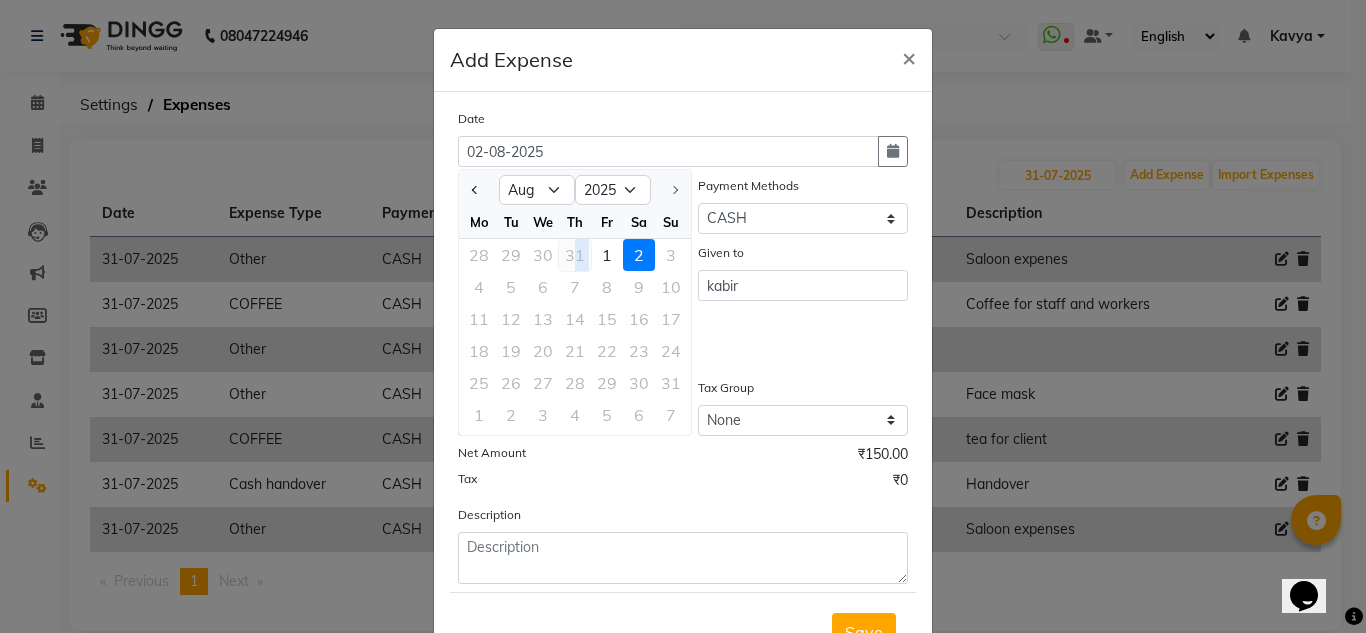 drag, startPoint x: 588, startPoint y: 243, endPoint x: 566, endPoint y: 241, distance: 22.090721 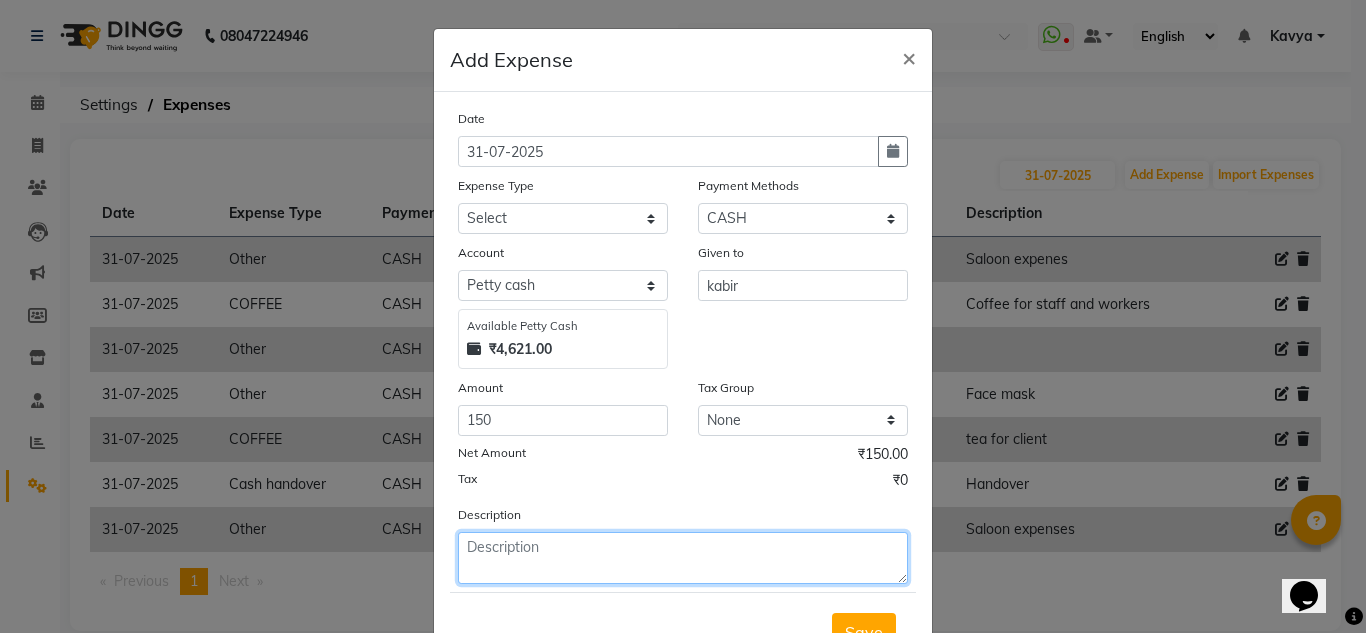 click 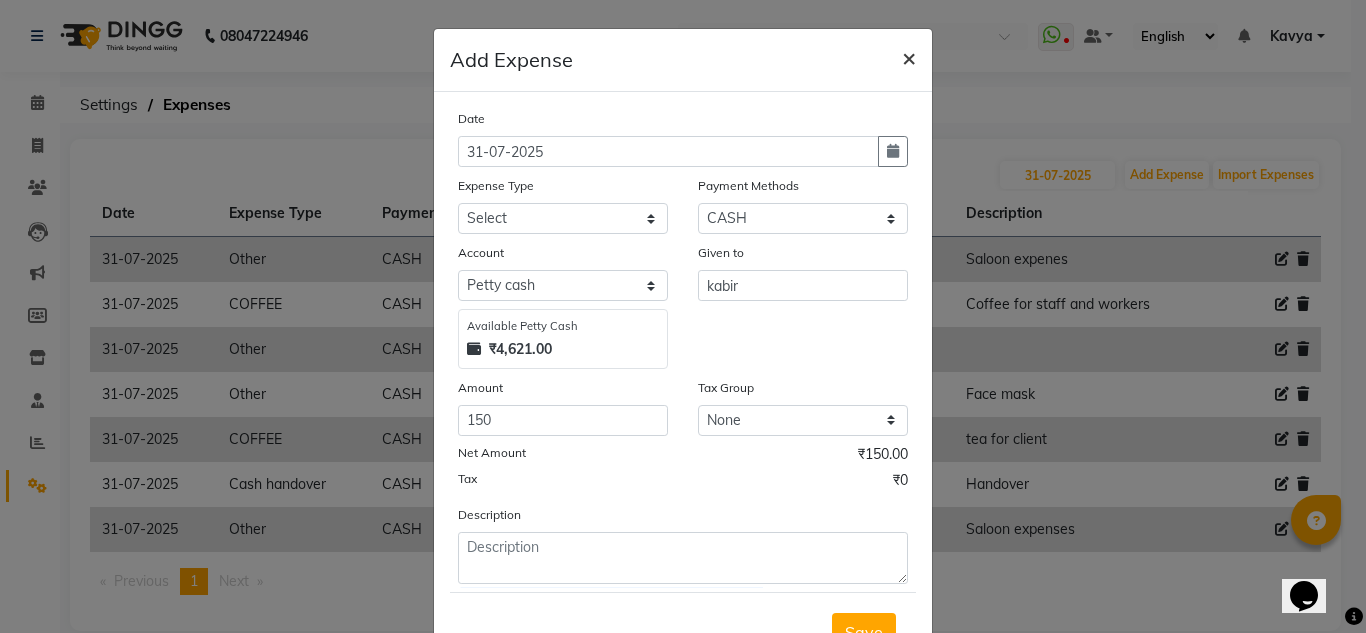 click on "×" 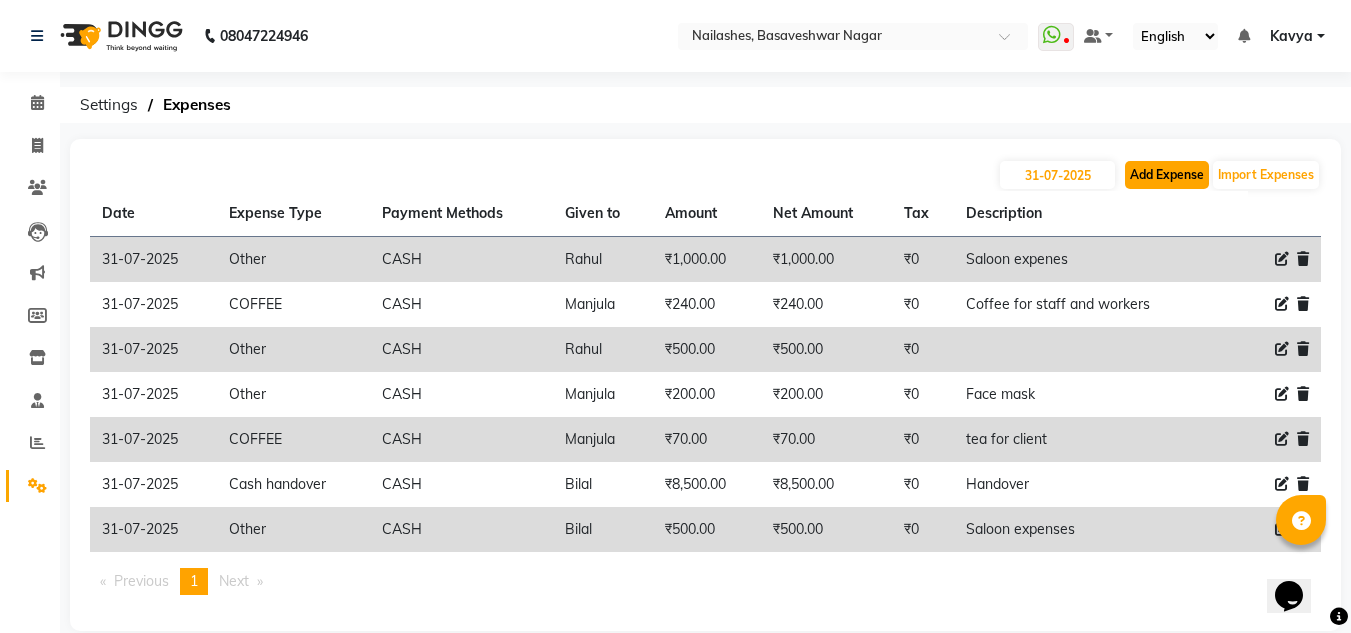 click on "Add Expense" 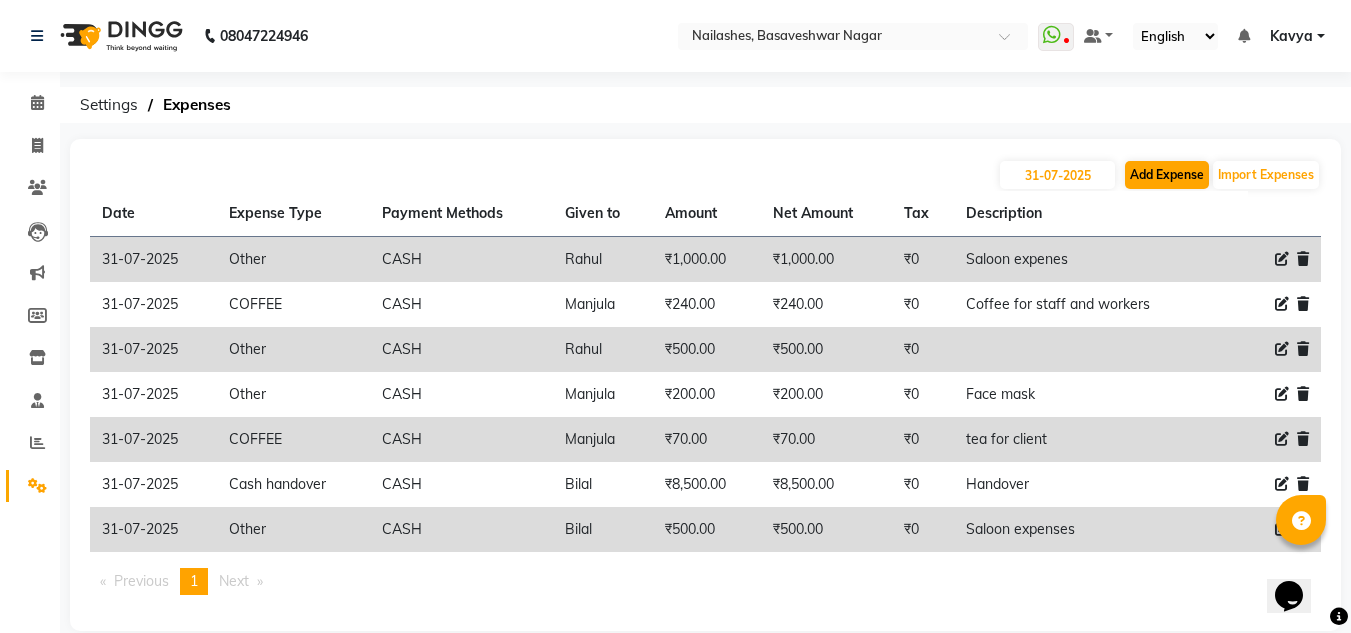 select on "1" 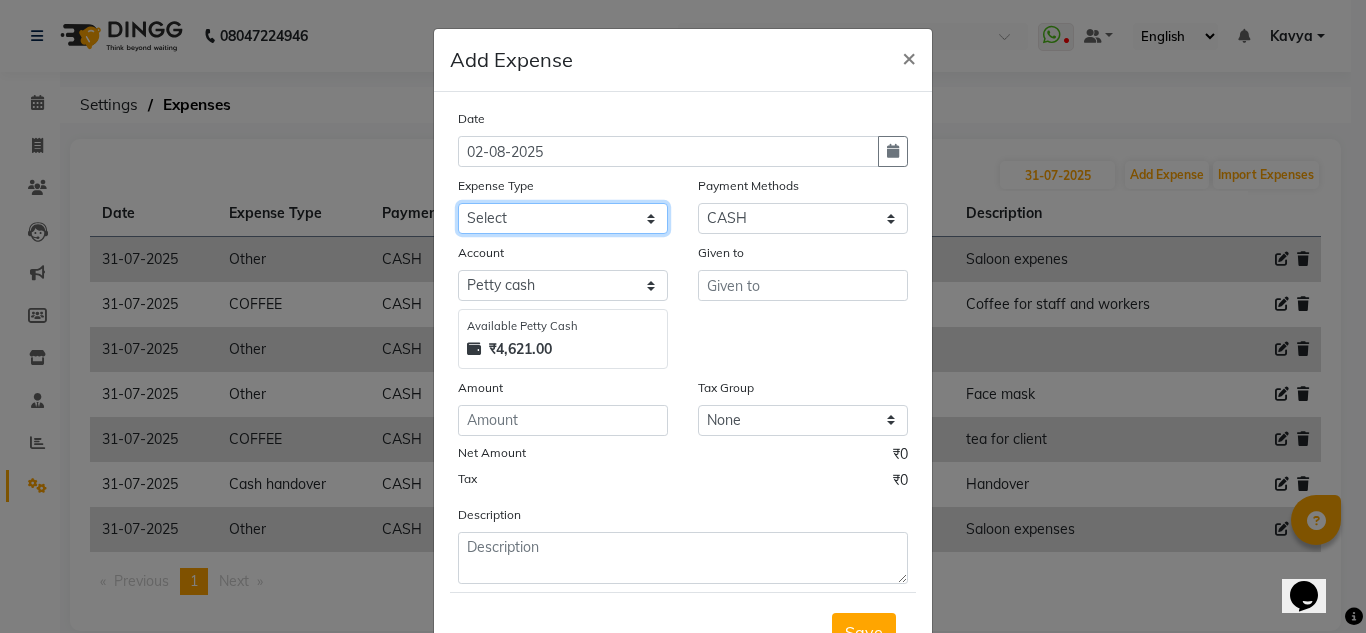 click on "Select acetone Advance Salary bank deposite BBMP Beauty products Bed charges BIRTHDAY CAKE Bonus Carpenter CASH EXPENSE VOUCHER Cash handover chocolate for store cleaning things Client Refreshment coconut water for clients COFFEE coffee cup coffee powder Commission Conveyance Cotton Courier decoration Diesel for generator Donation Drinking Water Electricity Eyelashes return Face mask floor cleaner flowers daily garbage generator diesel green tea GST handover HANDWASH House Keeping Material House keeping Salary Incentive Internet Bill juice LAUNDRY Maintainance Marketing Medical Membership Milk Milk miscelleneous Naturals salon NEWSPAPER O T Other Pantry PETROL Phone Bill Plants plumber pooja items Porter priest Product Purchase product return Product sale puja items RAPIDO Refund Rent Shop Rent Staff Accommodation Royalty Salary Staff cab charges Staff dinner Staff Flight Ticket Staff  Hiring from another Branch Staff Snacks Stationary STORE OPENING CHARGE sugar sweets TEAM DINNER TIPS Tissue Transgender" 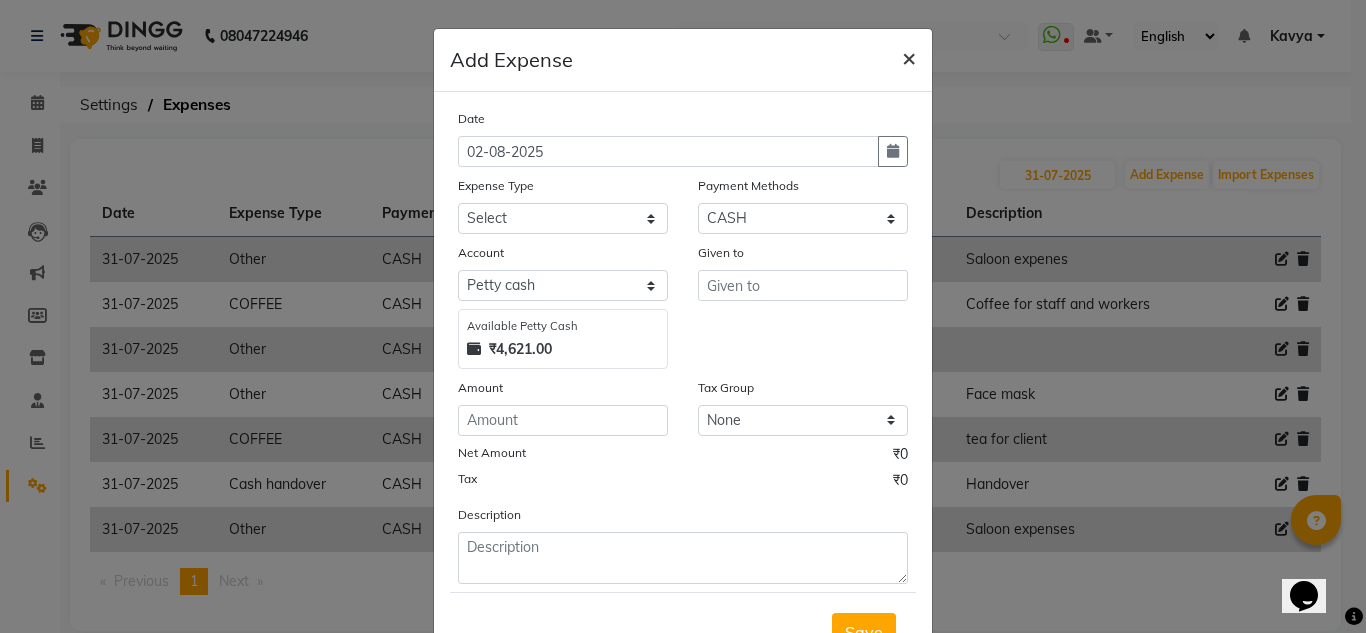 click on "×" 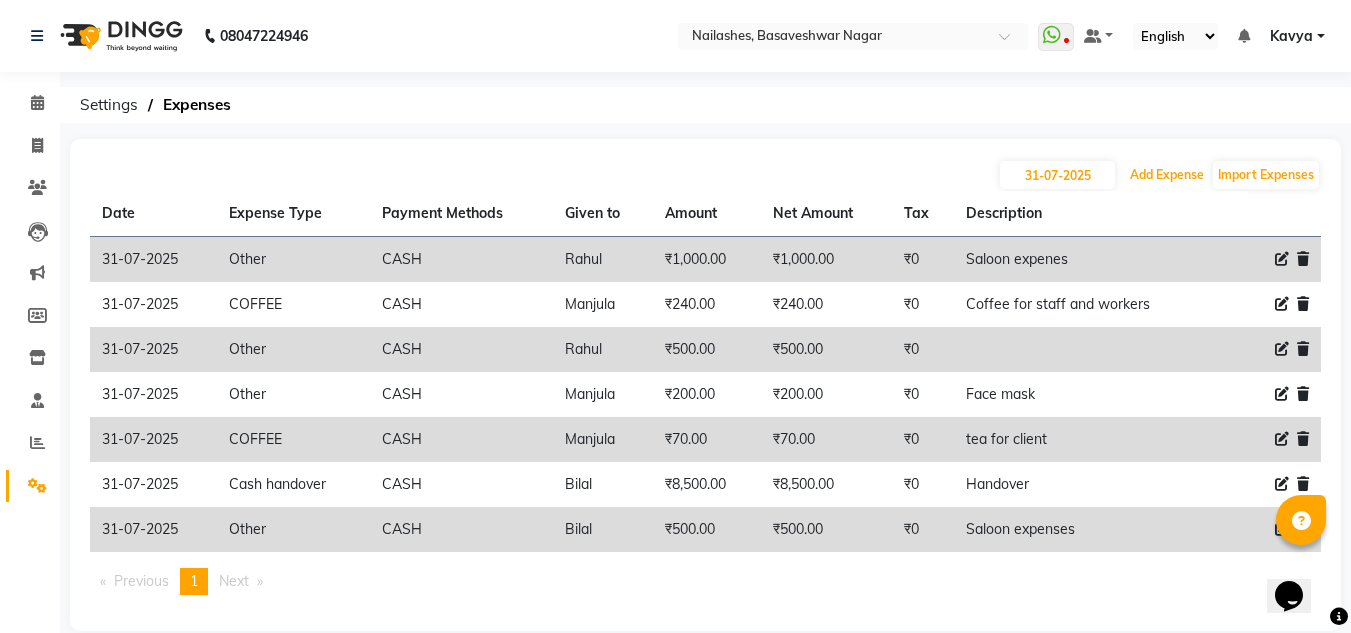 scroll, scrollTop: 28, scrollLeft: 0, axis: vertical 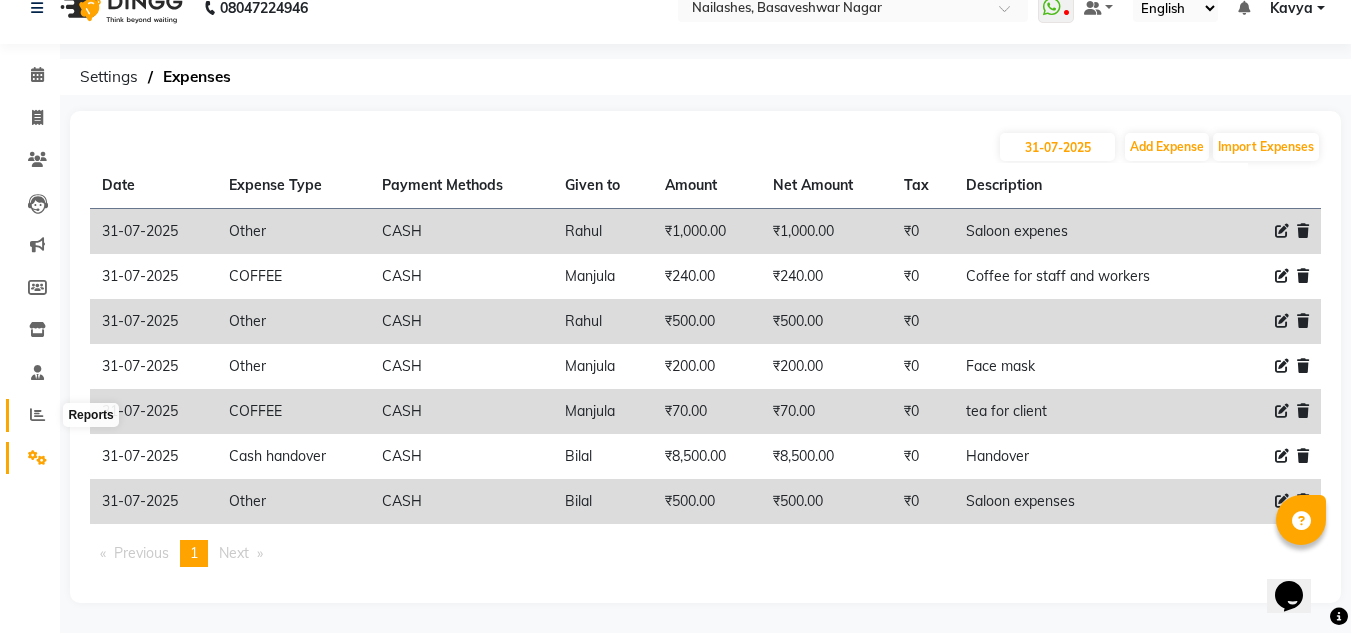 click 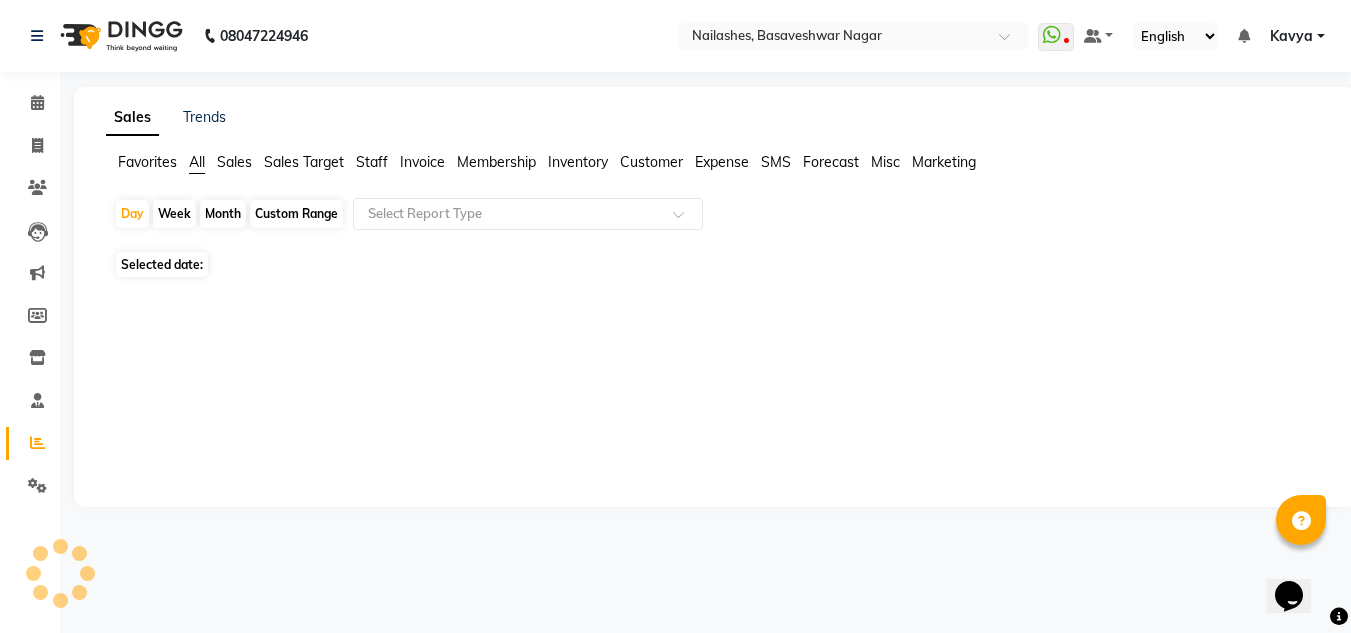 scroll, scrollTop: 0, scrollLeft: 0, axis: both 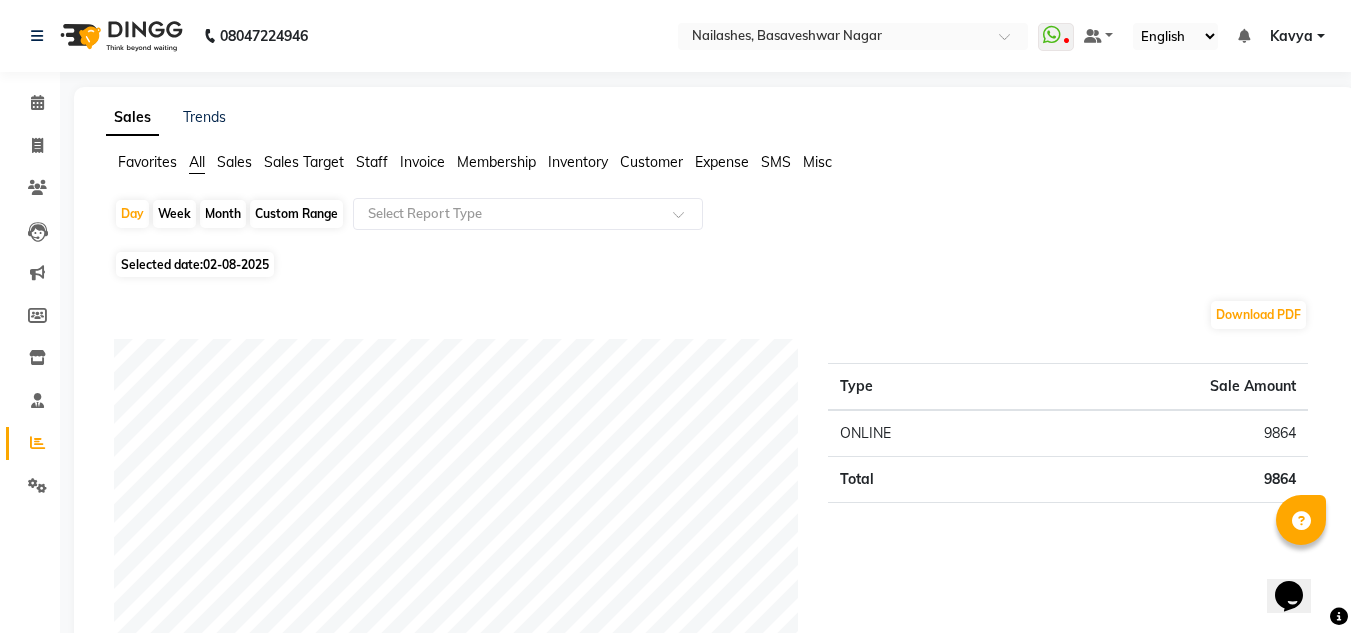 click on "Staff" 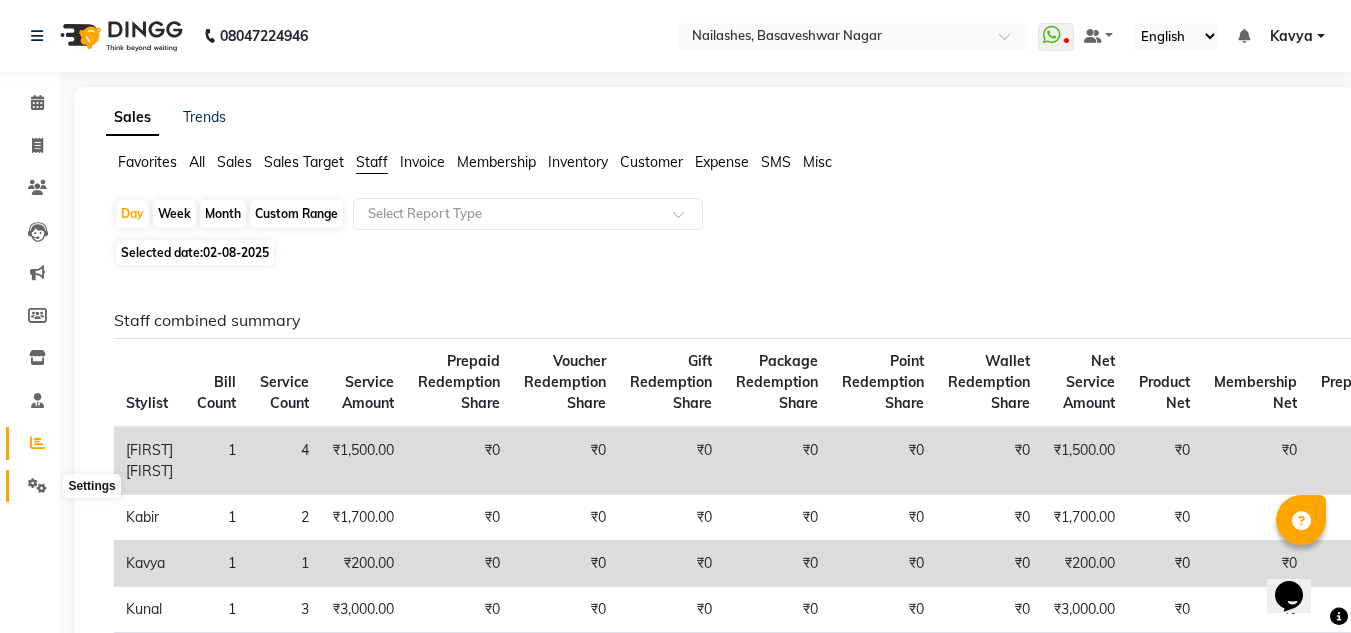 click 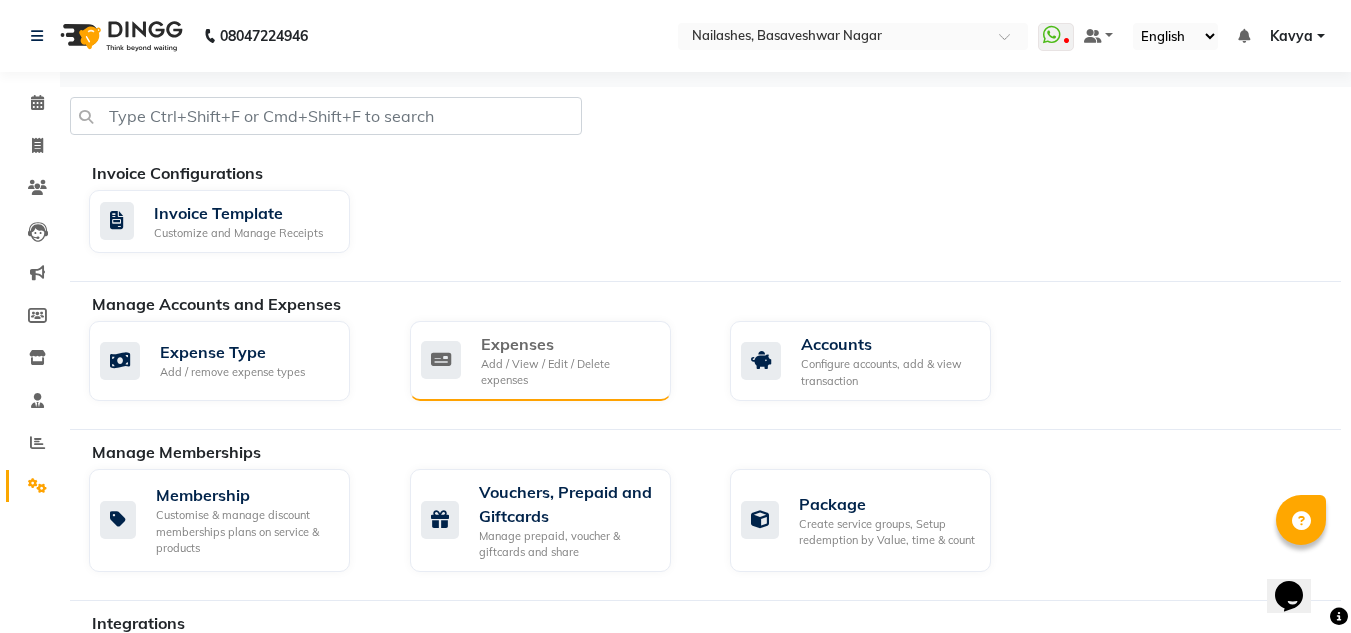 click on "Add / View / Edit / Delete expenses" 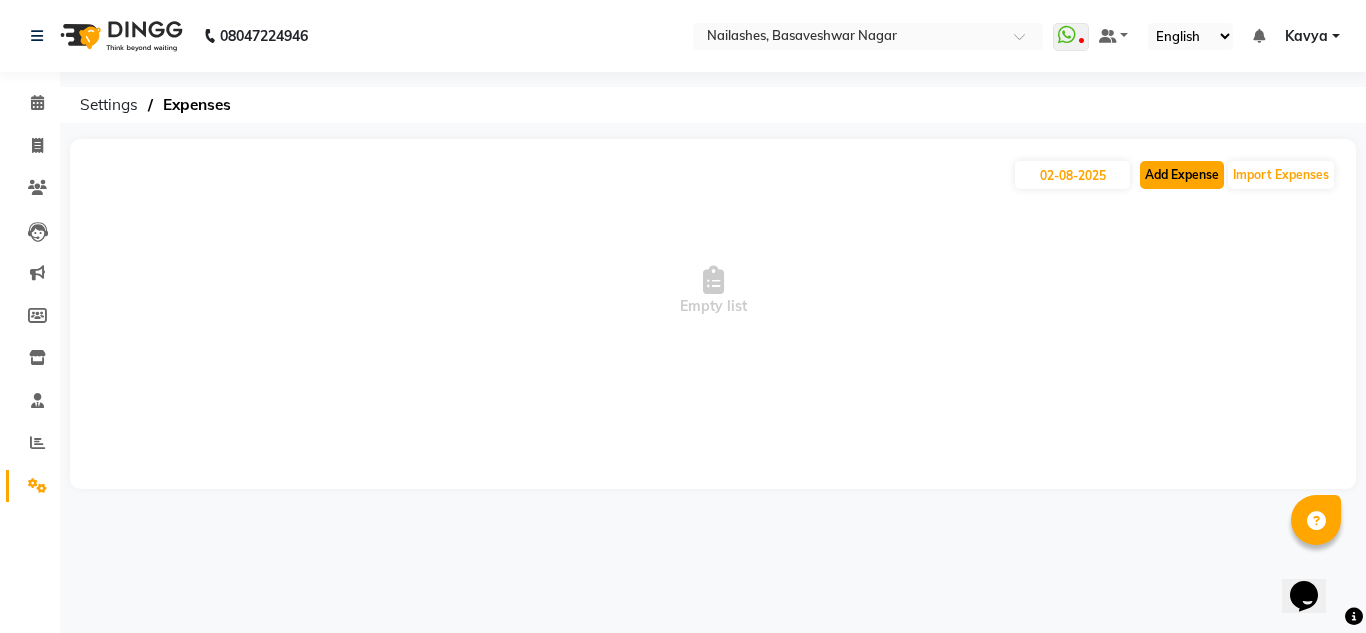 click on "Add Expense" 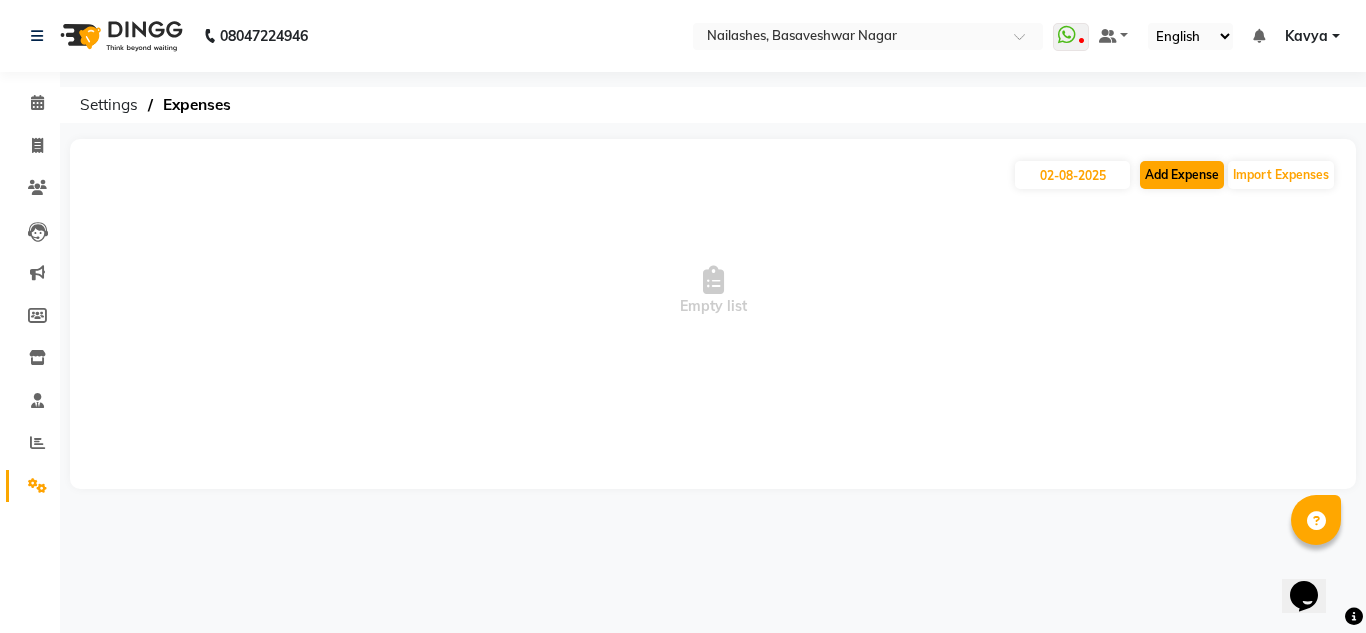 select on "1" 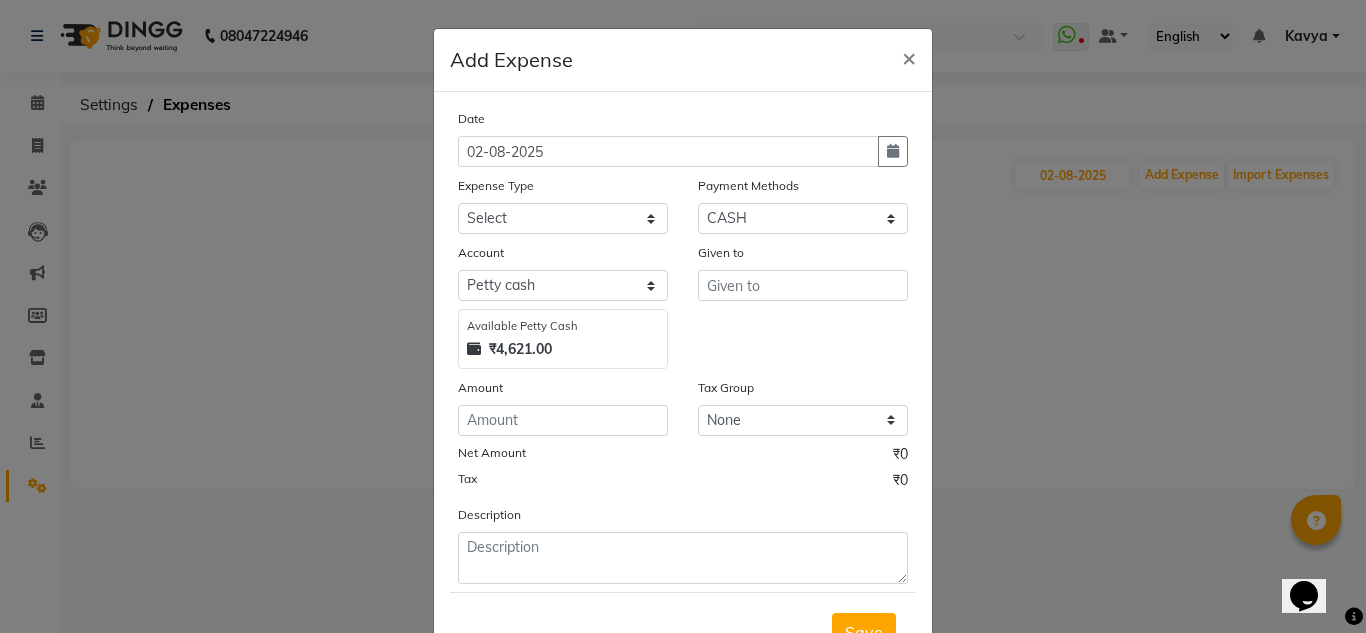 click on "Add Expense  × Date 02-08-2025 Expense Type Select acetone Advance Salary bank deposite BBMP Beauty products Bed charges BIRTHDAY CAKE Bonus Carpenter CASH EXPENSE VOUCHER Cash handover chocolate for store cleaning things Client Refreshment coconut water for clients COFFEE coffee cup coffee powder Commission Conveyance Cotton Courier decoration Diesel for generator Donation Drinking Water Electricity Eyelashes return Face mask floor cleaner flowers daily garbage generator diesel green tea GST handover HANDWASH House Keeping Material House keeping Salary Incentive Internet Bill juice LAUNDRY Maintainance Marketing Medical Membership Milk Milk miscelleneous Naturals salon NEWSPAPER O T Other Pantry PETROL Phone Bill Plants plumber pooja items Porter priest Product Purchase product return Product sale puja items RAPIDO Refund Rent Shop Rent Staff Accommodation Royalty Salary Staff cab charges Staff dinner Staff Flight Ticket Staff  Hiring from another Branch Staff Snacks Stationary STORE OPENING CHARGE sugar" 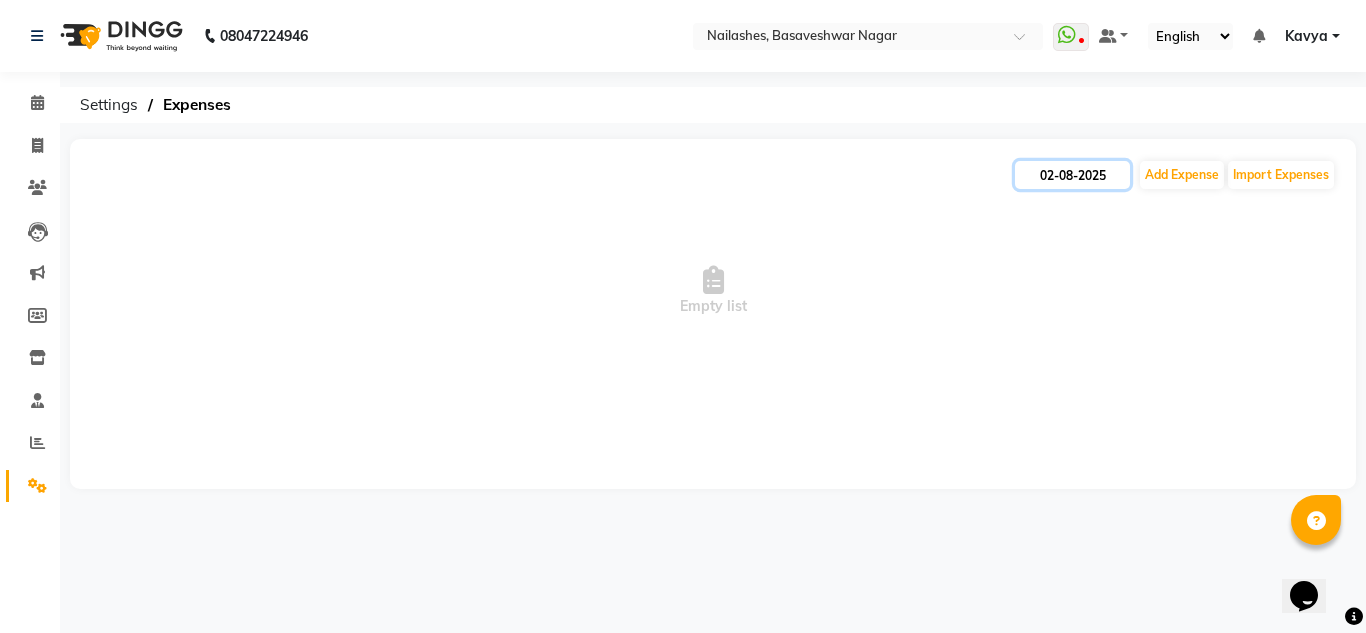 click on "02-08-2025" 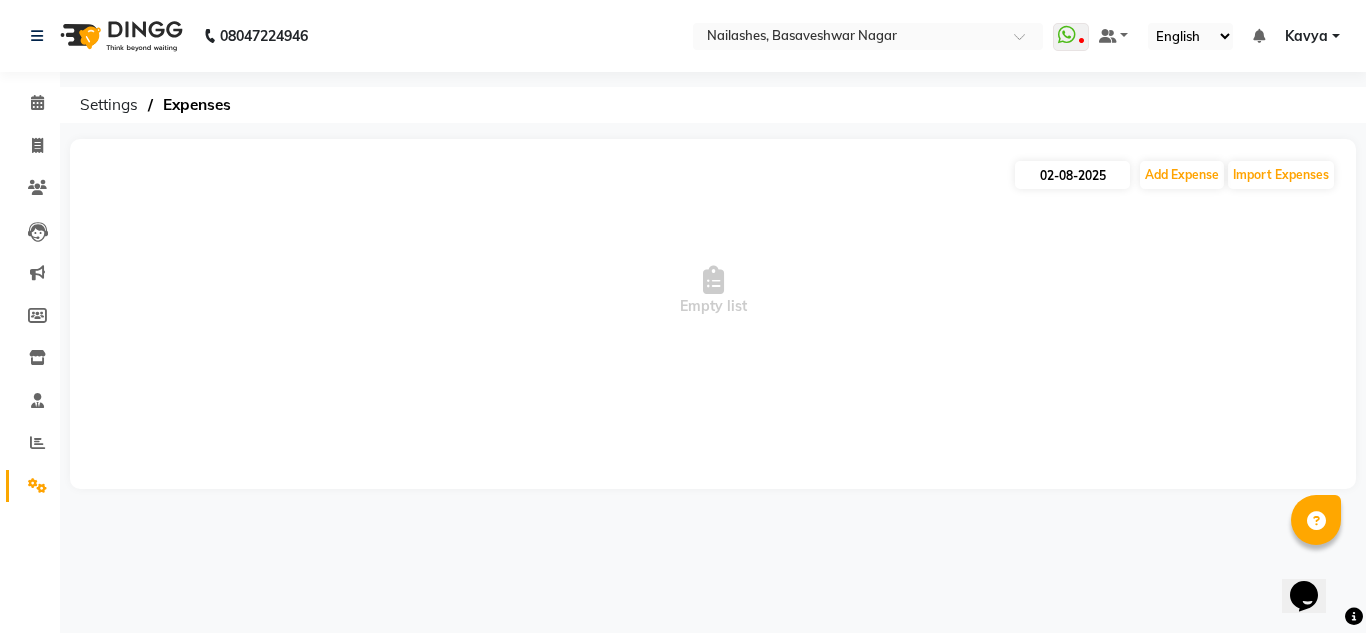 select on "8" 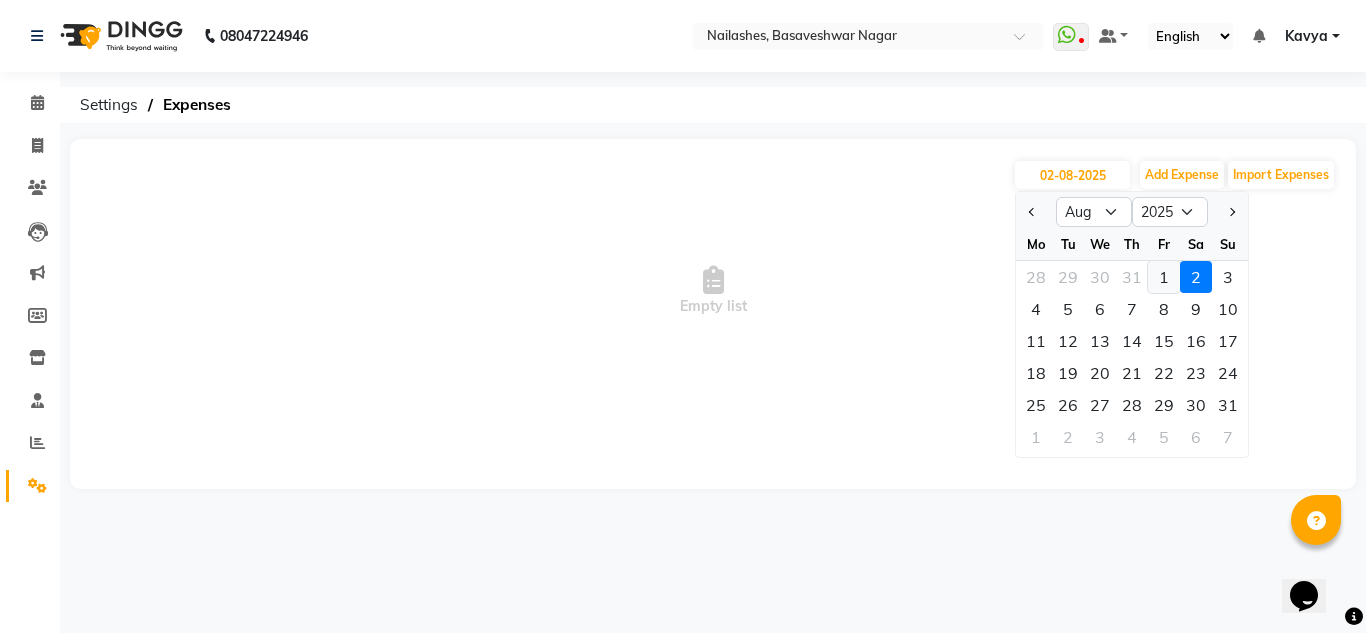 click on "1" 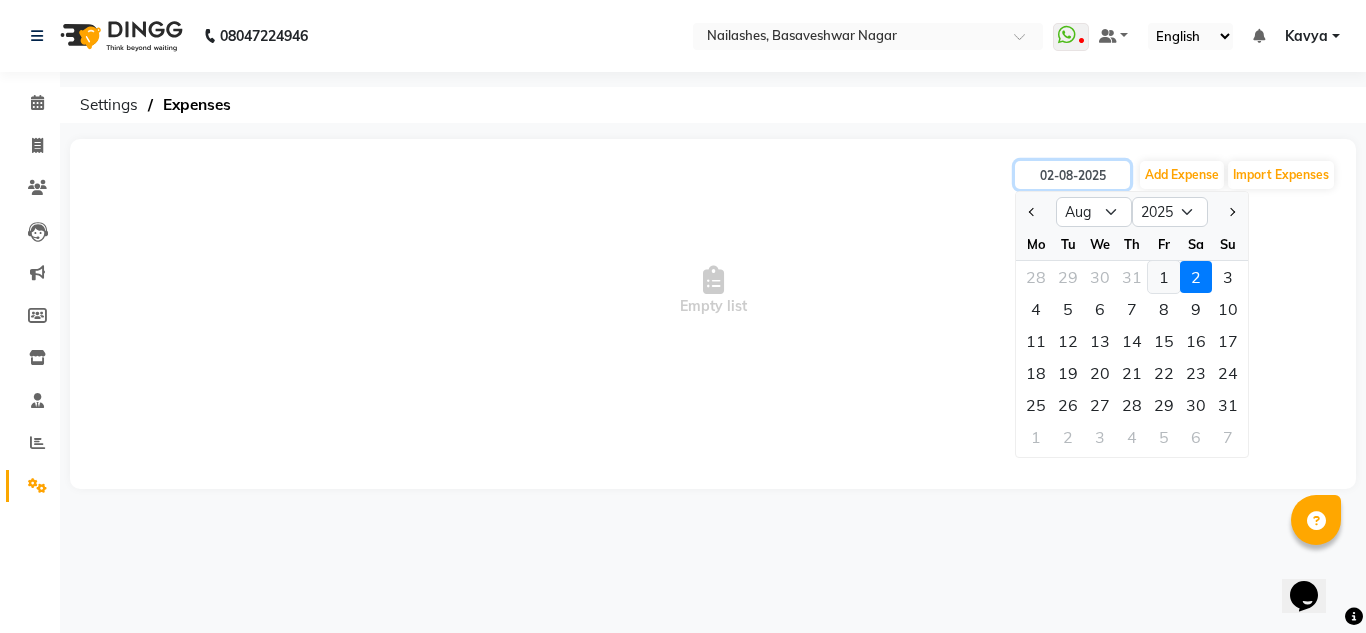 type on "01-08-2025" 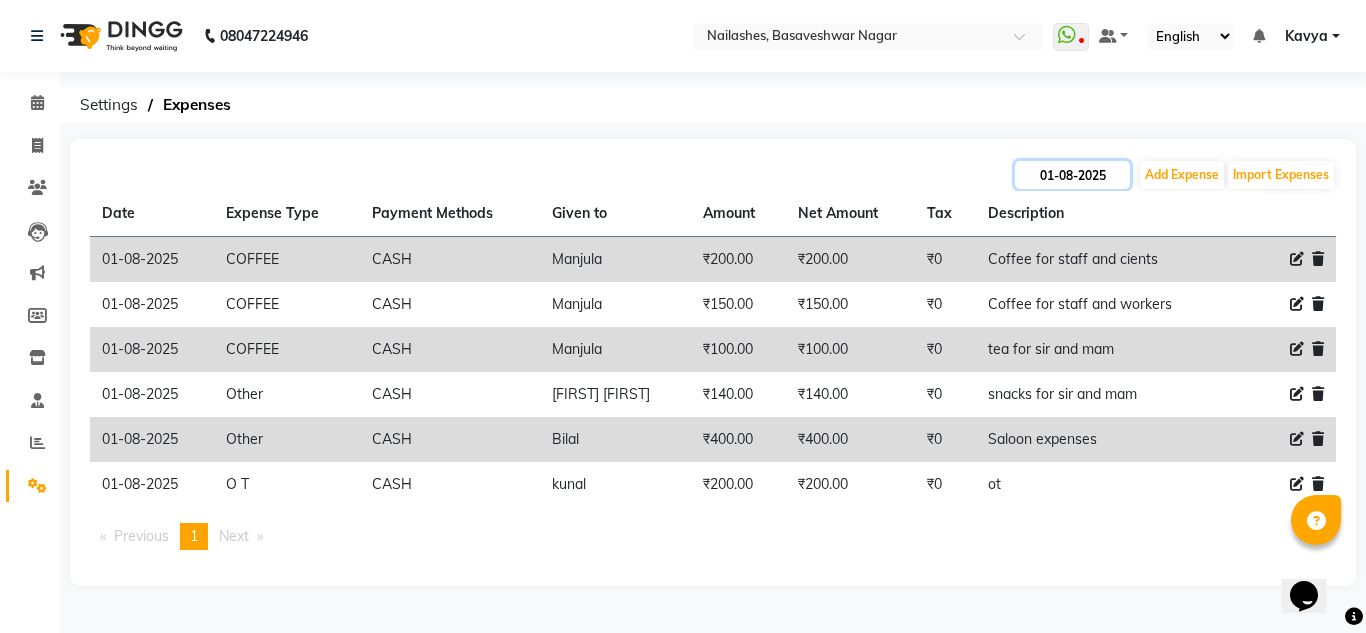 click on "01-08-2025" 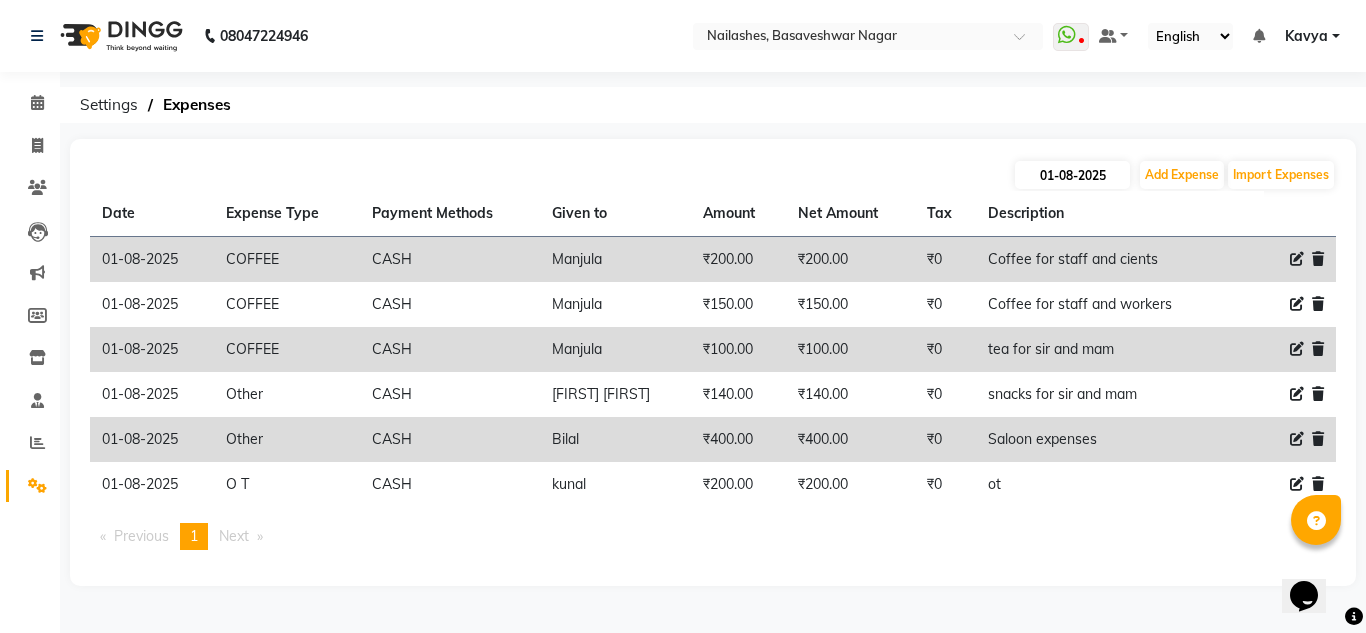 select on "8" 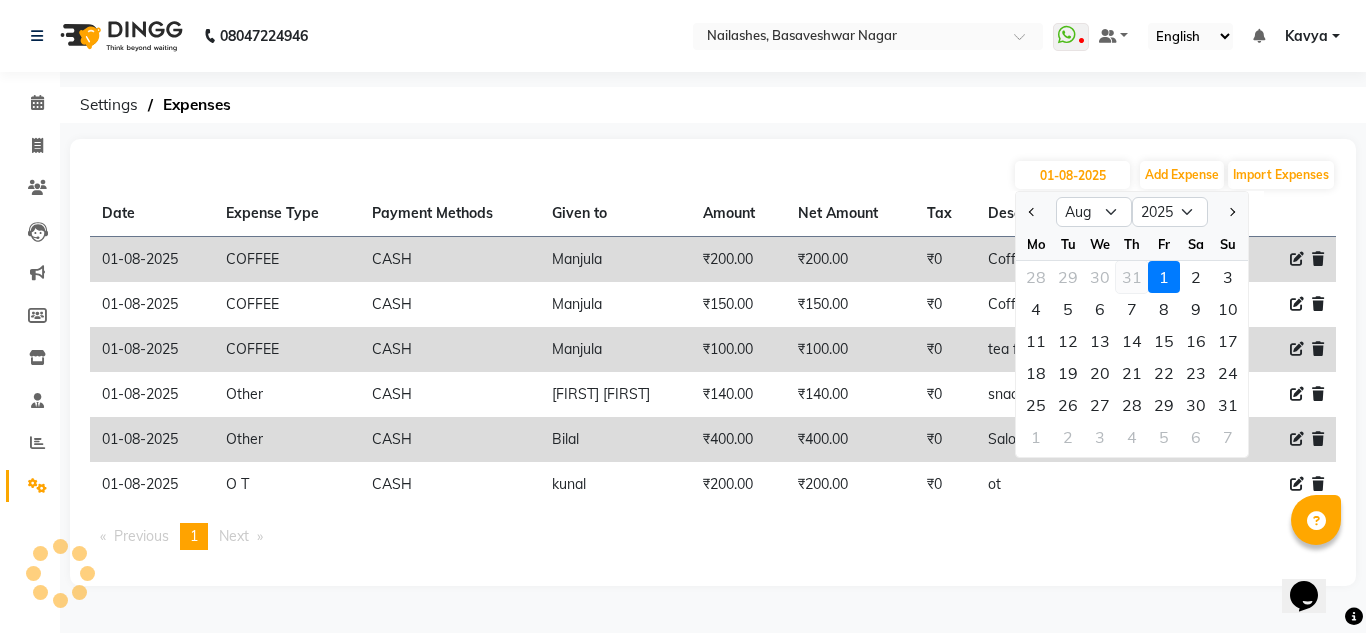 click on "31" 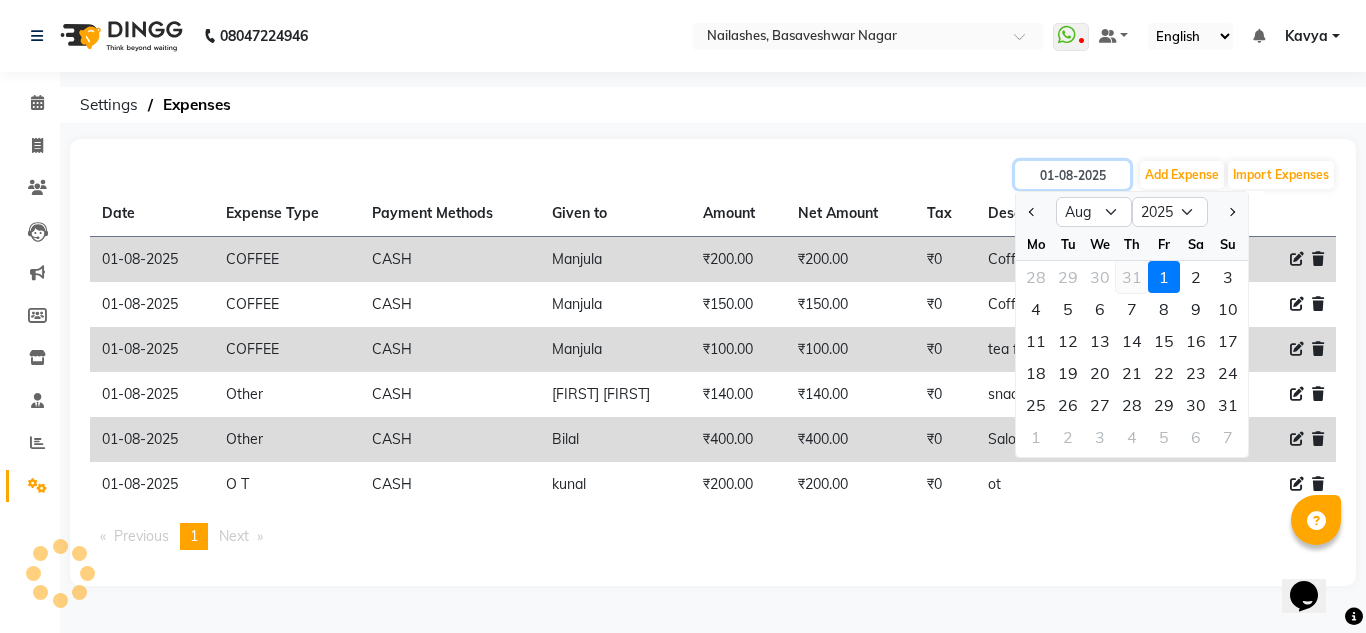 type on "31-07-2025" 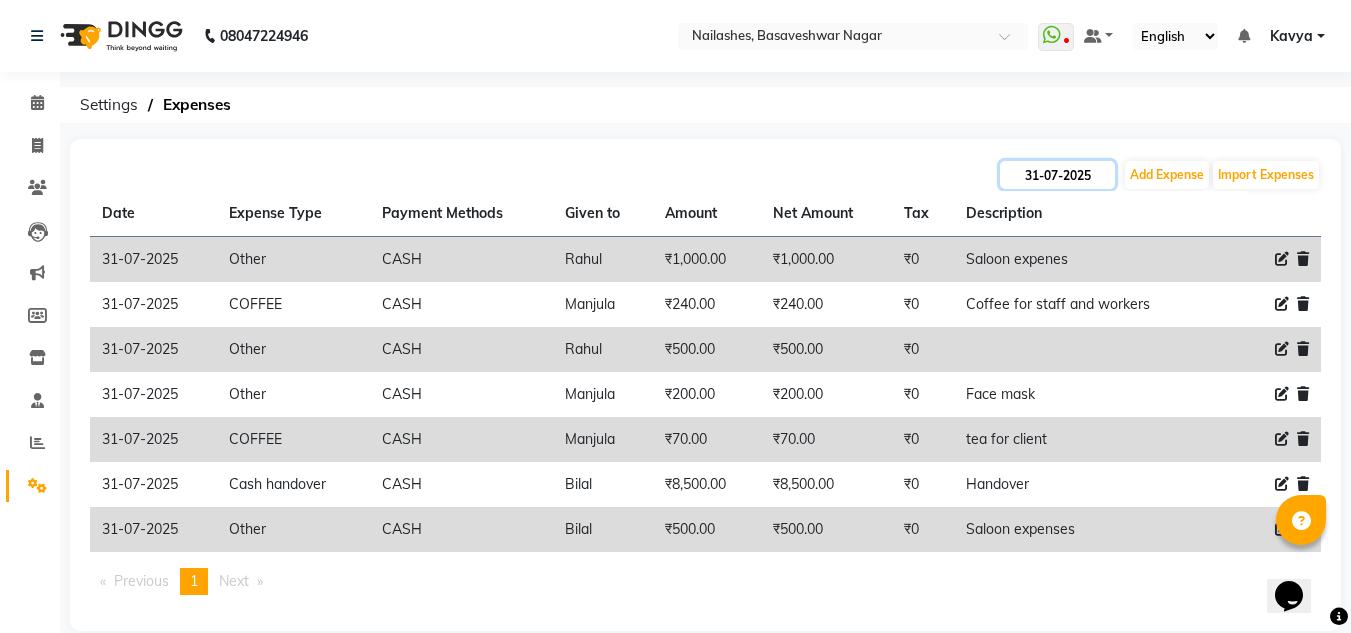 click on "31-07-2025" 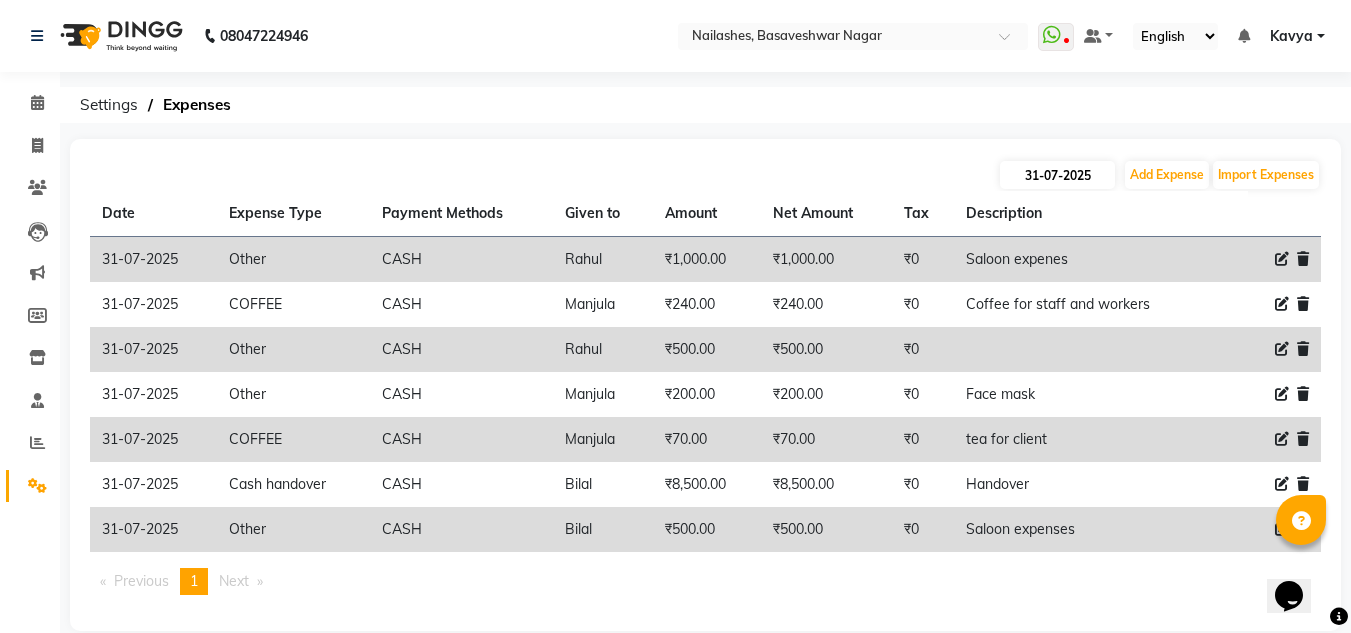select on "7" 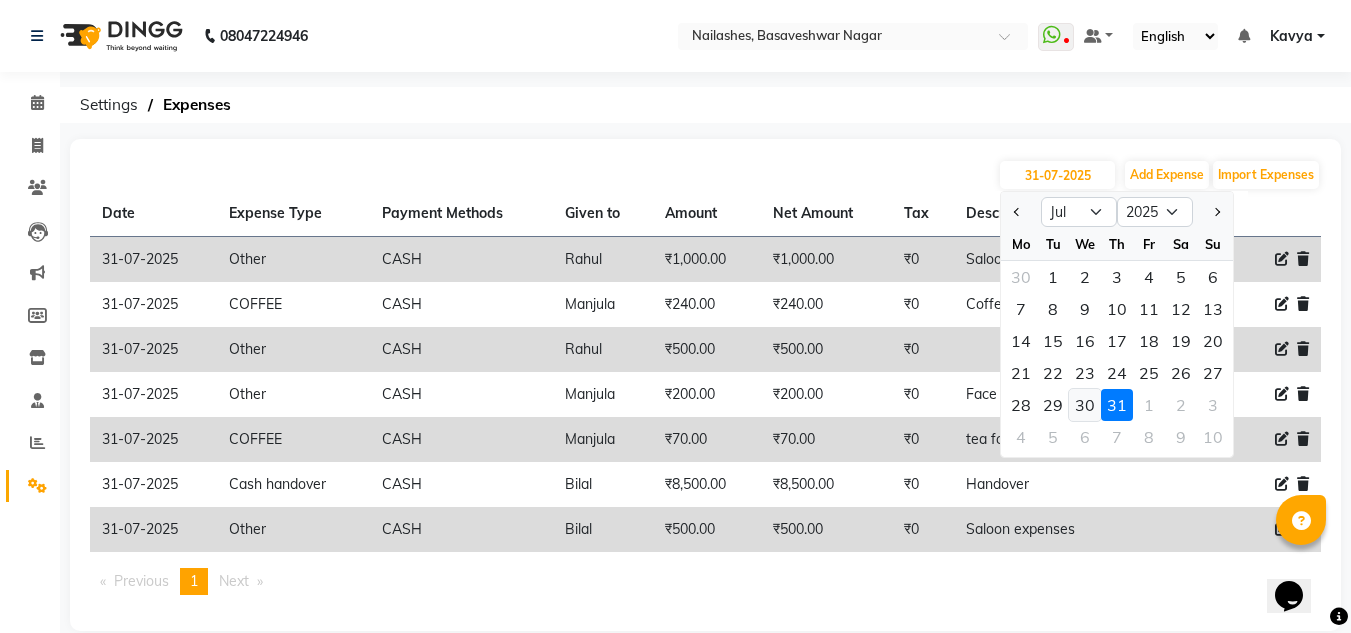 click on "30" 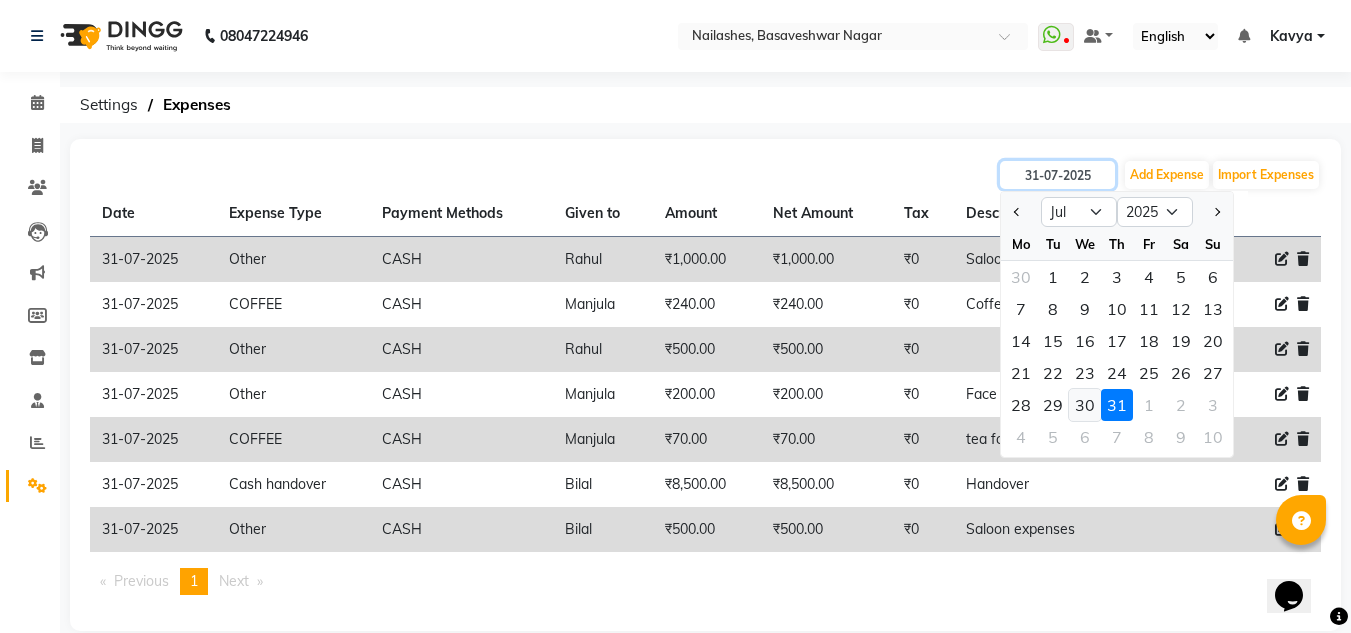 type on "30-07-2025" 